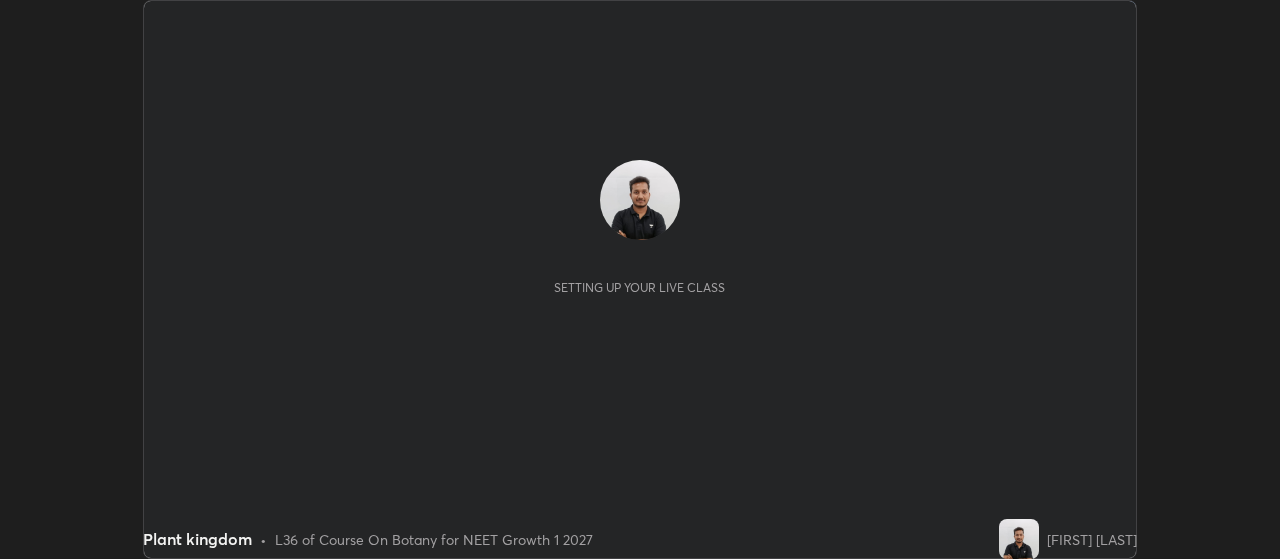 scroll, scrollTop: 0, scrollLeft: 0, axis: both 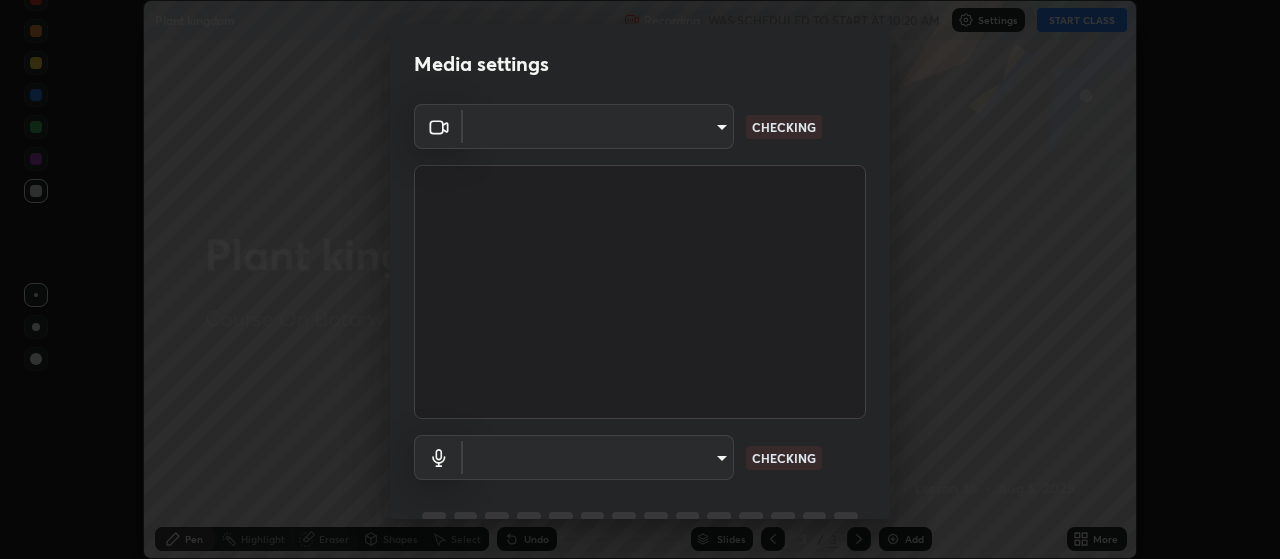 type on "87d1a0ec88f210c36e26e6c063e325dc8408c0b6d030cbcb27d0332e3a90a754" 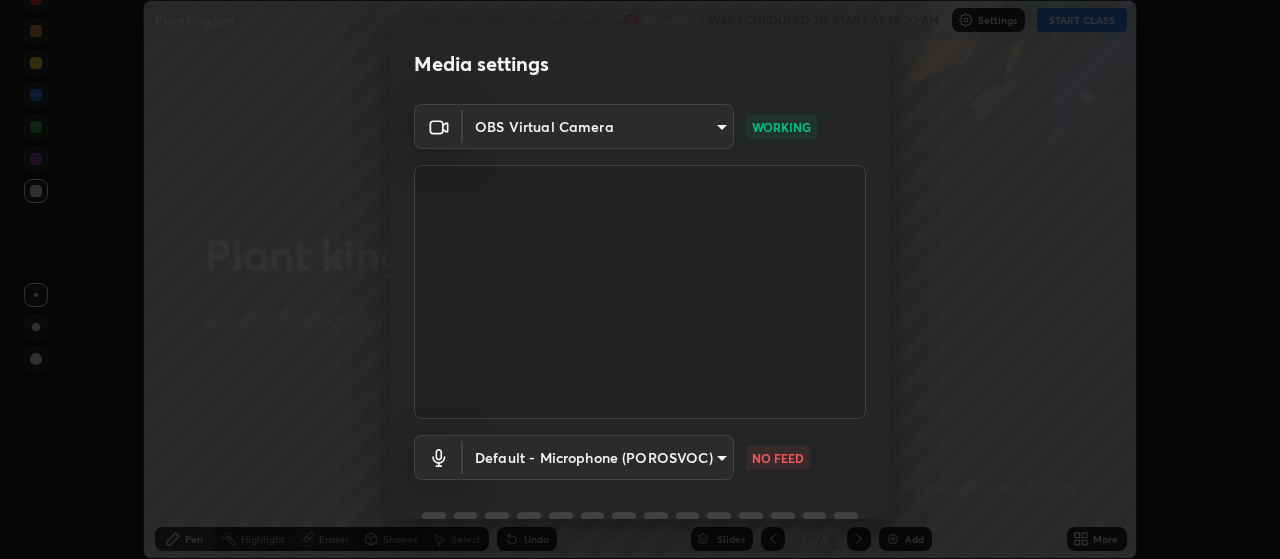 click on "Erase all Plant kingdom Recording WAS SCHEDULED TO START AT  10:20 AM Settings START CLASS Setting up your live class Plant kingdom • L36 of Course On Botany for NEET Growth 1 2027 [FIRST] [LAST] Pen Highlight Eraser Shapes Select Undo Slides 3 / 3 Add More No doubts shared Encourage your learners to ask a doubt for better clarity Report an issue Reason for reporting Buffering Chat not working Audio - Video sync issue Educator video quality low ​ Attach an image Report Media settings OBS Virtual Camera 87d1a0ec88f210c36e26e6c063e325dc8408c0b6d030cbcb27d0332e3a90a754 WORKING Default - Microphone (POROSVOC) default NO FEED 1 / 5 Next" at bounding box center (640, 279) 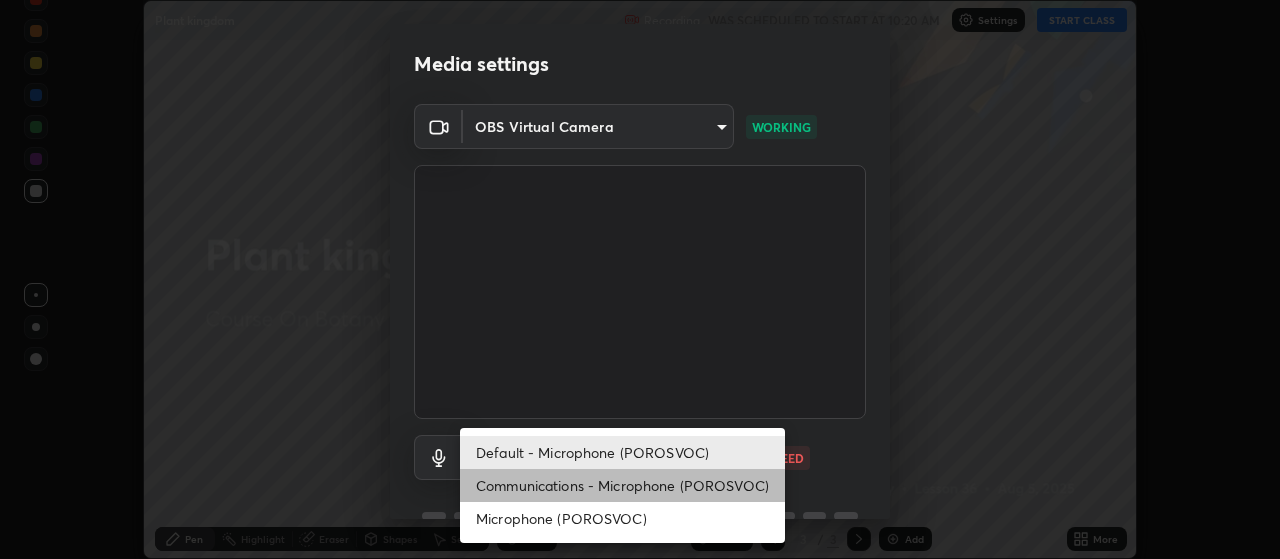 click on "Communications - Microphone (POROSVOC)" at bounding box center (622, 485) 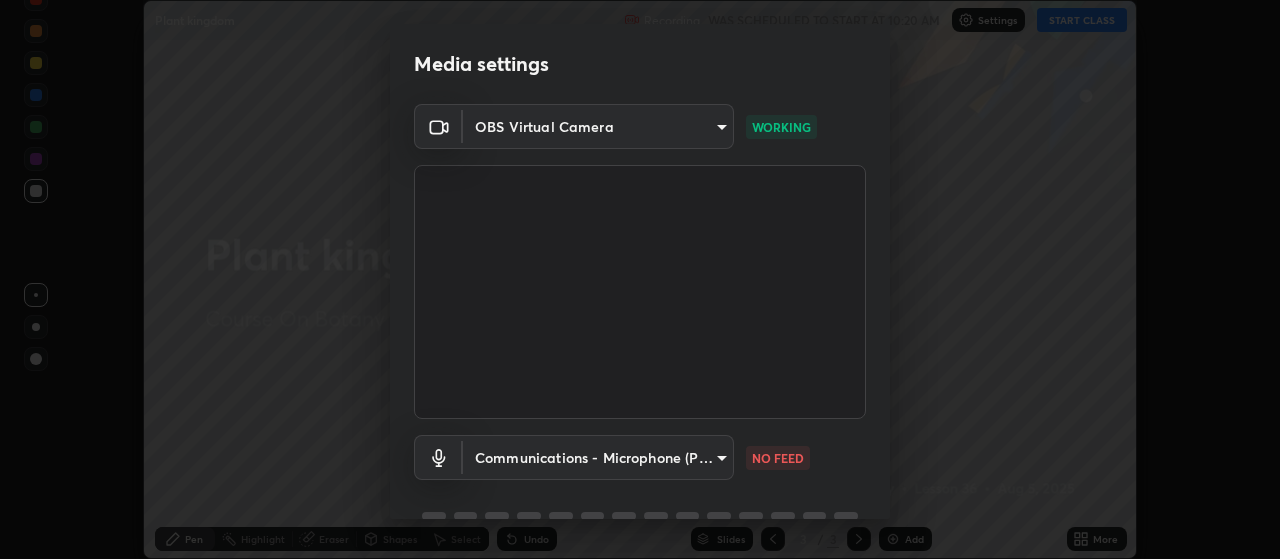 click on "Erase all Plant kingdom Recording WAS SCHEDULED TO START AT  10:20 AM Settings START CLASS Setting up your live class Plant kingdom • L36 of Course On Botany for NEET Growth 1 2027 [FIRST] [LAST] Pen Highlight Eraser Shapes Select Undo Slides 3 / 3 Add More No doubts shared Encourage your learners to ask a doubt for better clarity Report an issue Reason for reporting Buffering Chat not working Audio - Video sync issue Educator video quality low ​ Attach an image Report Media settings OBS Virtual Camera 87d1a0ec88f210c36e26e6c063e325dc8408c0b6d030cbcb27d0332e3a90a754 WORKING Communications - Microphone (POROSVOC) communications NO FEED 1 / 5 Next Default - Microphone (POROSVOC) Communications - Microphone (POROSVOC) Microphone (POROSVOC)" at bounding box center [640, 279] 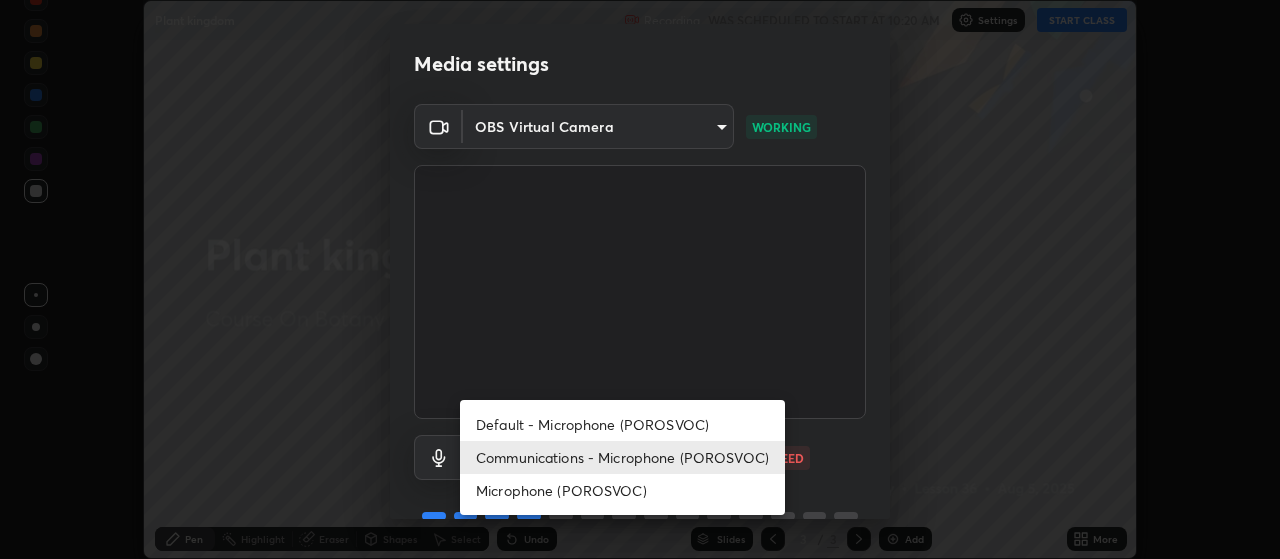 click on "Default - Microphone (POROSVOC)" at bounding box center (622, 424) 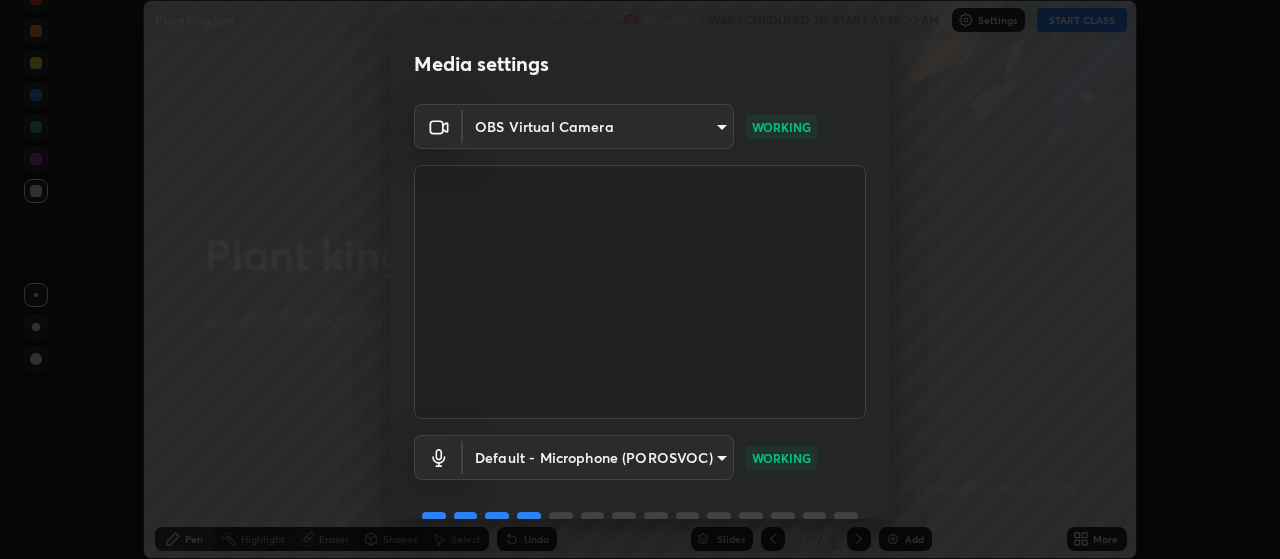 scroll, scrollTop: 97, scrollLeft: 0, axis: vertical 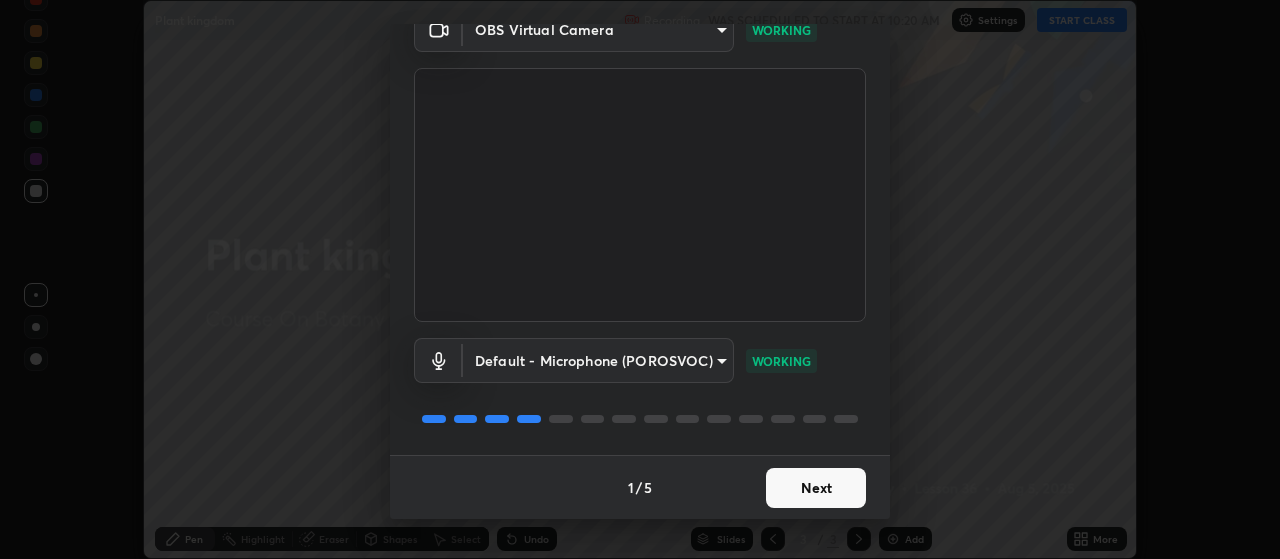 click on "Next" at bounding box center (816, 488) 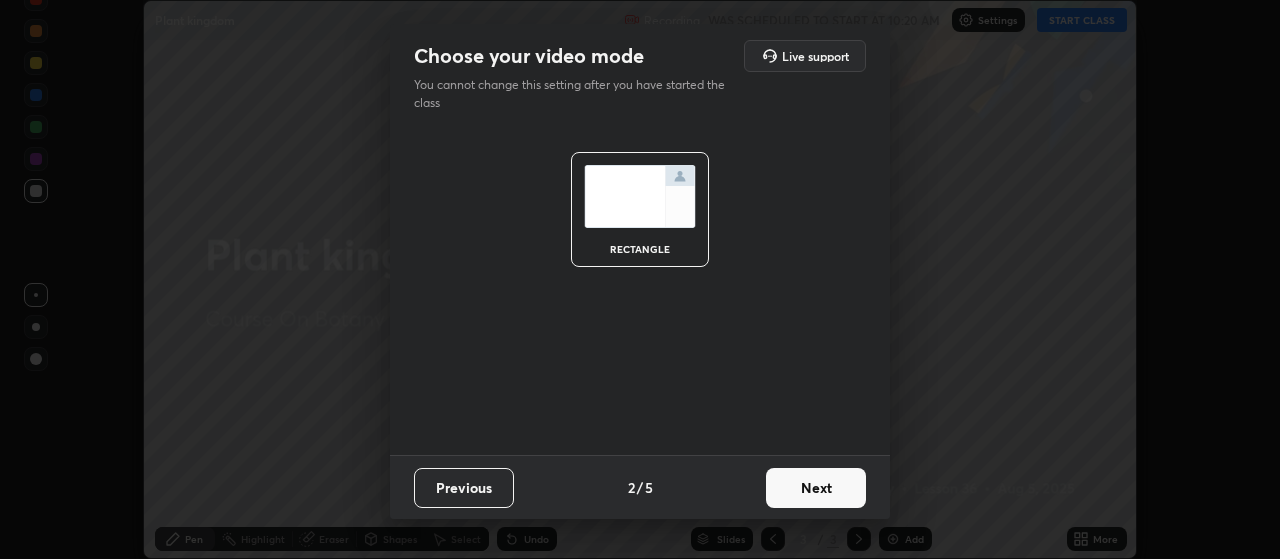 scroll, scrollTop: 0, scrollLeft: 0, axis: both 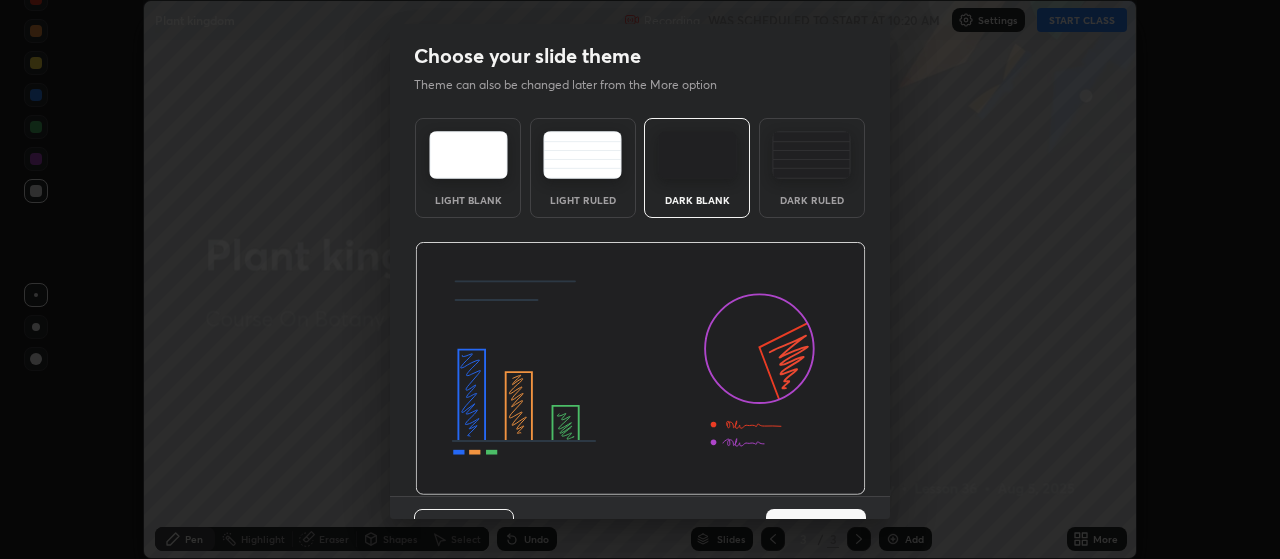 click at bounding box center [640, 369] 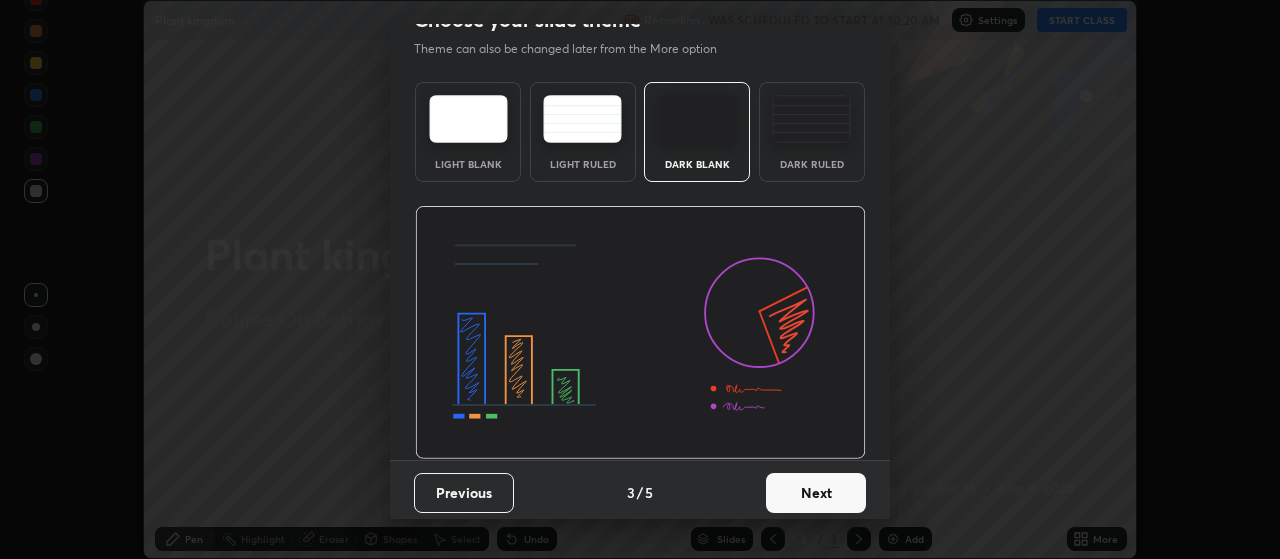 scroll, scrollTop: 41, scrollLeft: 0, axis: vertical 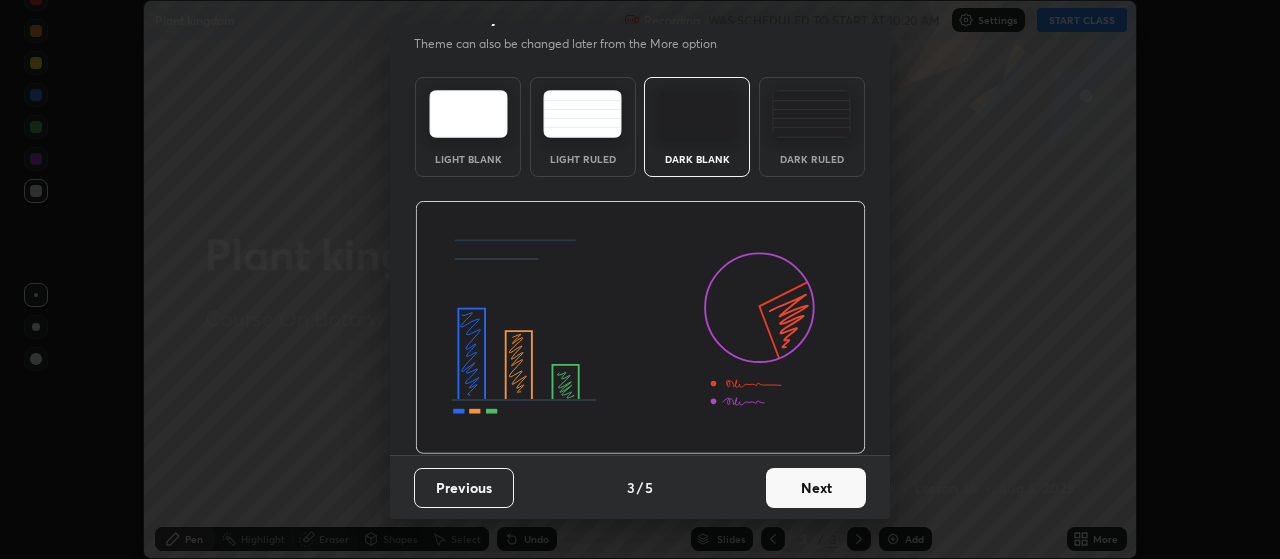 click on "Next" at bounding box center [816, 488] 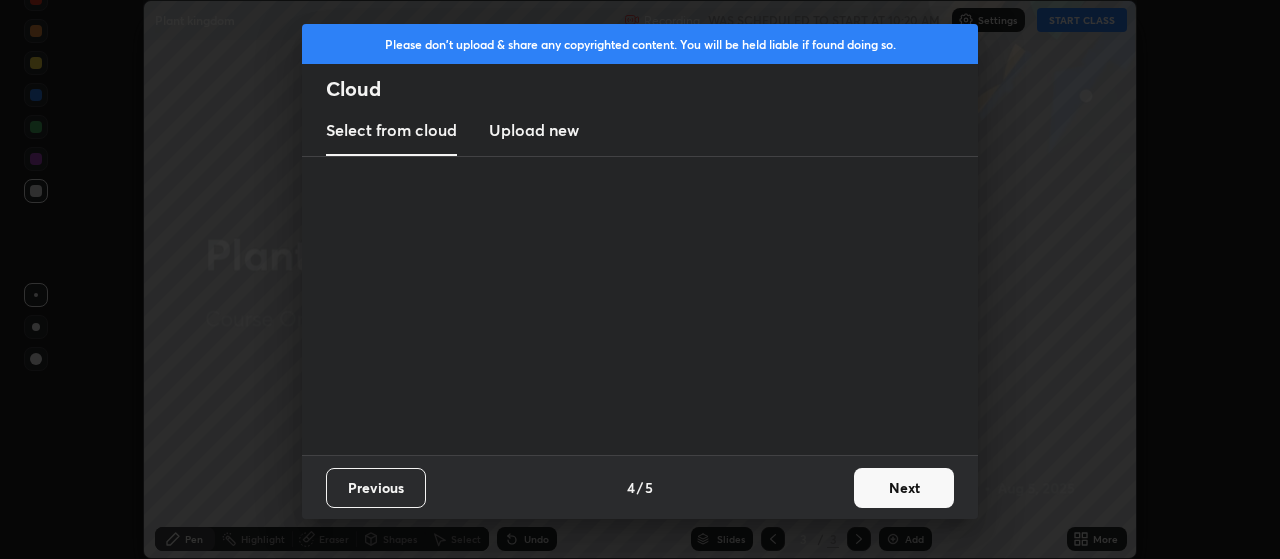 scroll, scrollTop: 0, scrollLeft: 0, axis: both 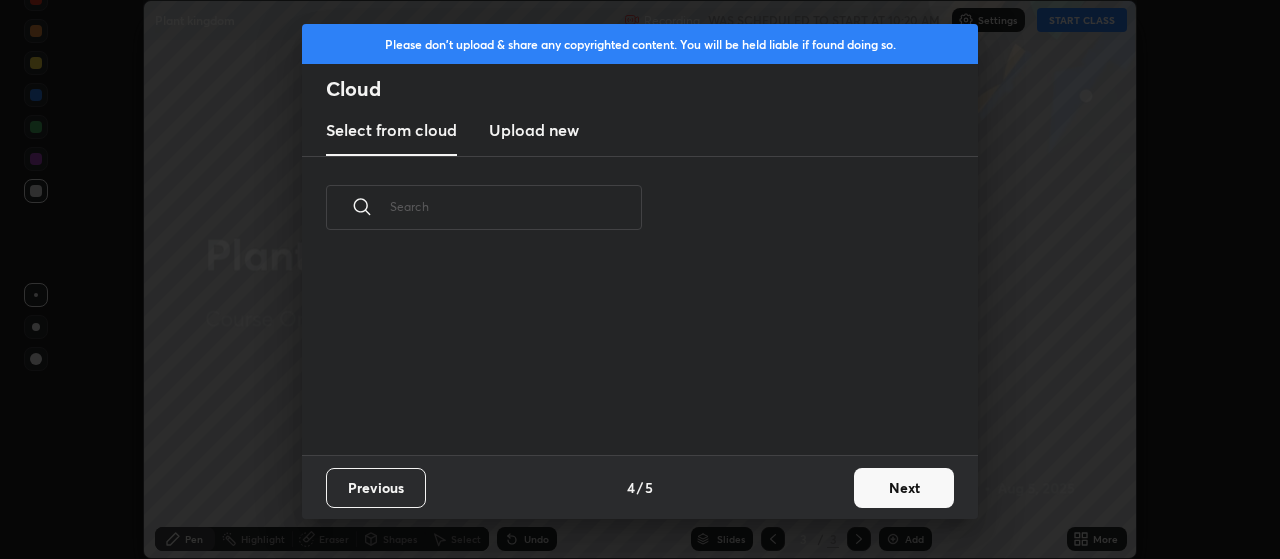 click on "Next" at bounding box center (904, 488) 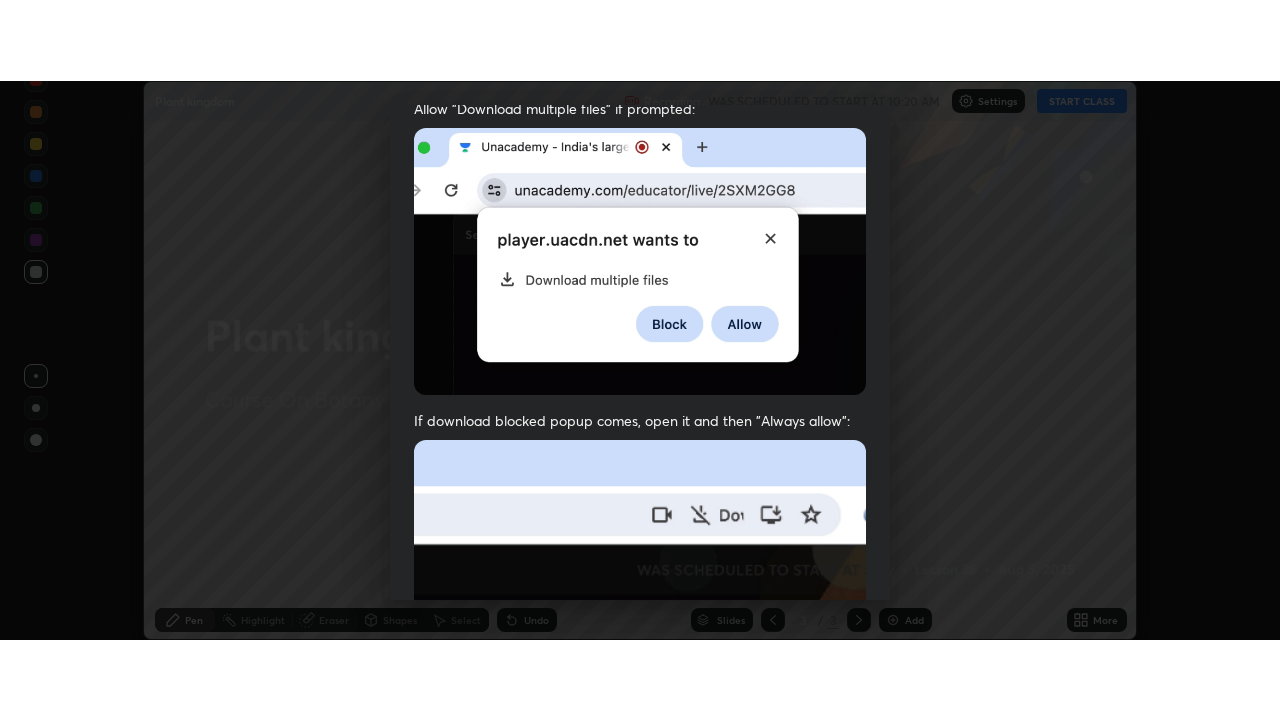 scroll, scrollTop: 505, scrollLeft: 0, axis: vertical 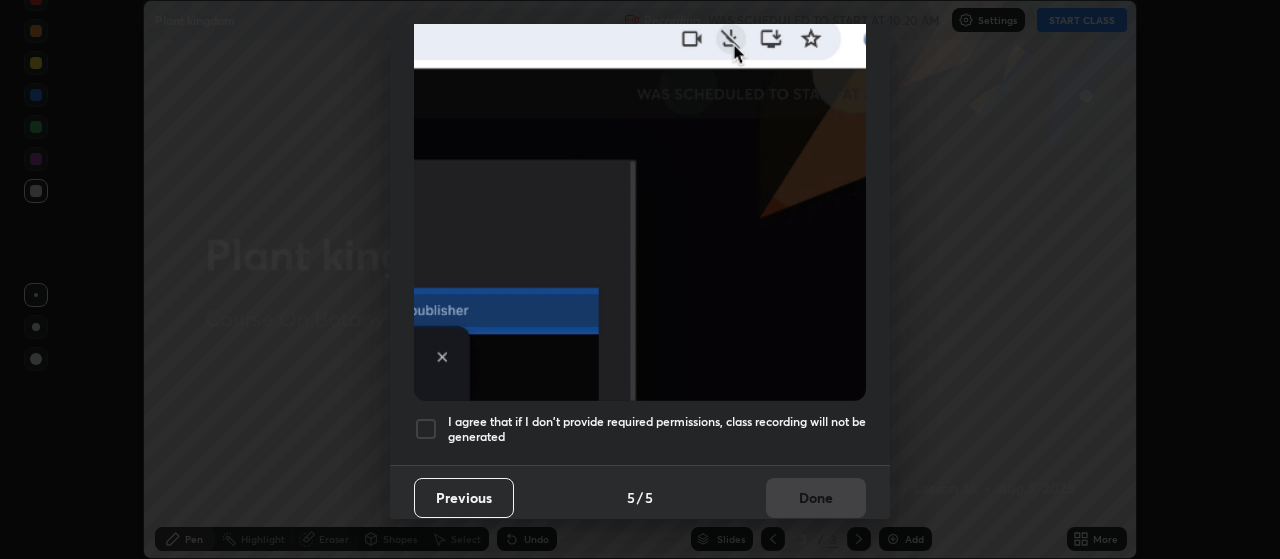 click at bounding box center (426, 429) 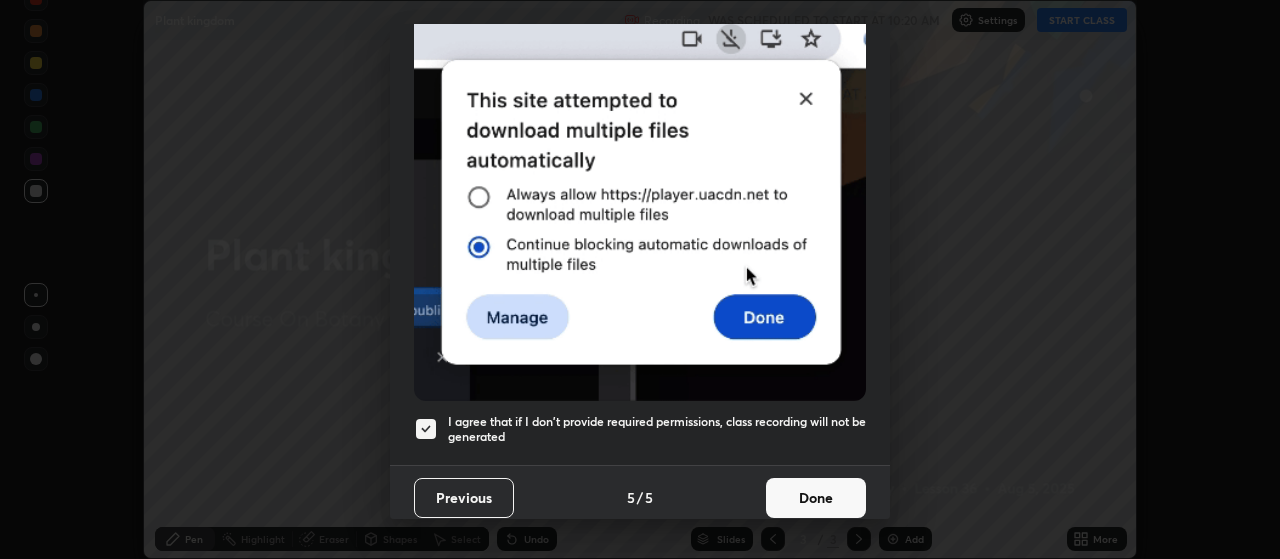 click on "Done" at bounding box center (816, 498) 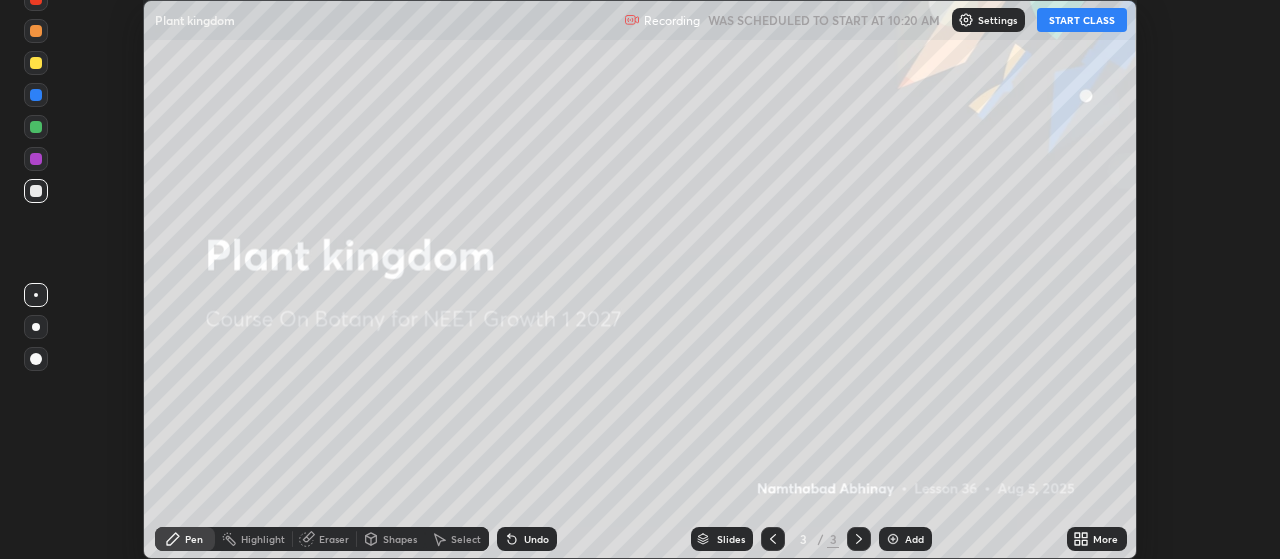 click on "START CLASS" at bounding box center [1082, 20] 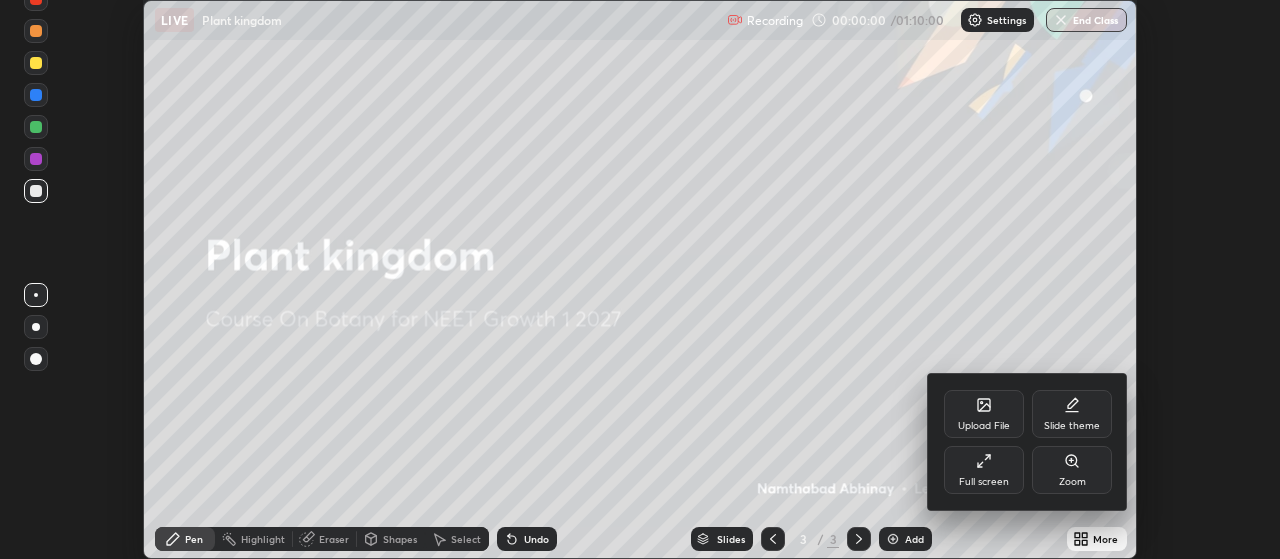 click on "Full screen" at bounding box center [984, 470] 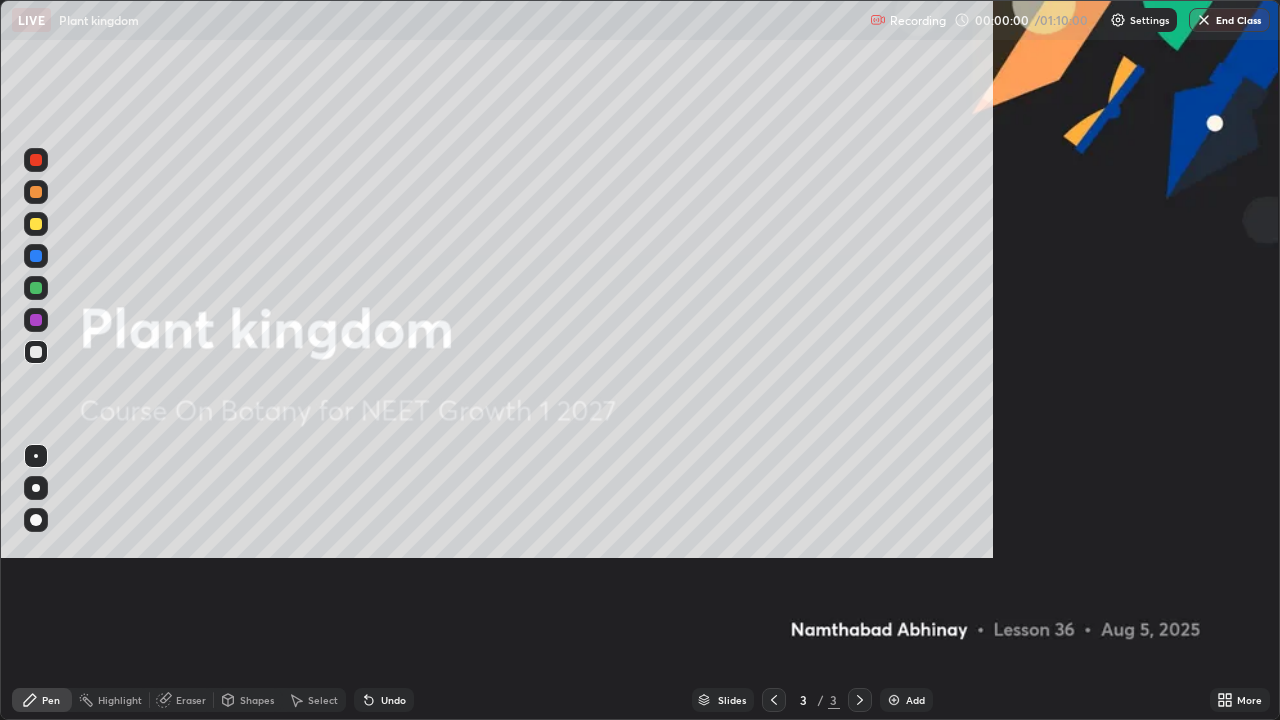scroll, scrollTop: 99280, scrollLeft: 98720, axis: both 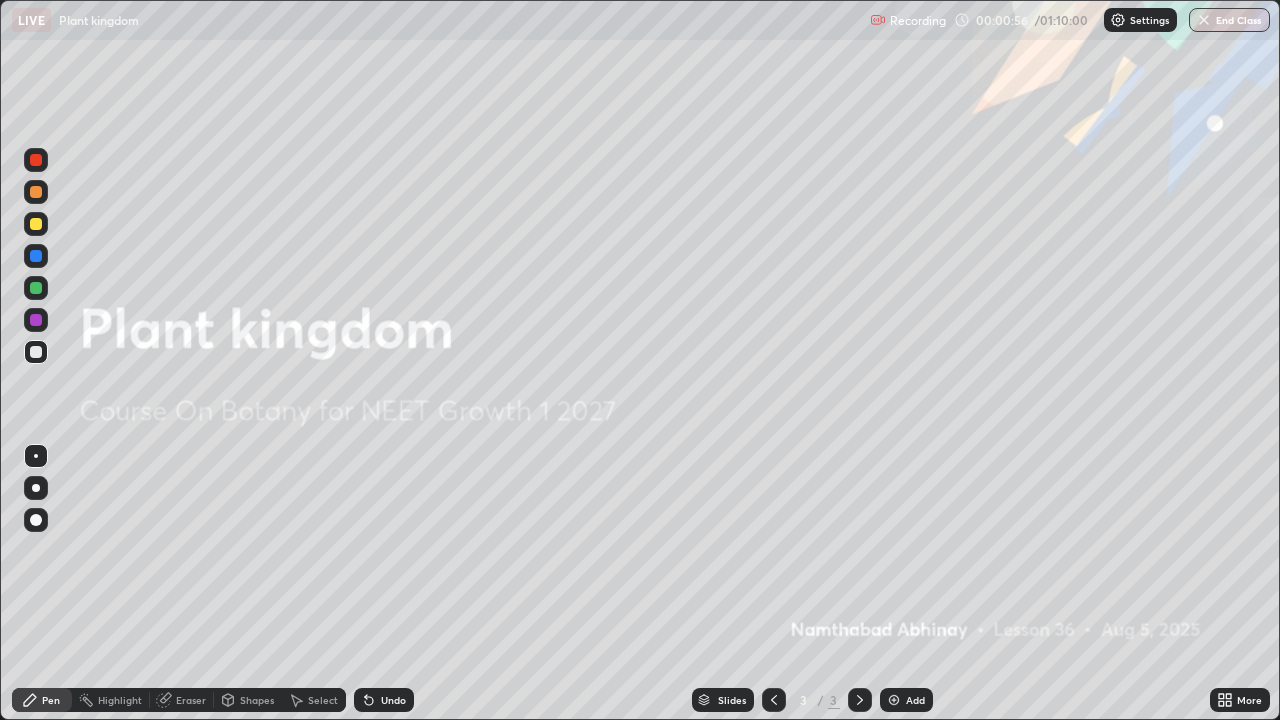 click on "Add" at bounding box center (906, 700) 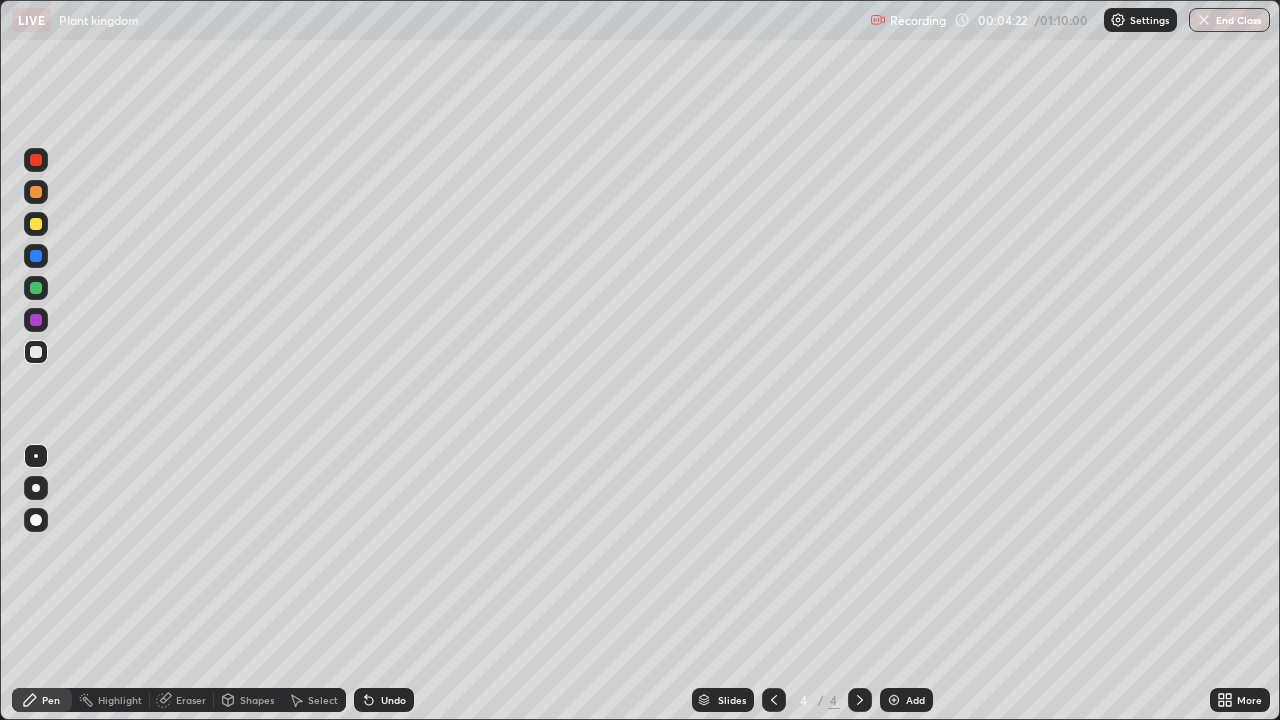 click 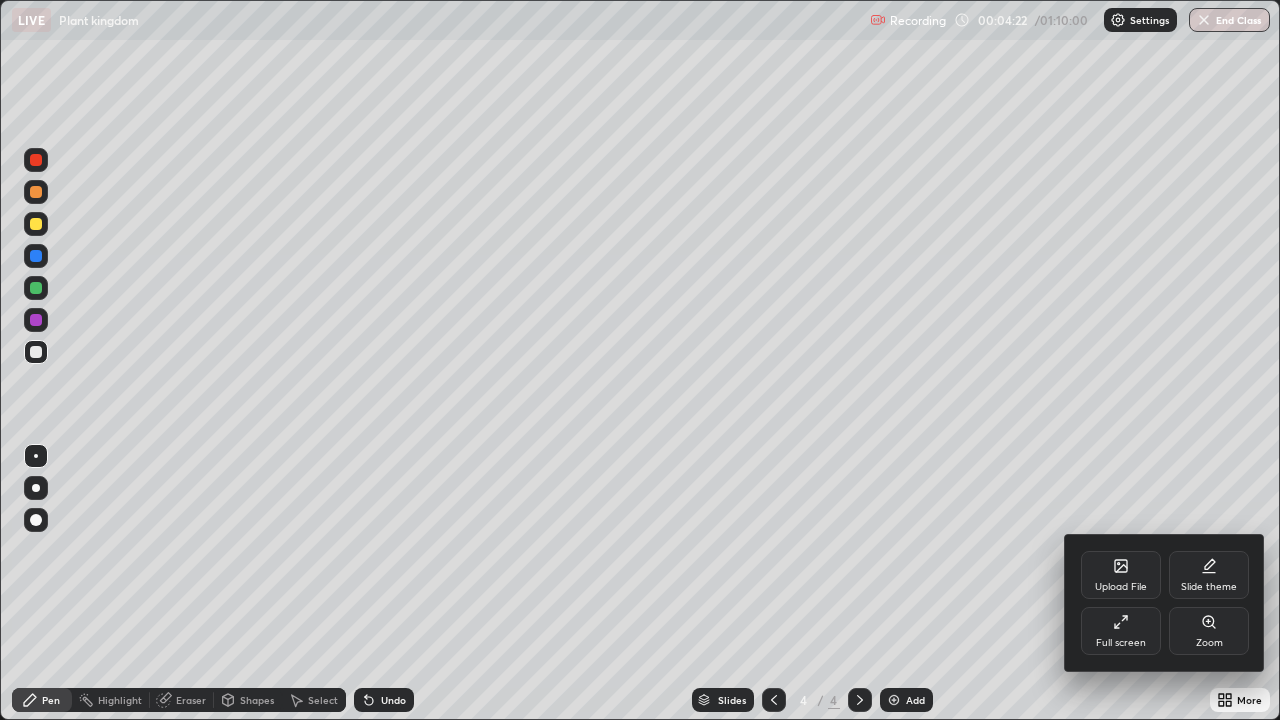 click on "Zoom" at bounding box center (1209, 631) 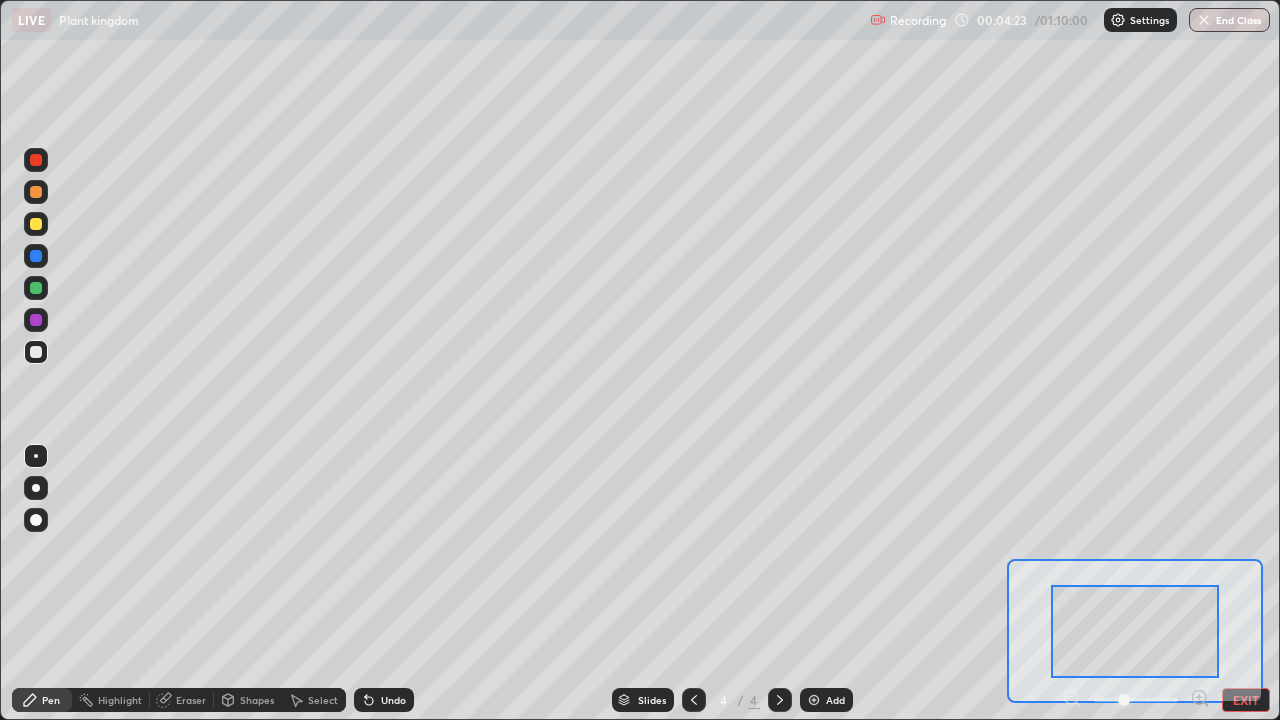 click 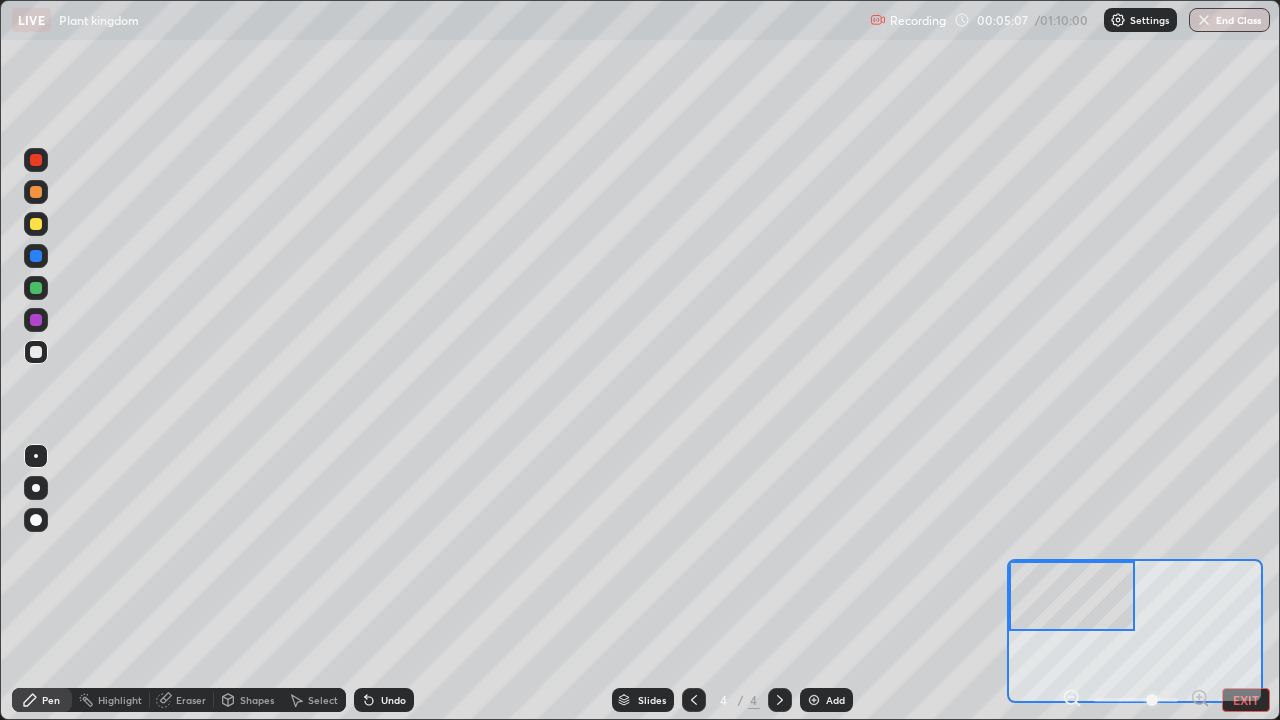 click at bounding box center (36, 160) 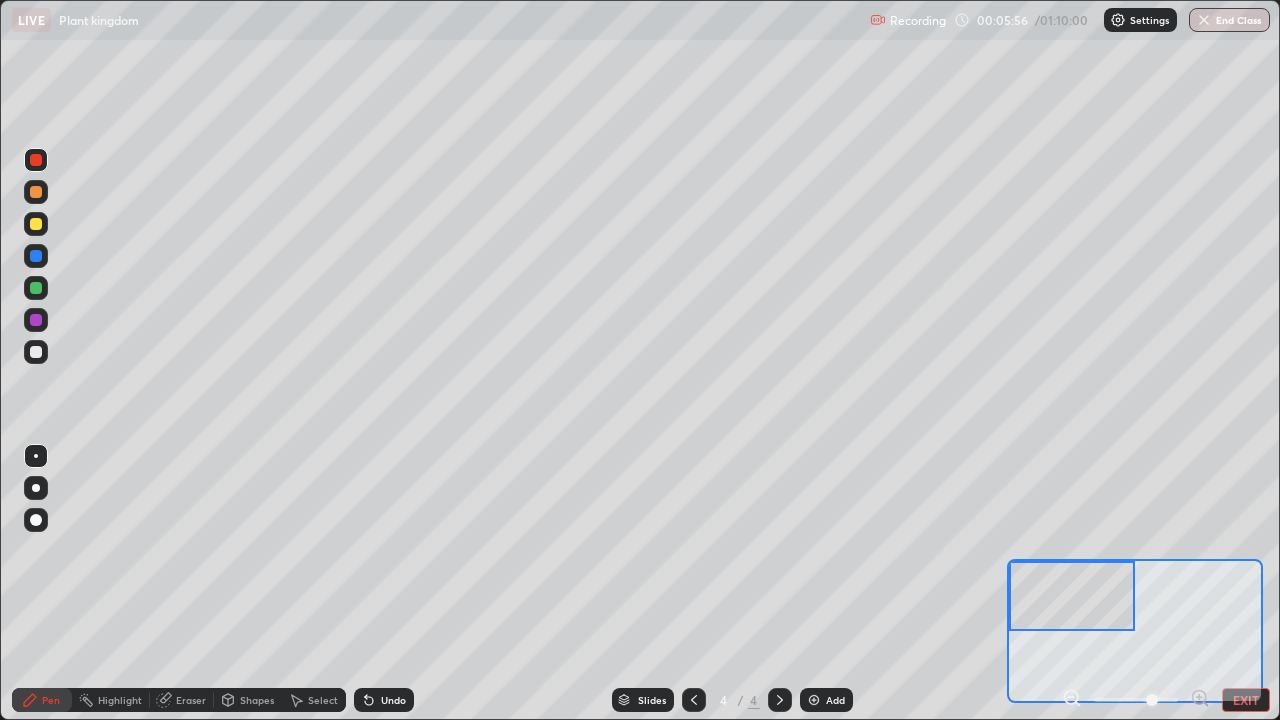 click at bounding box center (36, 224) 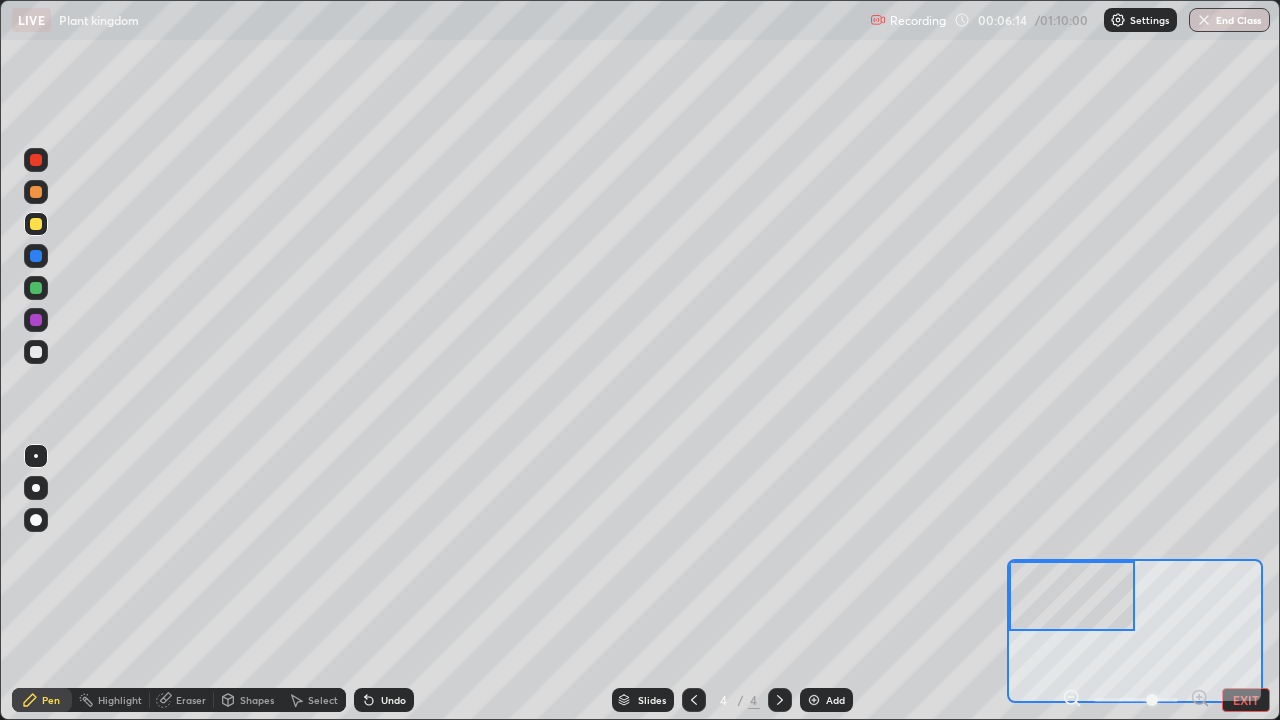 click at bounding box center [36, 352] 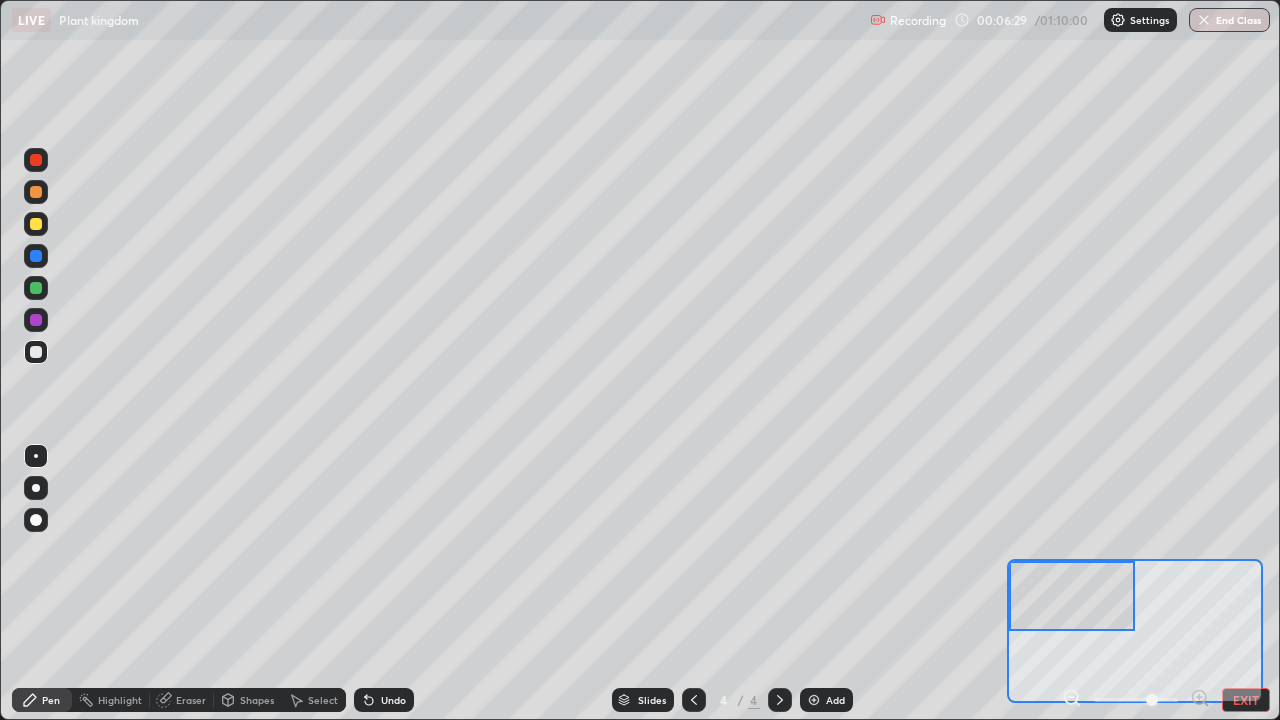click at bounding box center (36, 224) 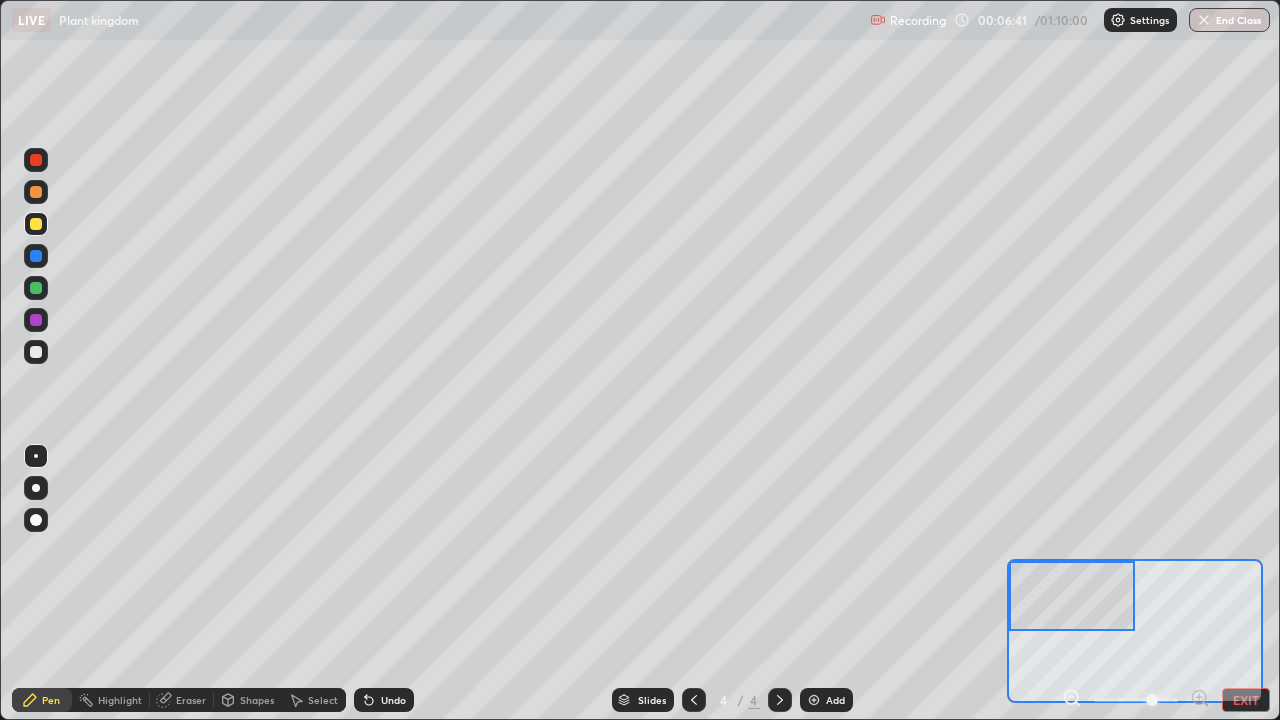 click at bounding box center (36, 352) 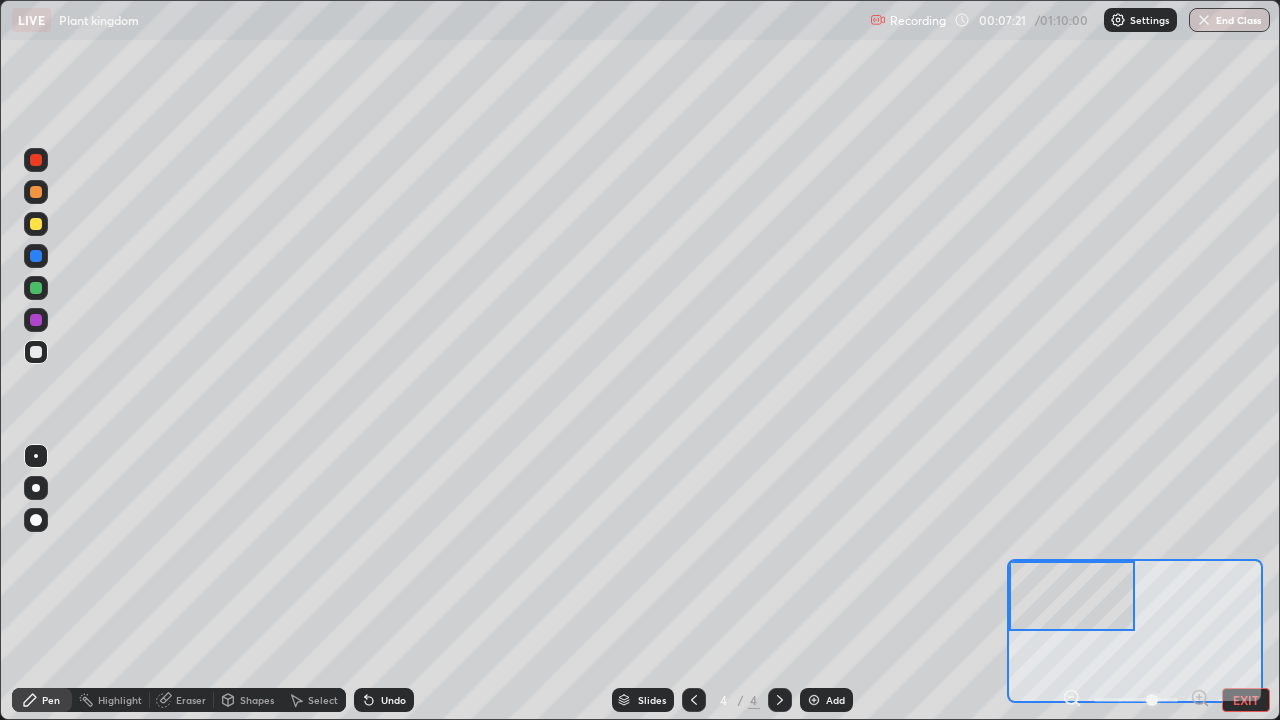 click at bounding box center [36, 224] 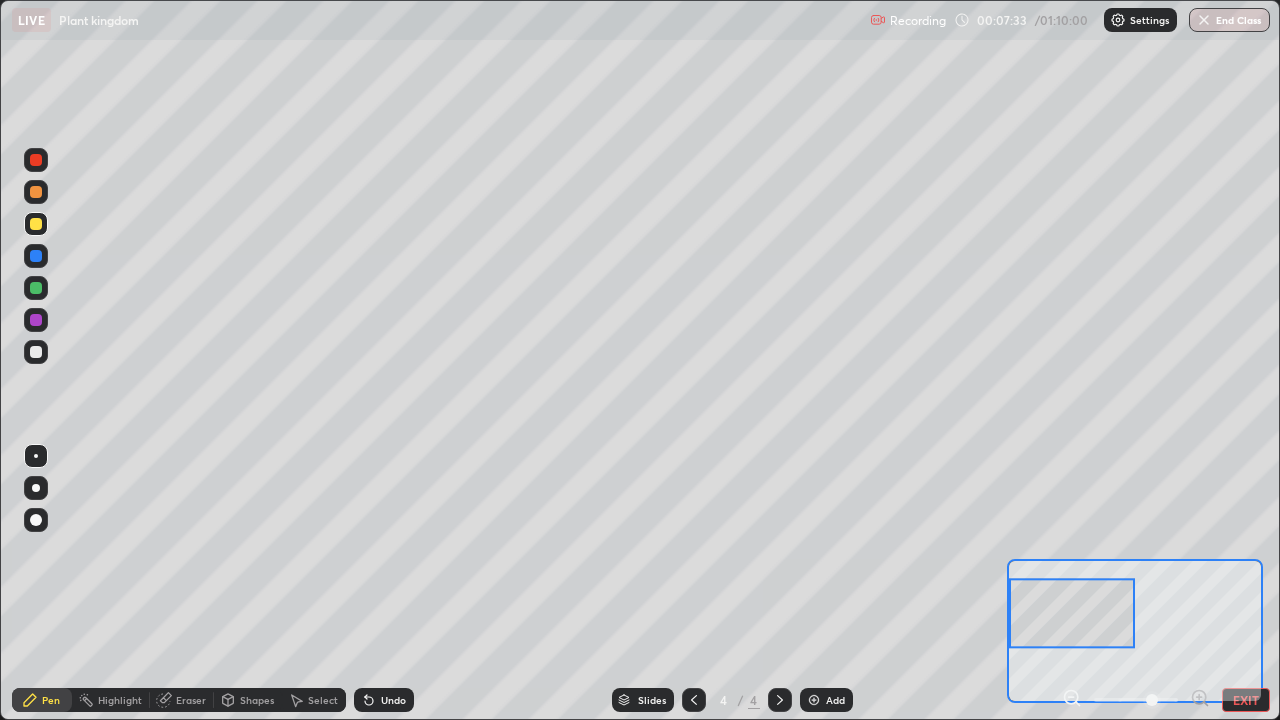 click at bounding box center [36, 352] 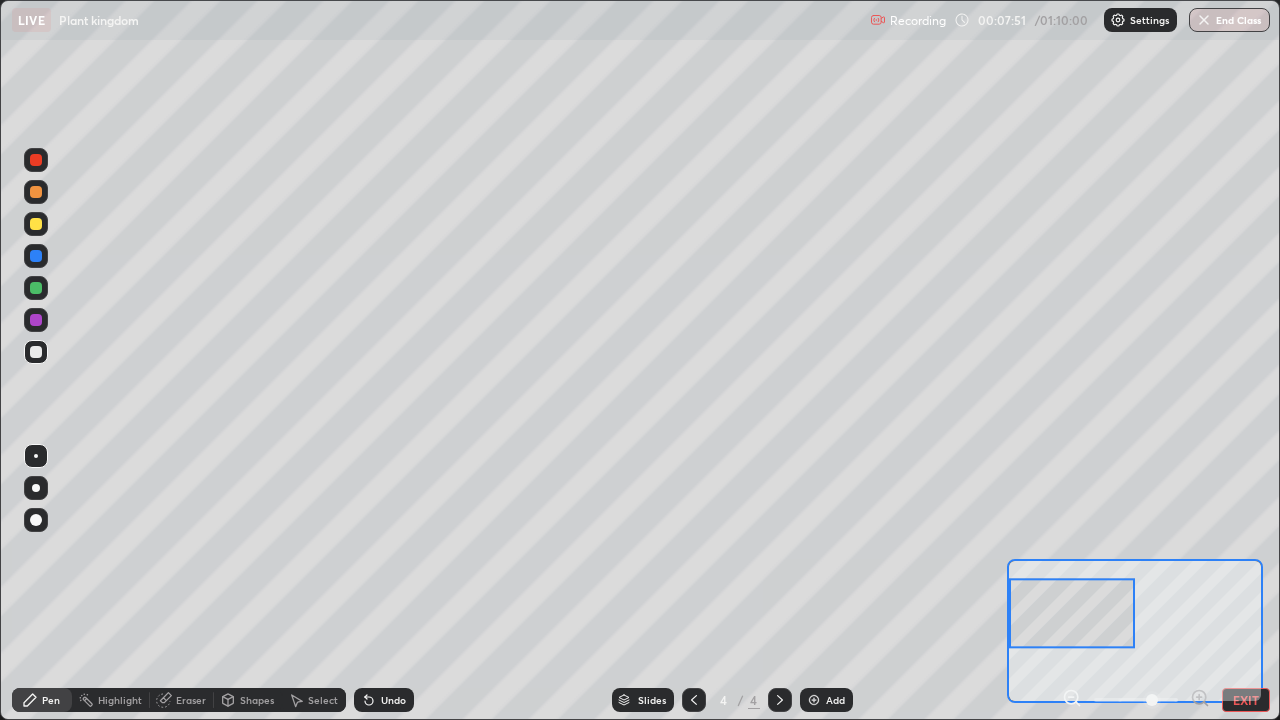 click at bounding box center (36, 288) 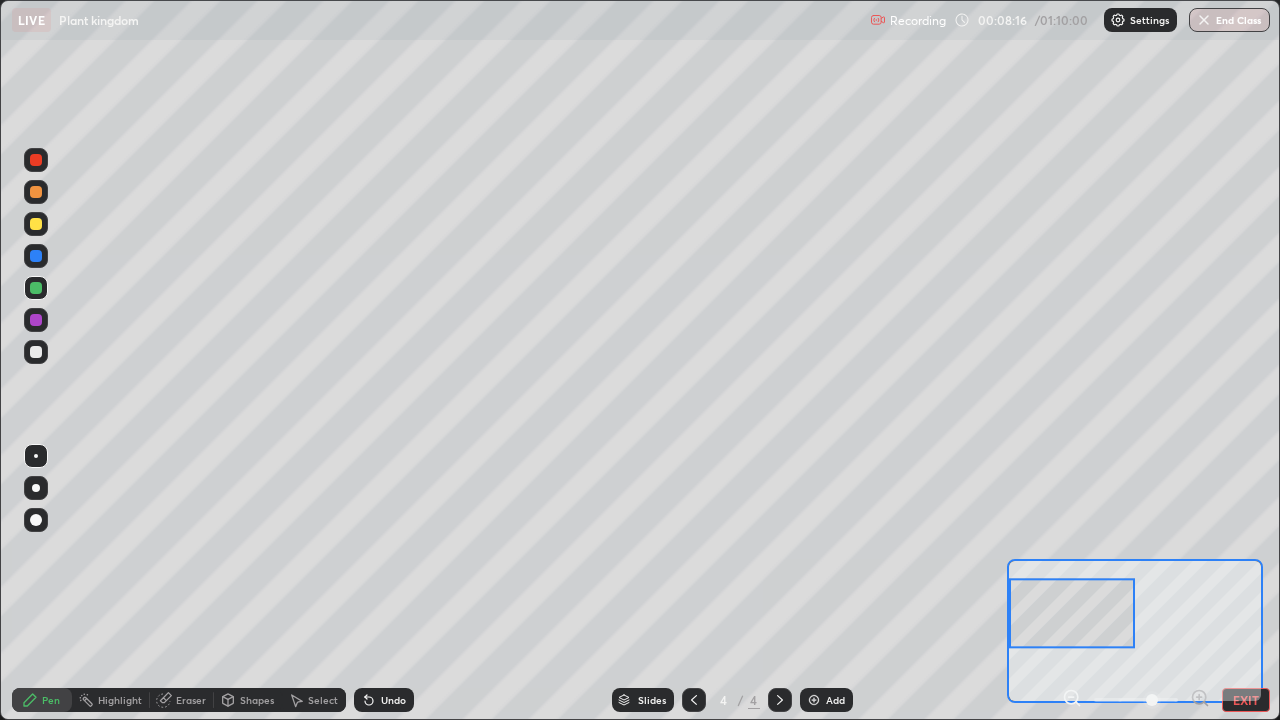 click at bounding box center [36, 288] 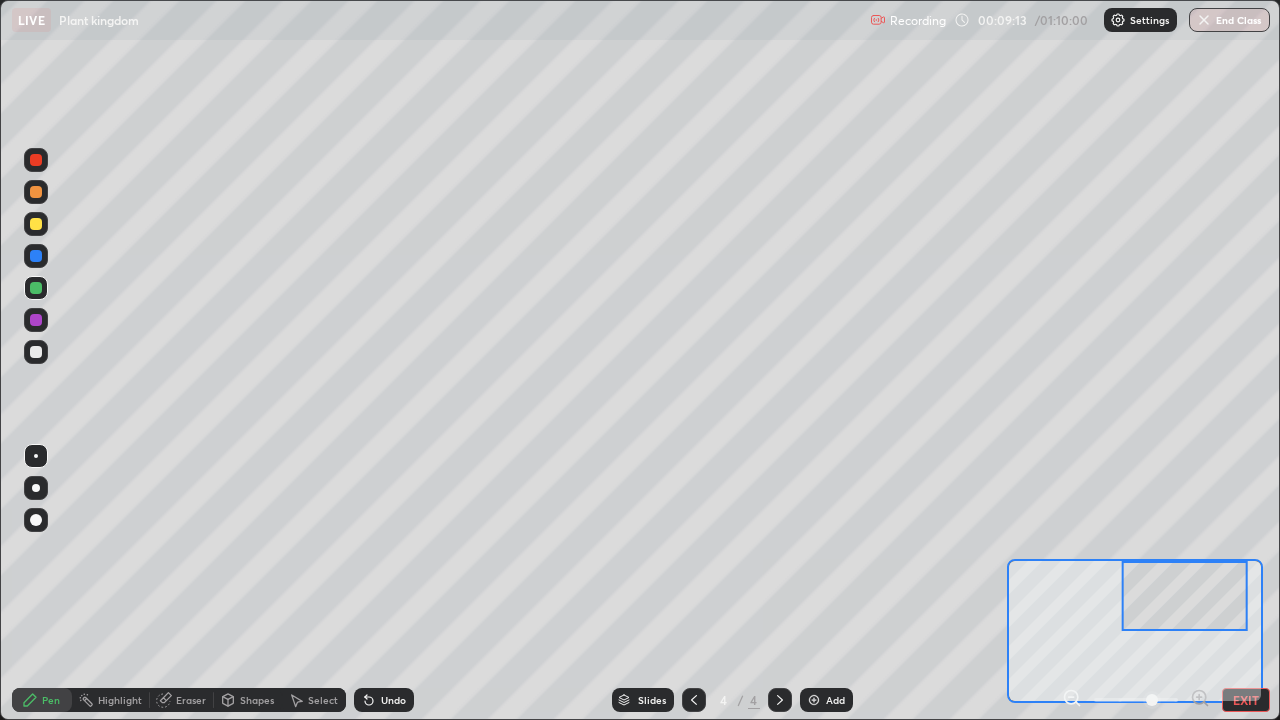 click at bounding box center (36, 160) 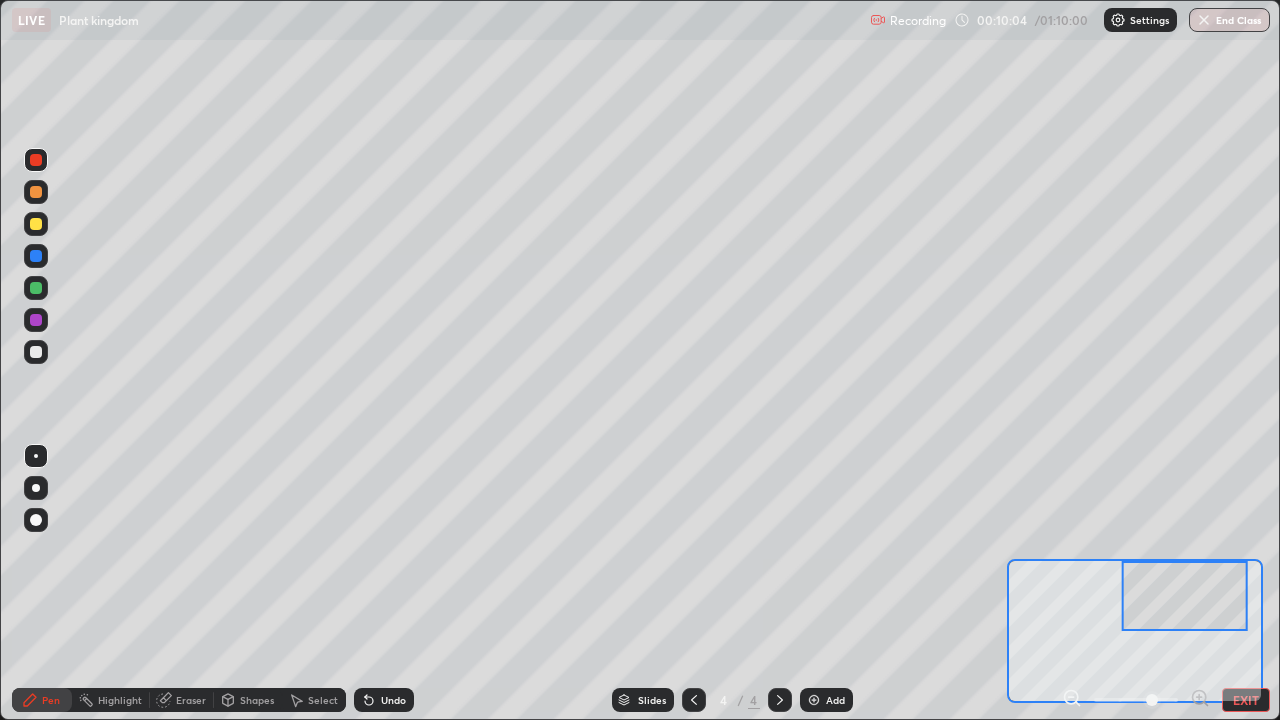 click at bounding box center (36, 224) 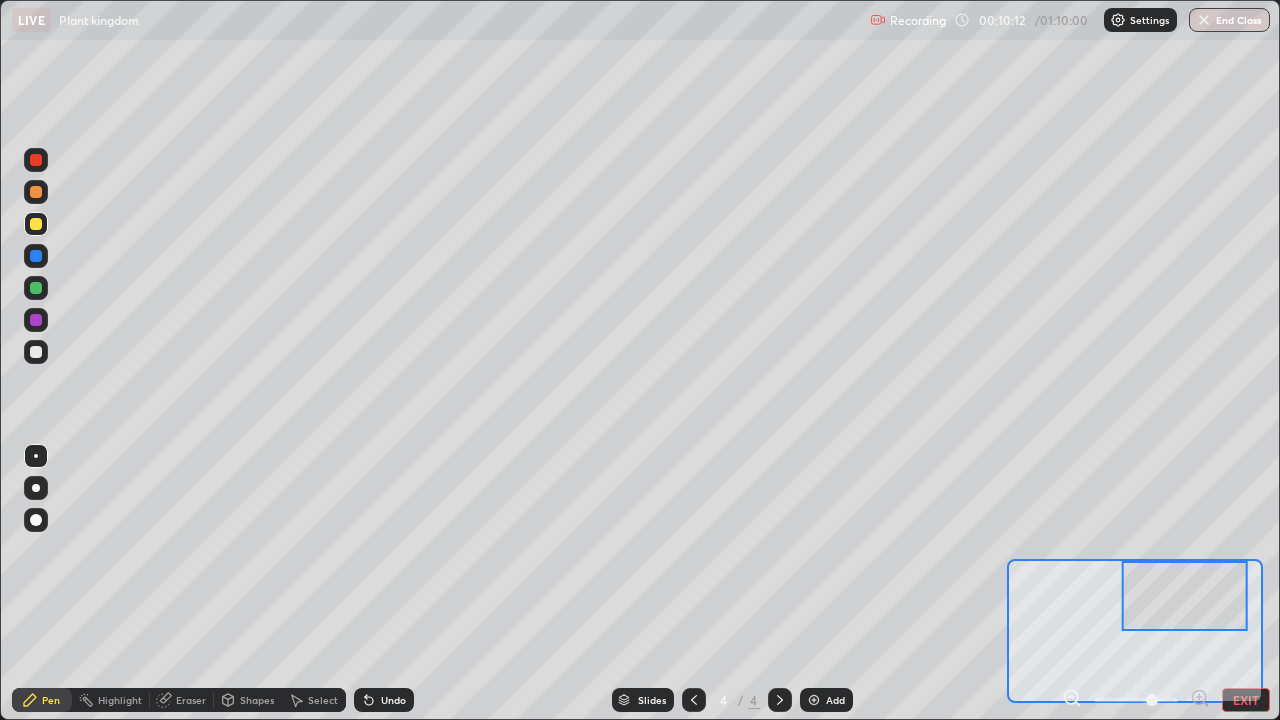 click at bounding box center (36, 160) 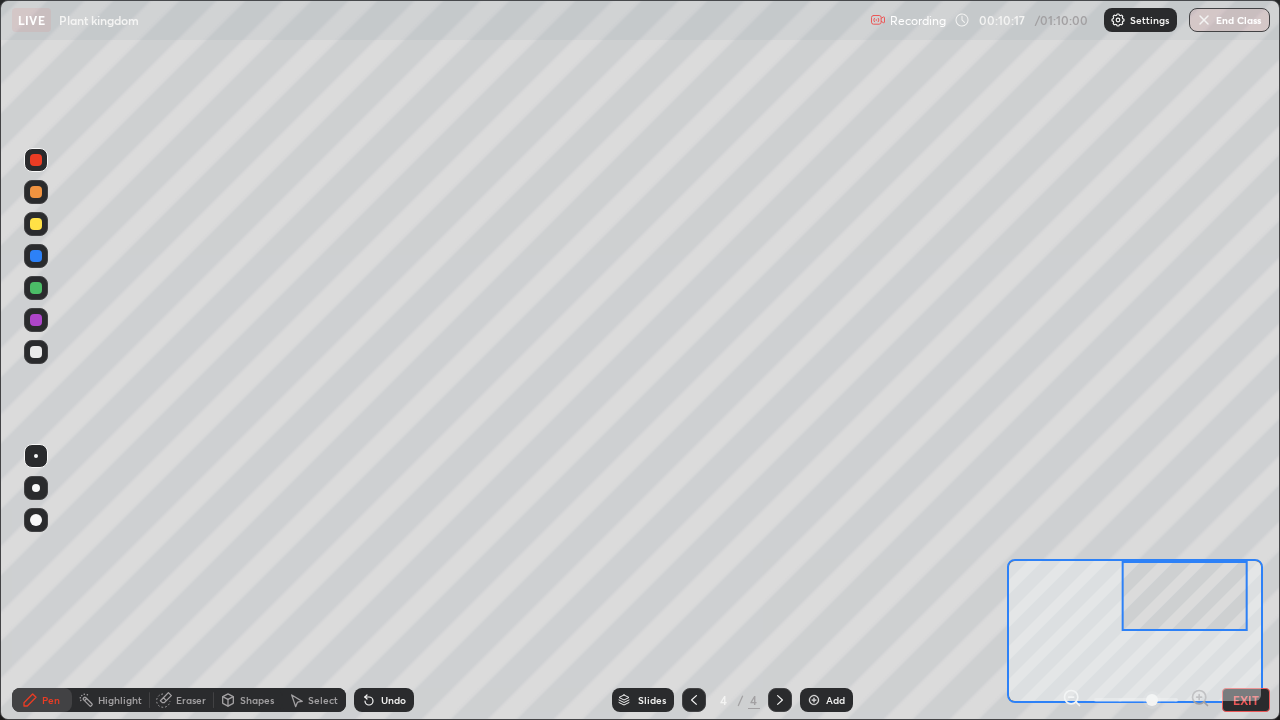 click at bounding box center [36, 224] 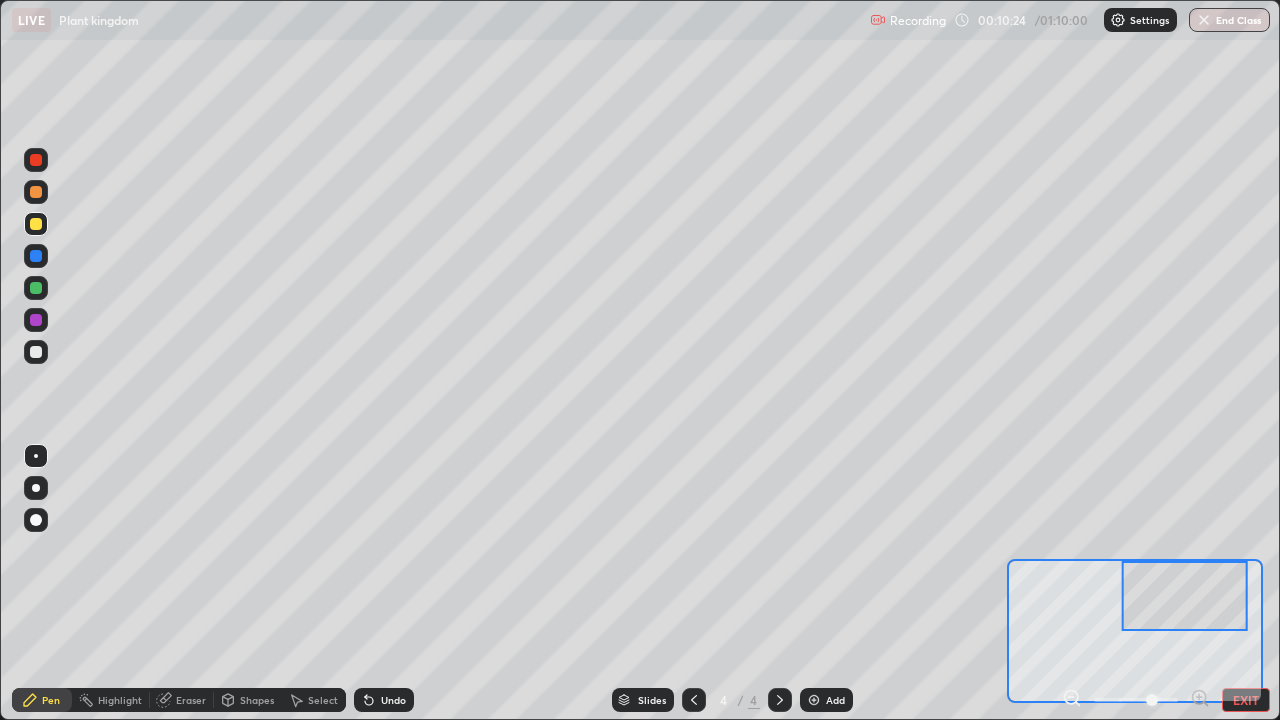 click at bounding box center [36, 320] 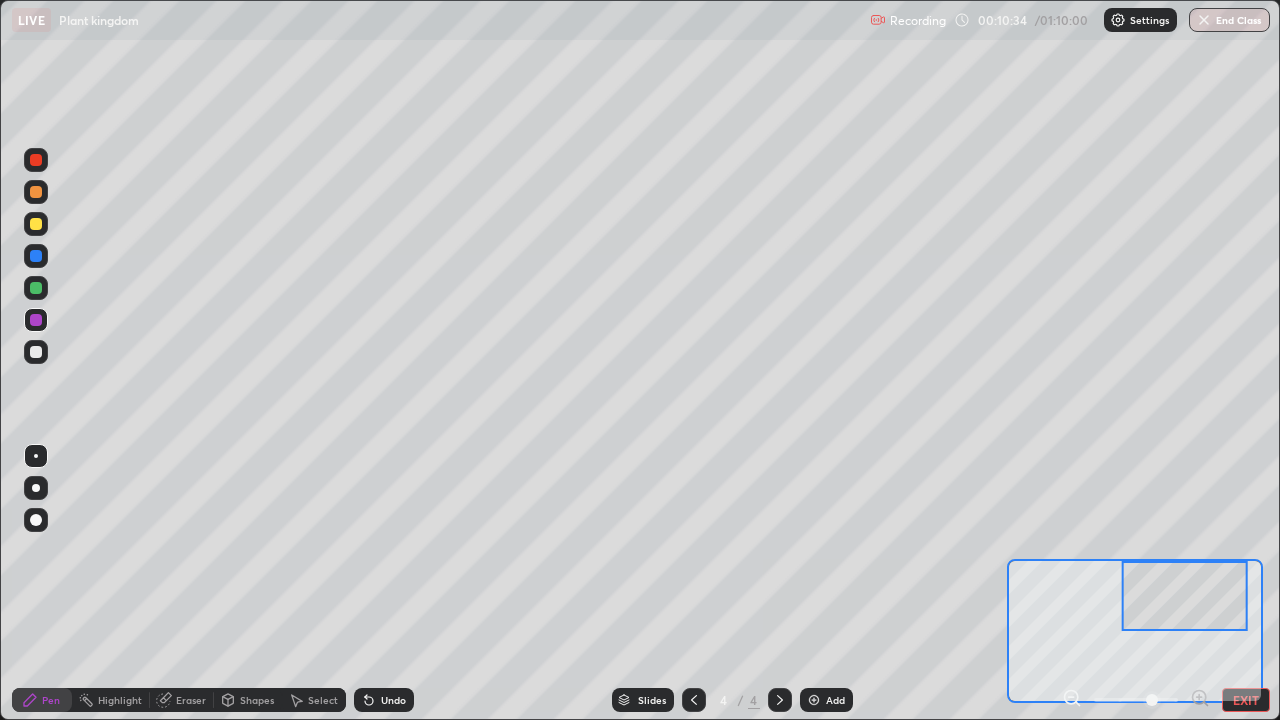 click at bounding box center [36, 160] 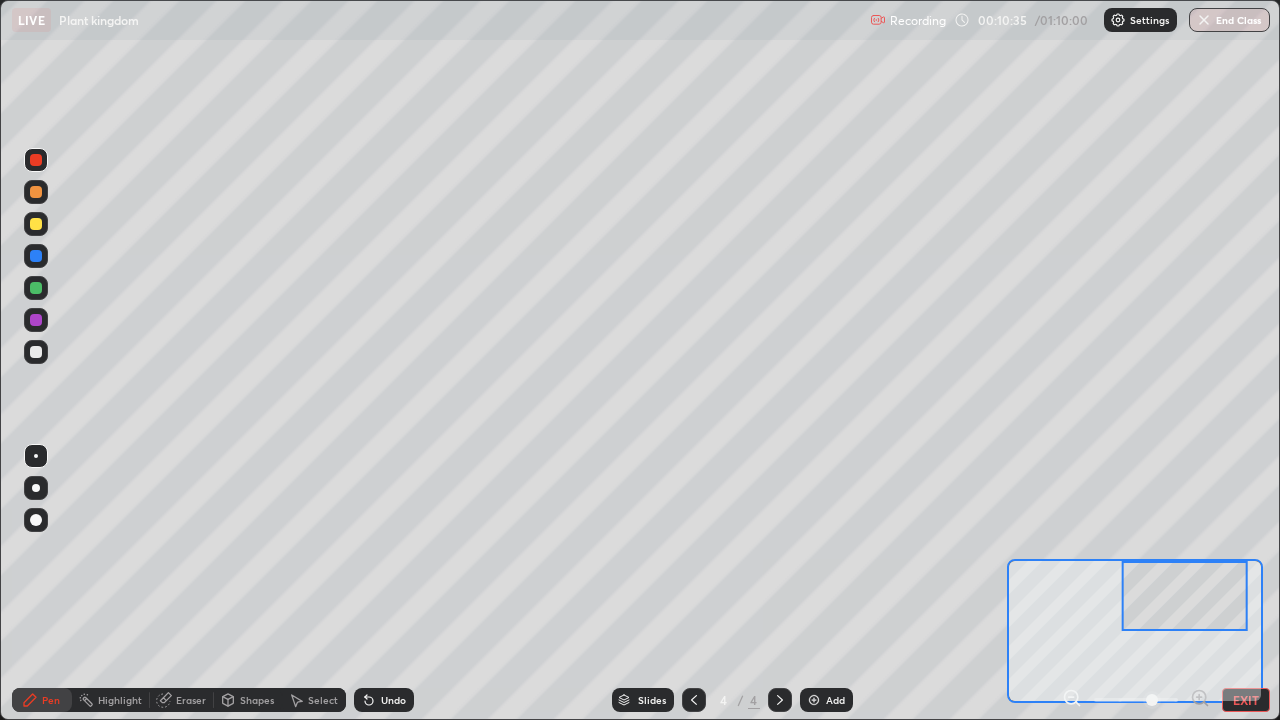 click at bounding box center [36, 256] 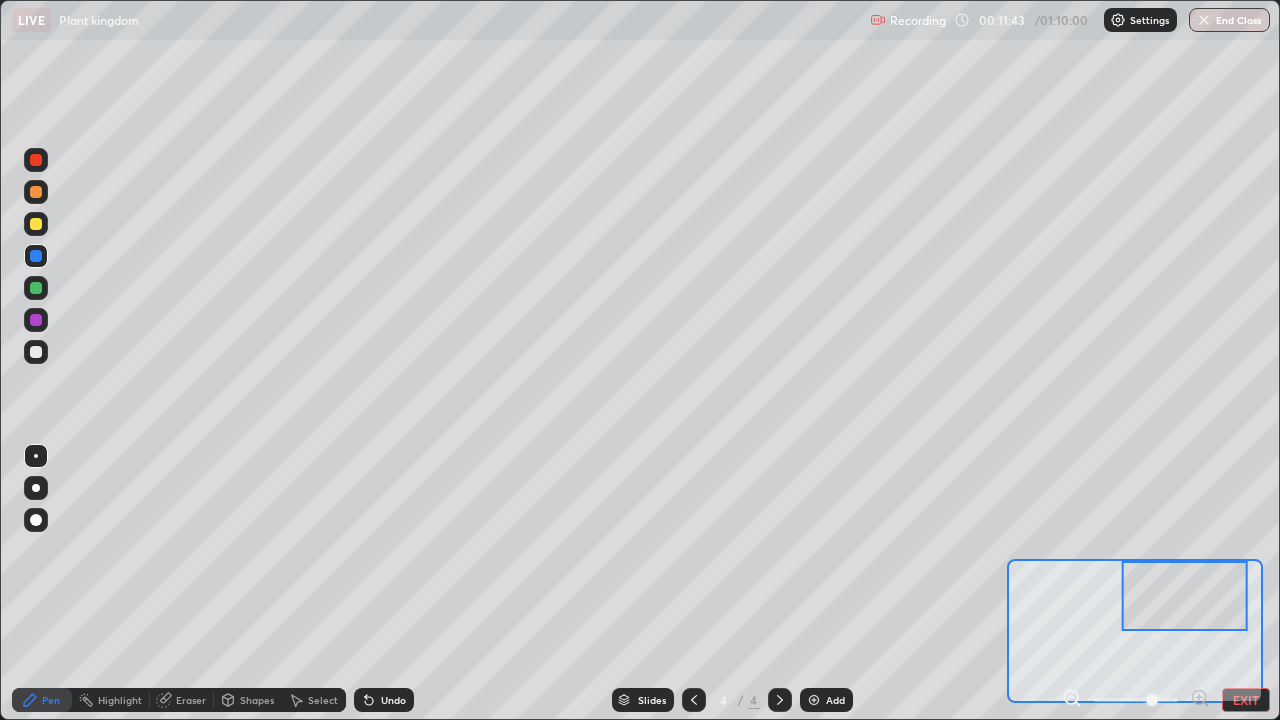 click at bounding box center [36, 224] 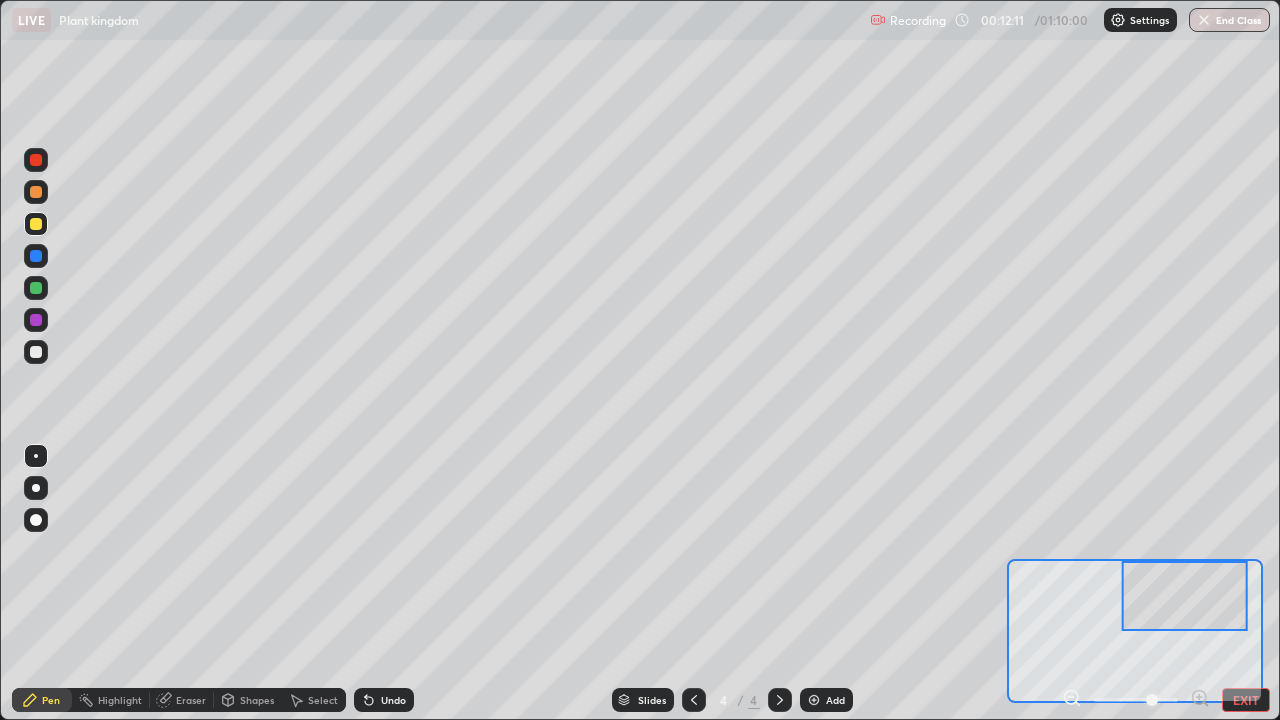 click at bounding box center [36, 160] 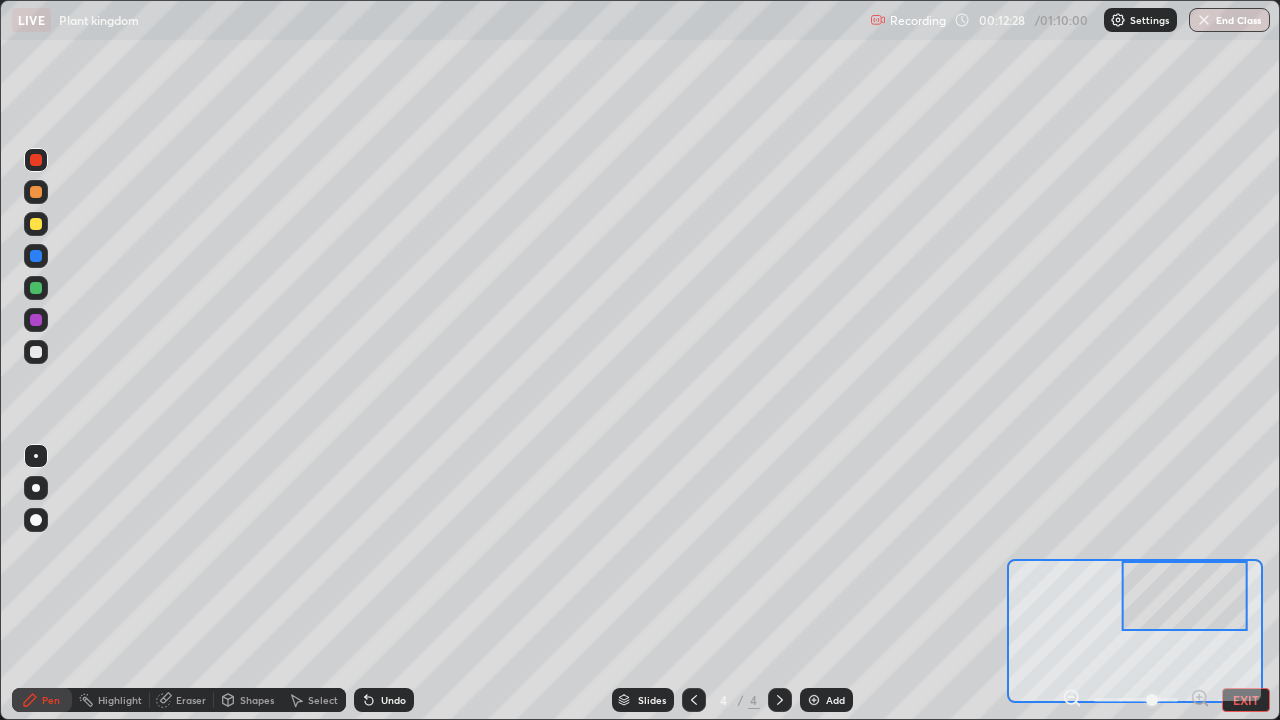 click at bounding box center [36, 288] 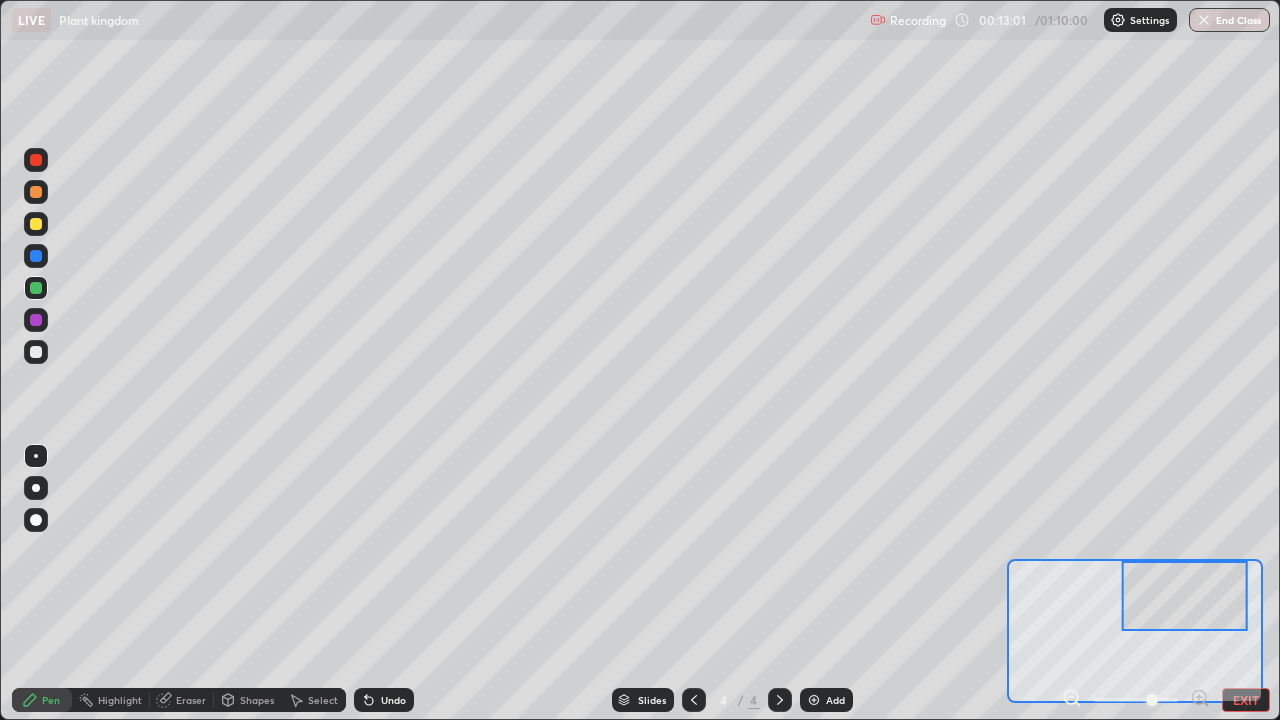 click on "EXIT" at bounding box center [1246, 700] 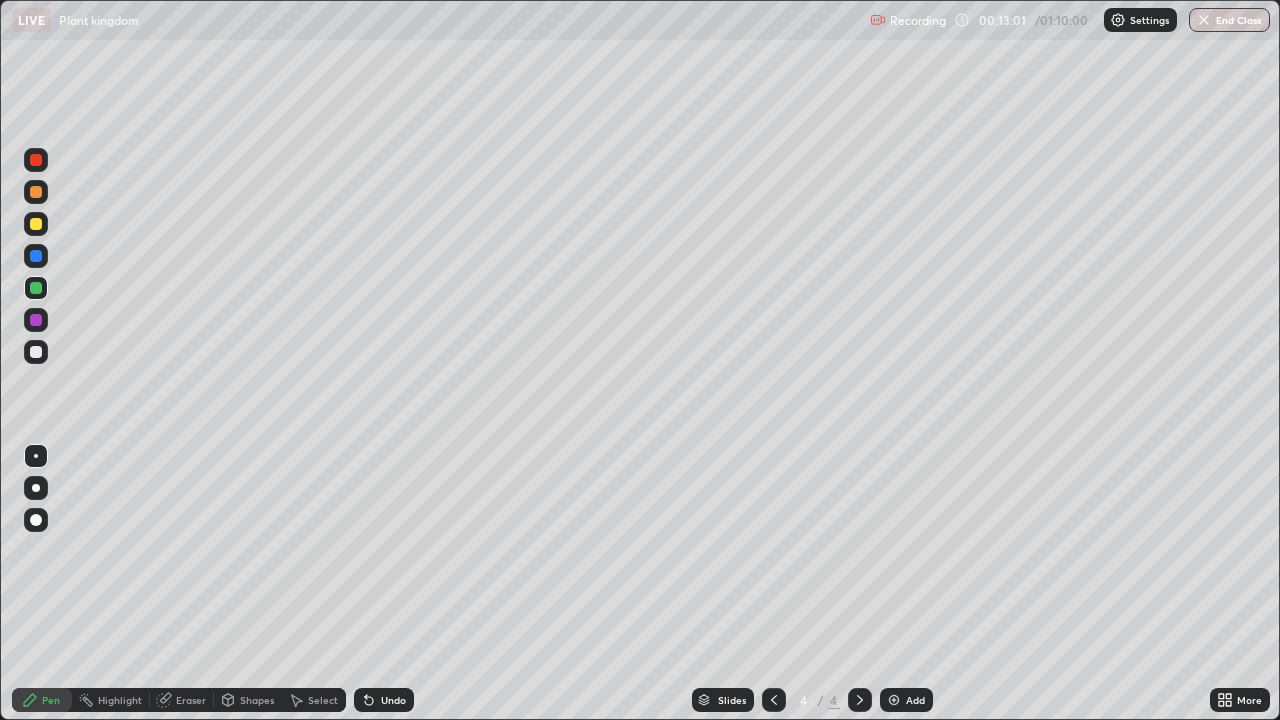 click on "More" at bounding box center [1249, 700] 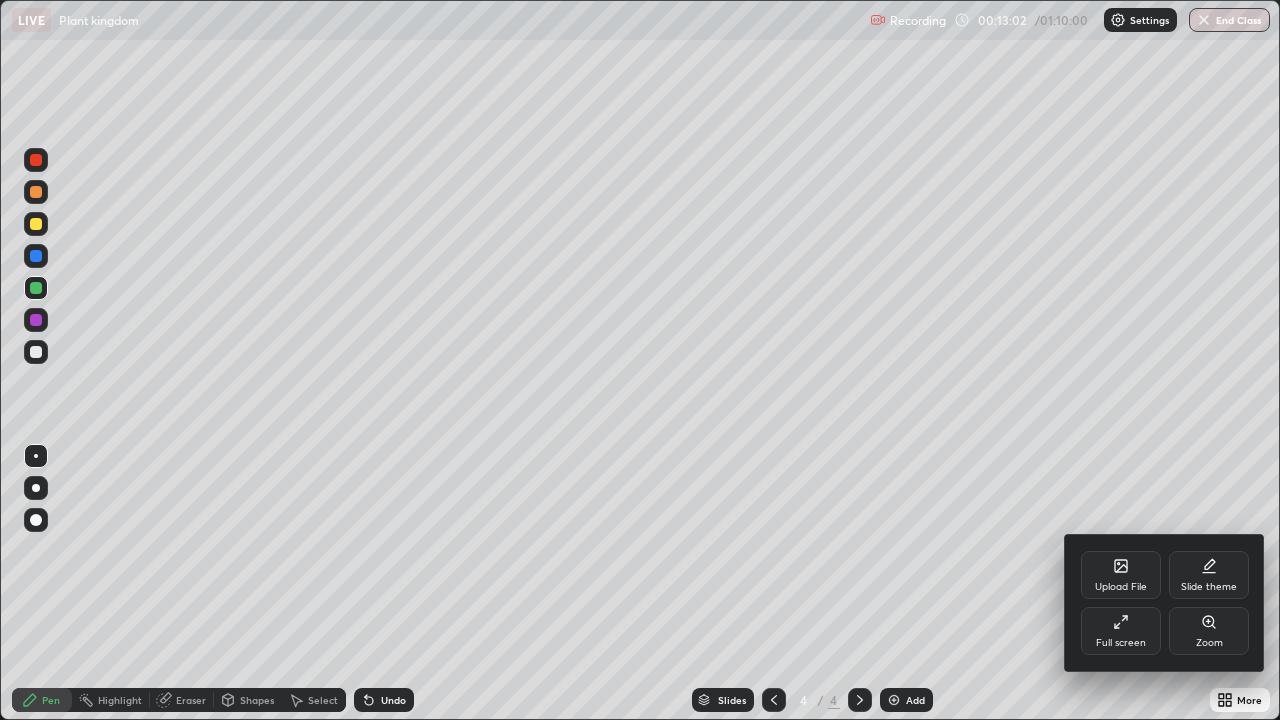 click on "Upload File" at bounding box center [1121, 587] 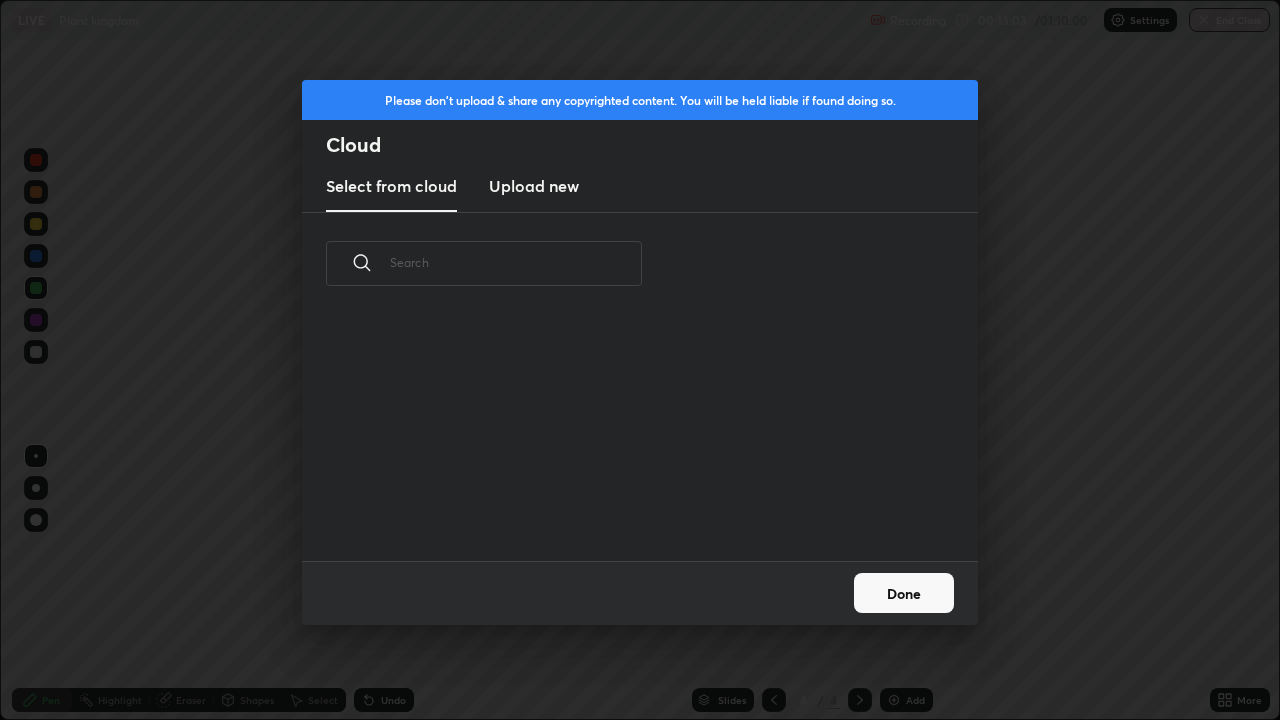 scroll, scrollTop: 7, scrollLeft: 11, axis: both 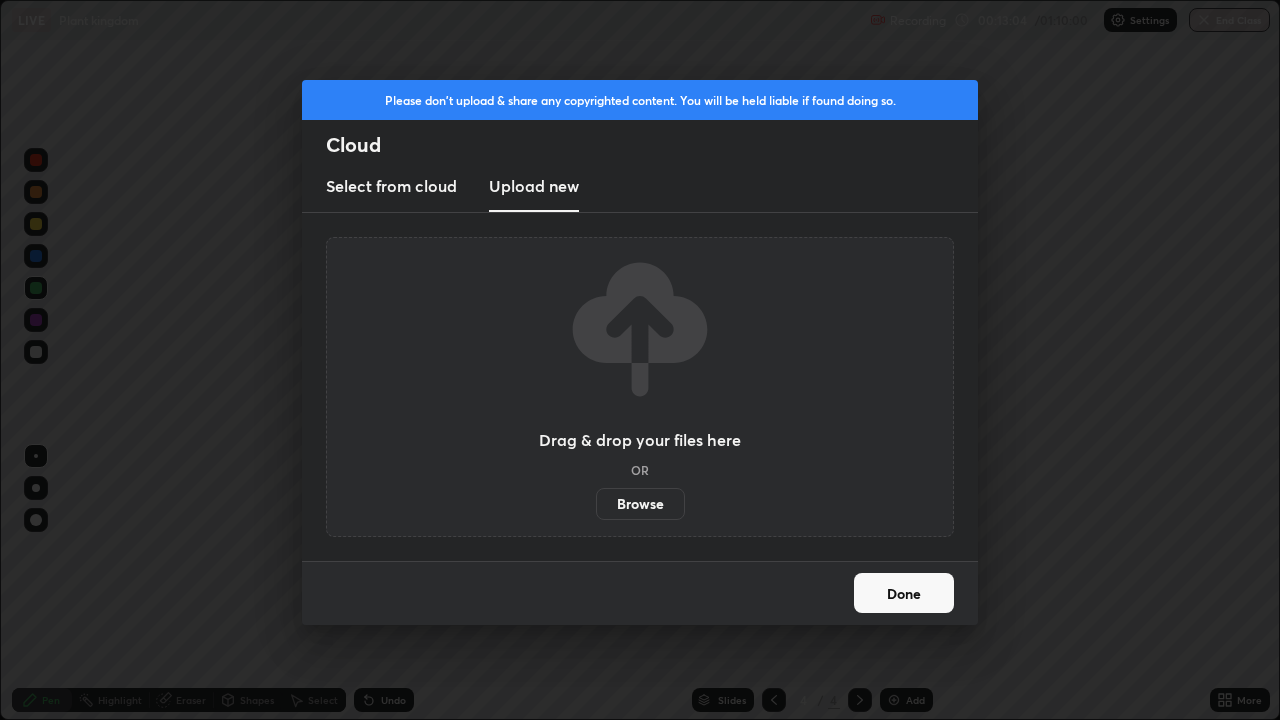 click on "Browse" at bounding box center [640, 504] 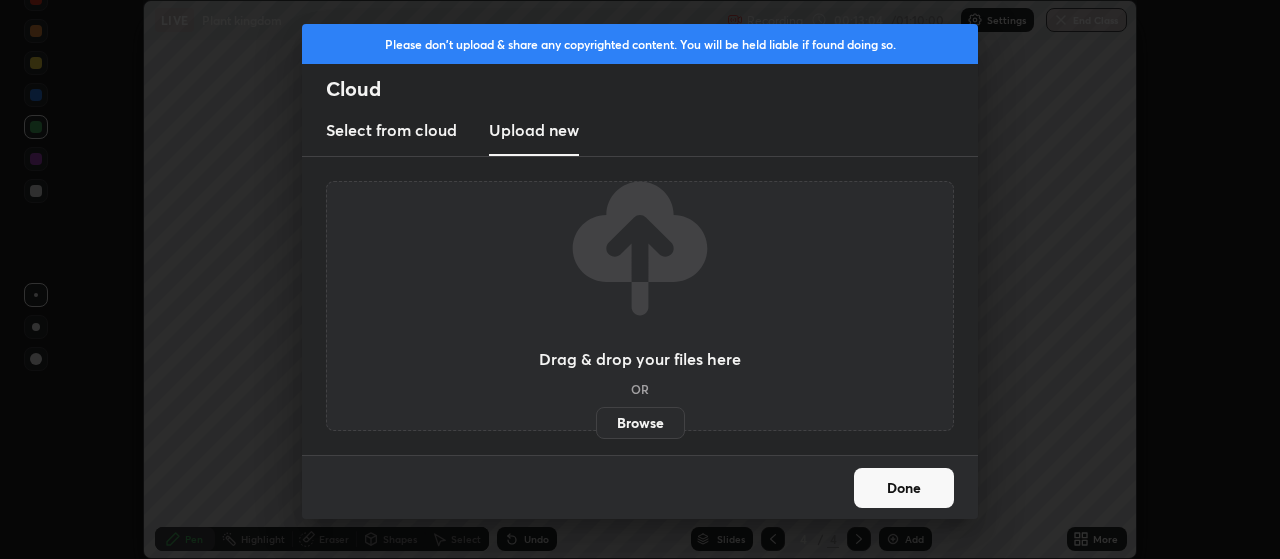 scroll, scrollTop: 559, scrollLeft: 1280, axis: both 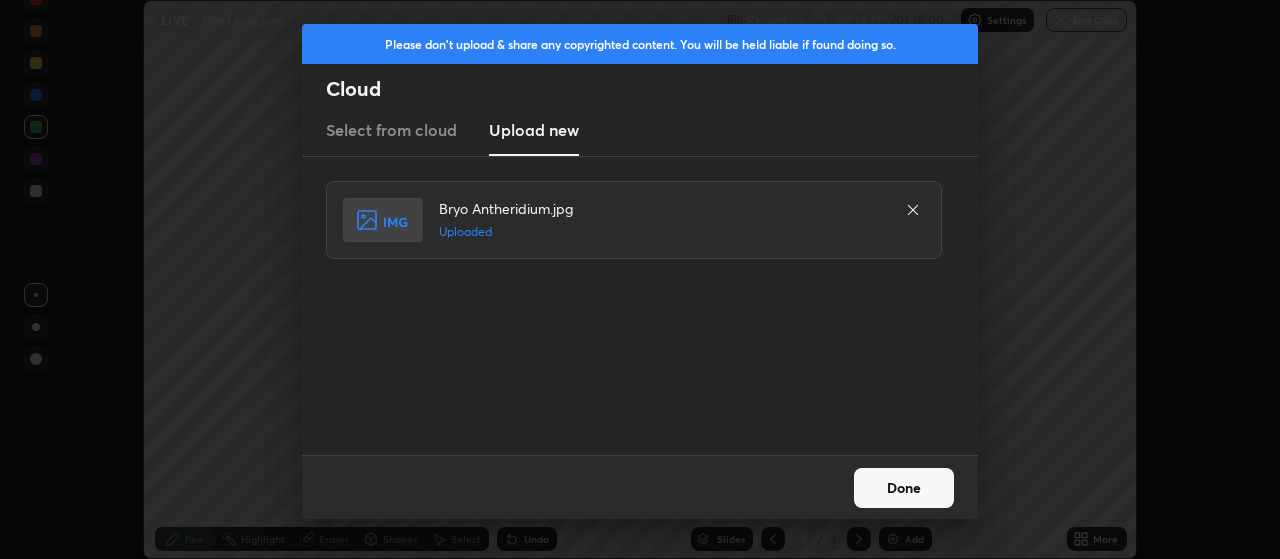 click on "Done" at bounding box center [904, 488] 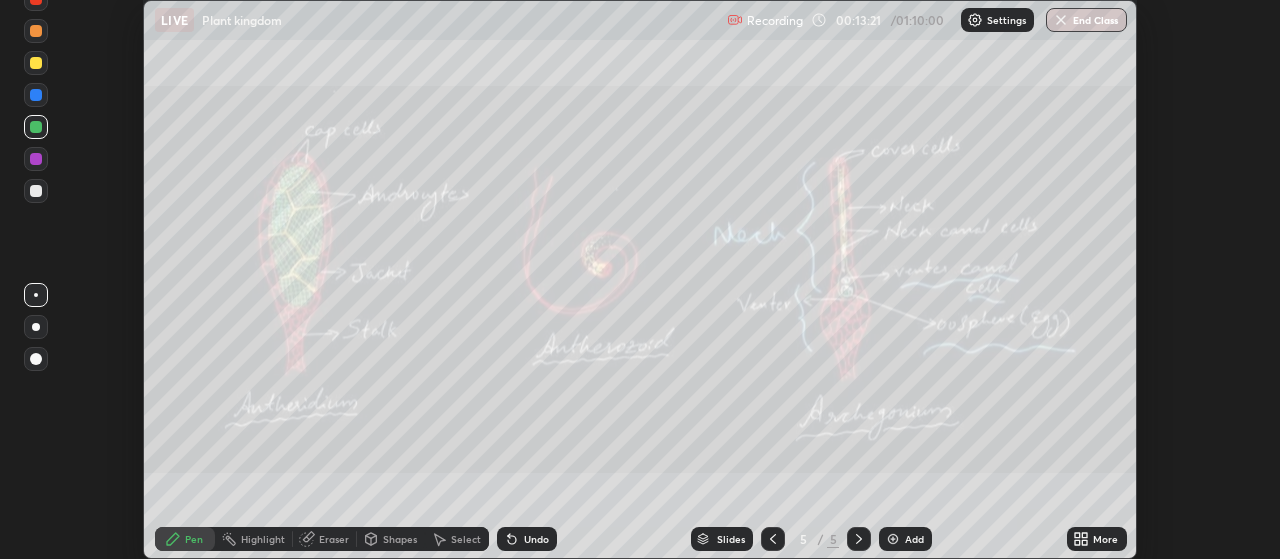 click on "More" at bounding box center [1097, 539] 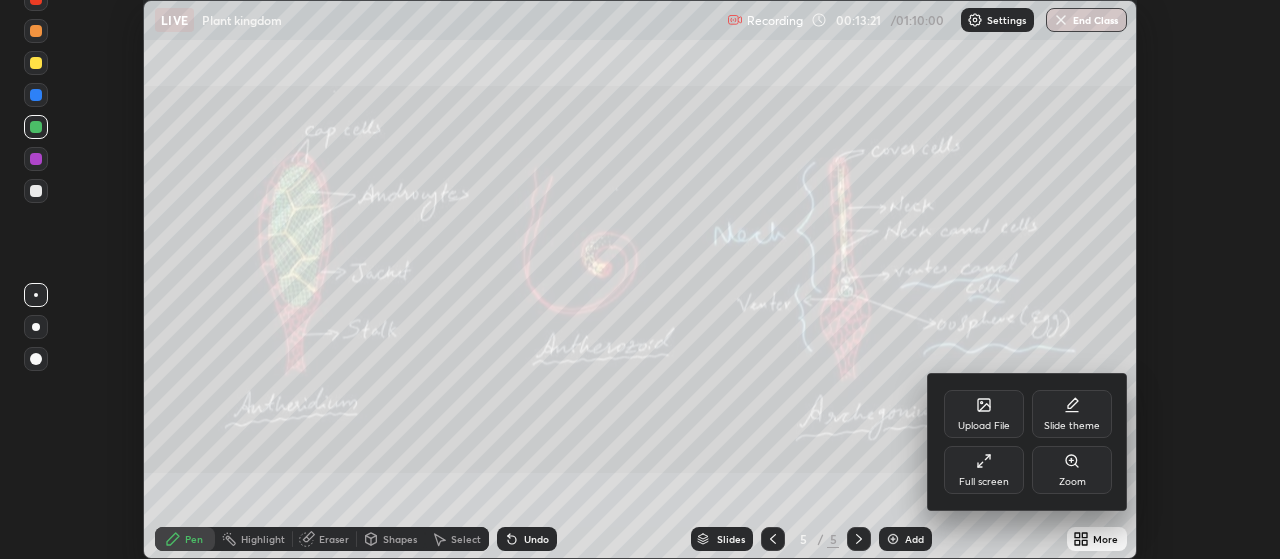 click on "Full screen" at bounding box center [984, 470] 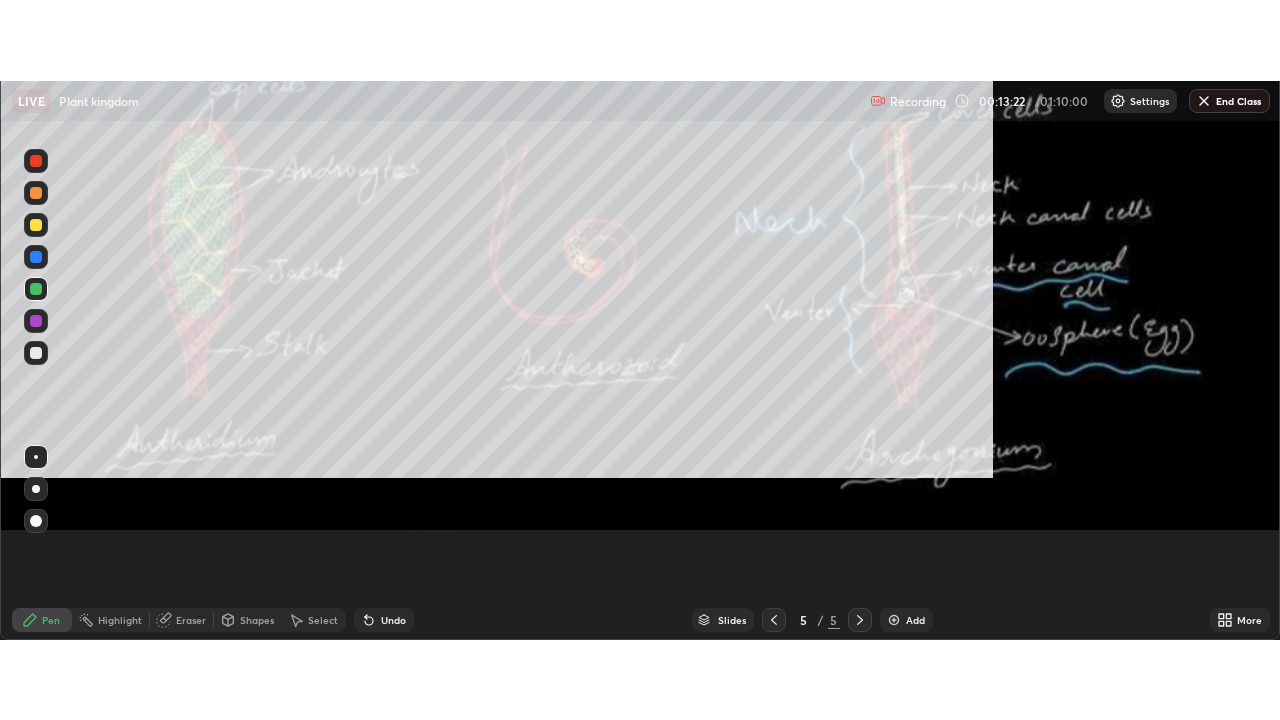 scroll, scrollTop: 99280, scrollLeft: 98720, axis: both 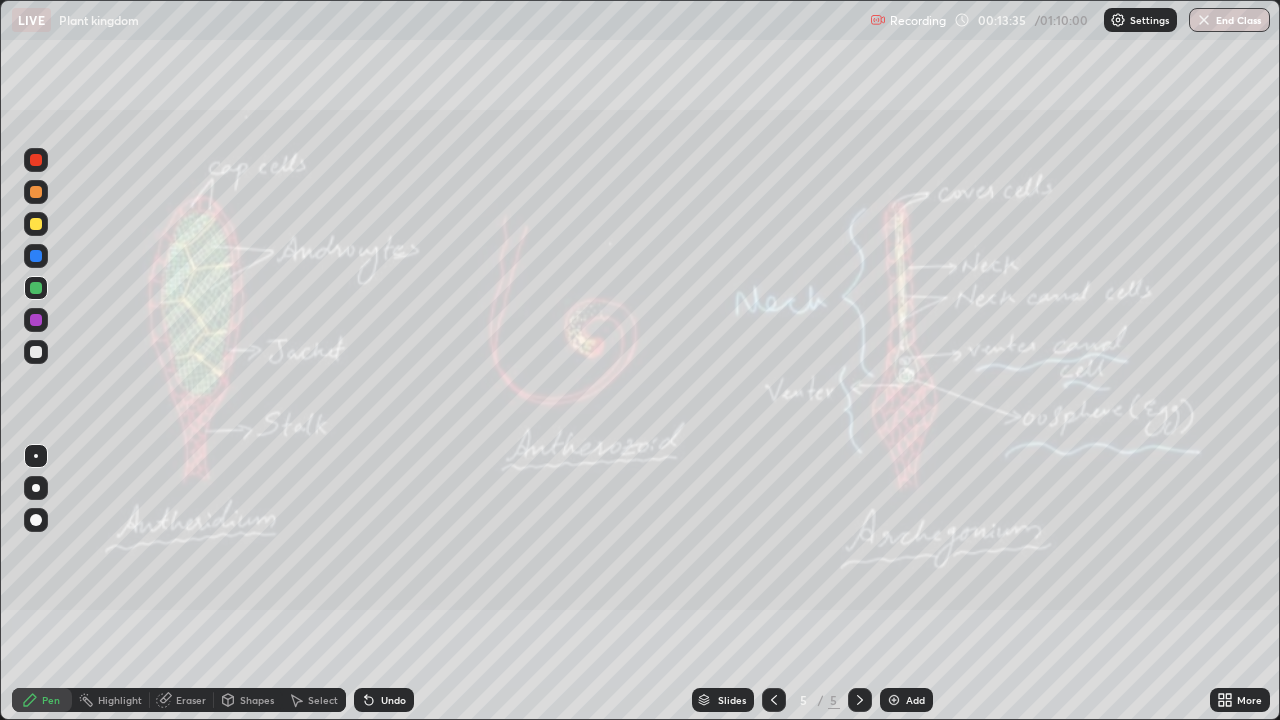 click at bounding box center [36, 488] 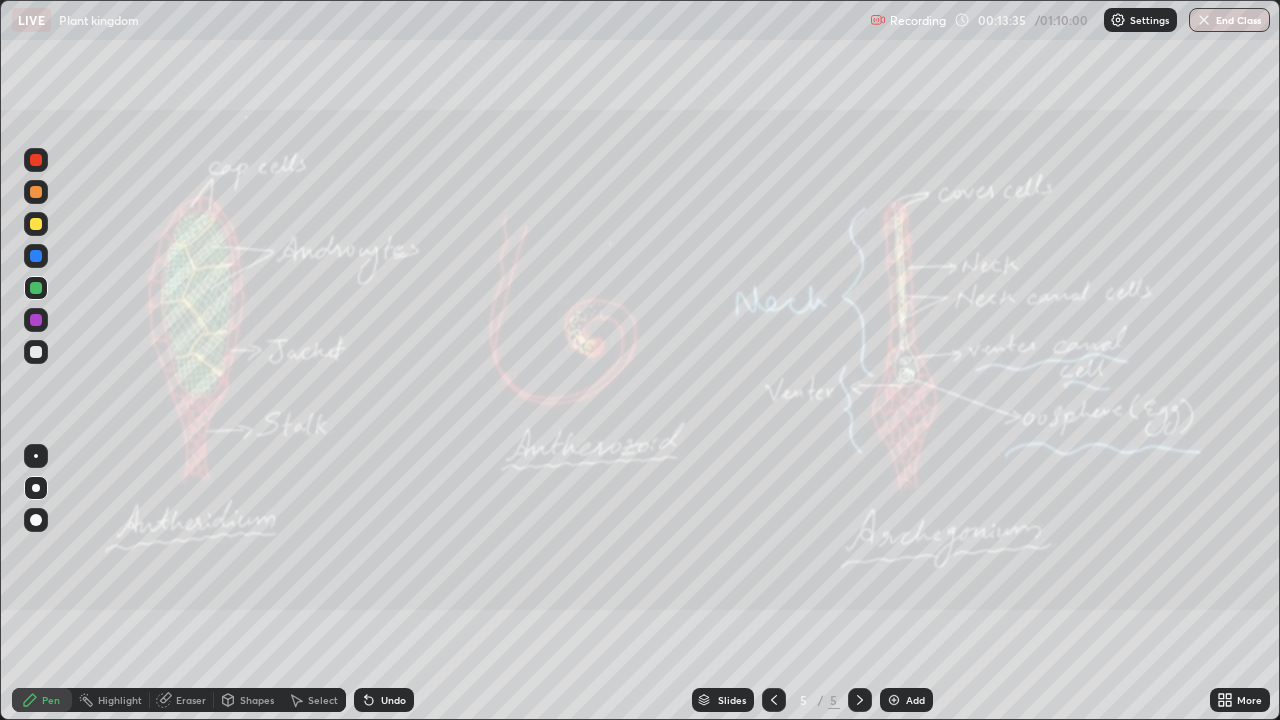 click at bounding box center (36, 160) 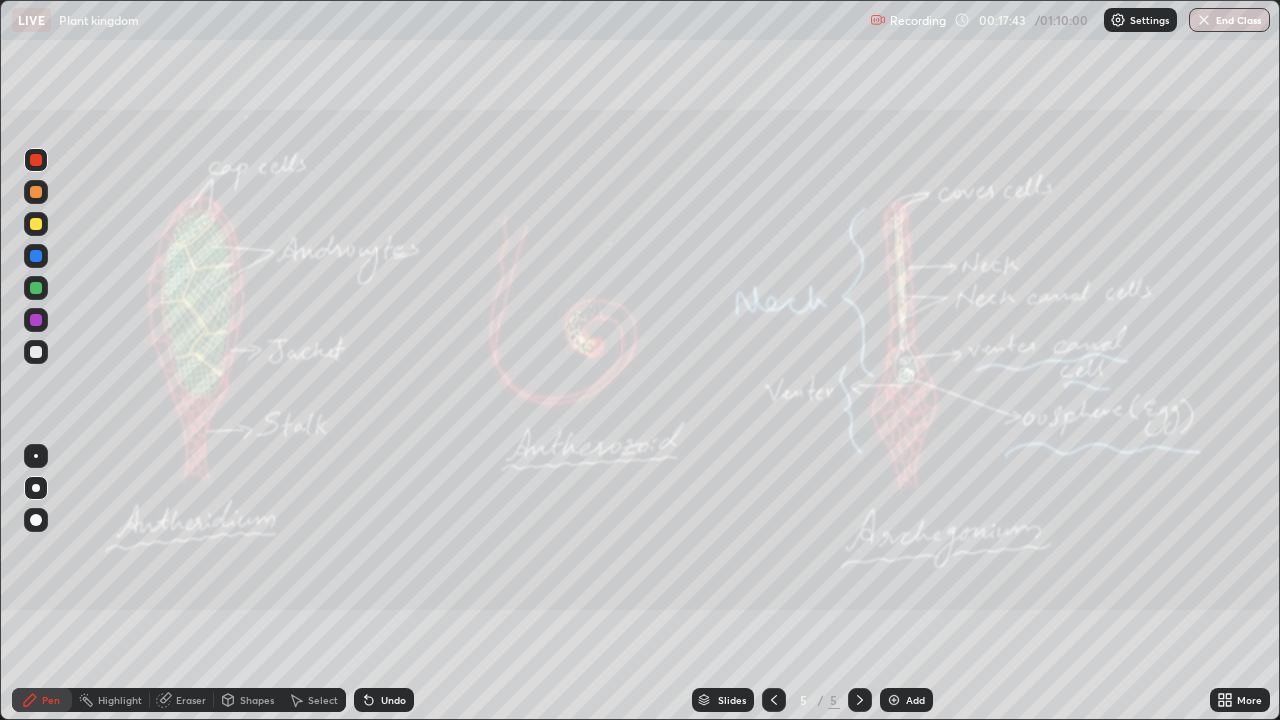 click 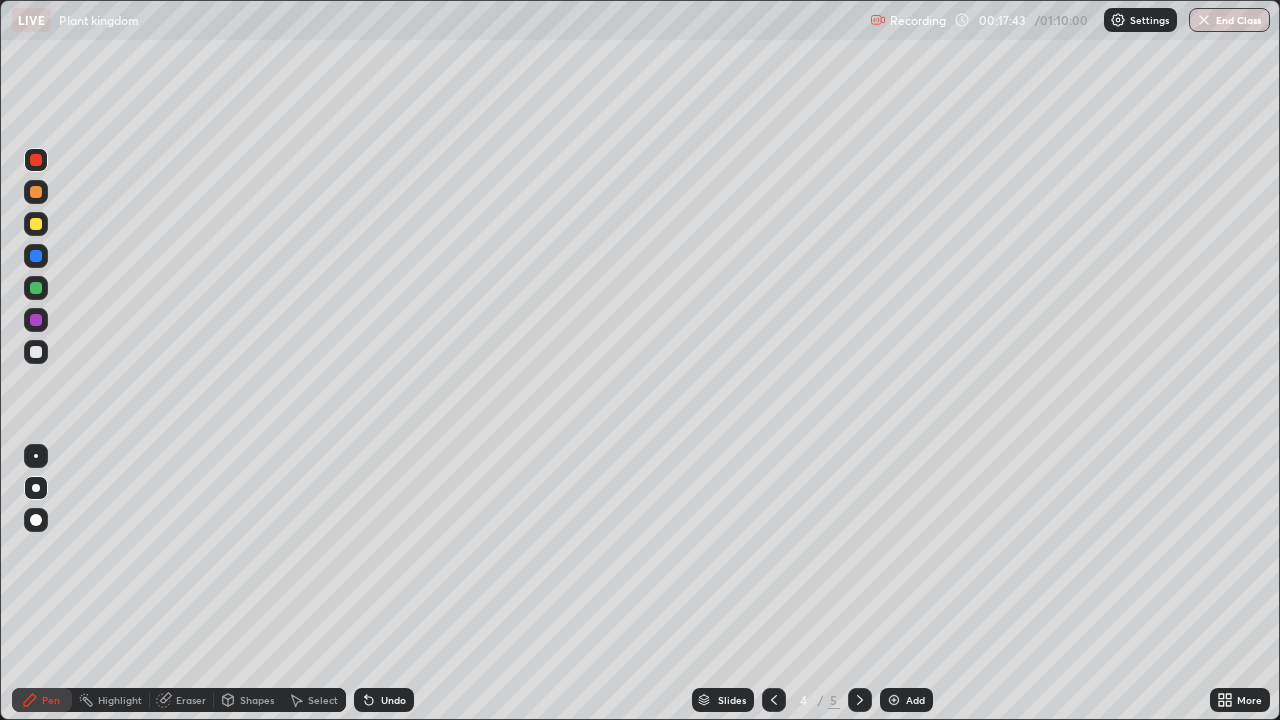 click on "More" at bounding box center [1240, 700] 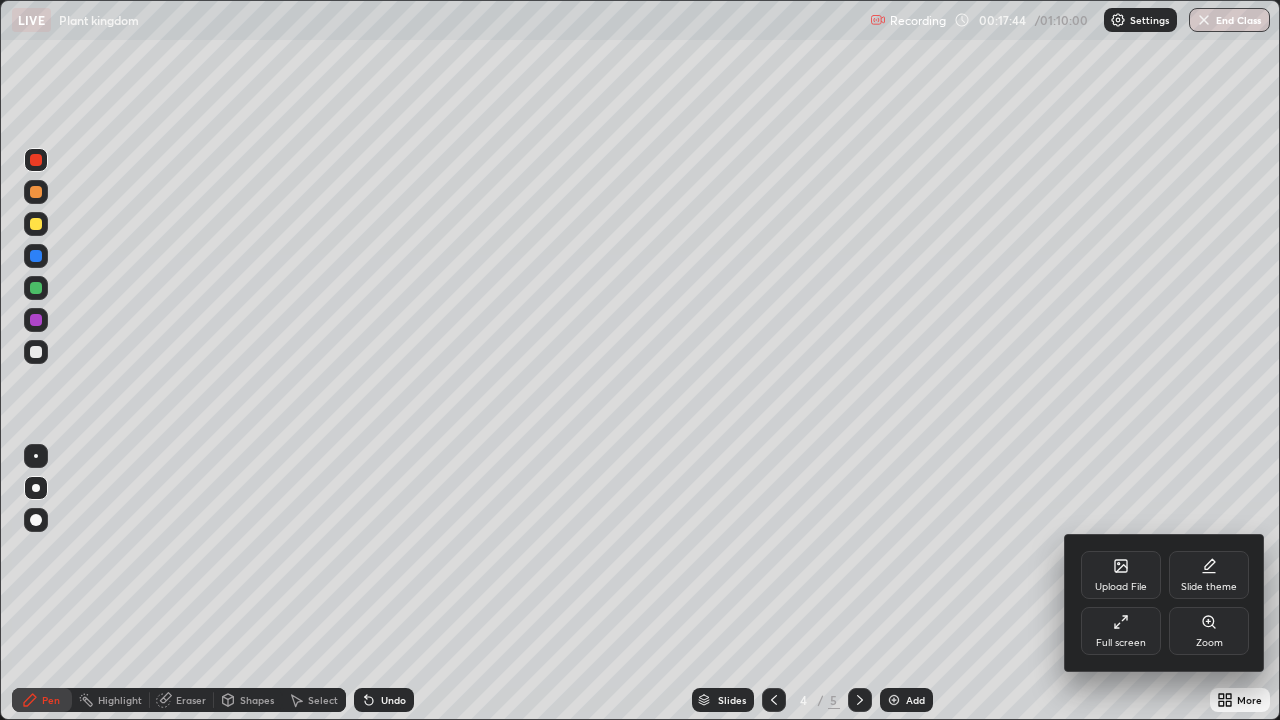 click on "Zoom" at bounding box center (1209, 631) 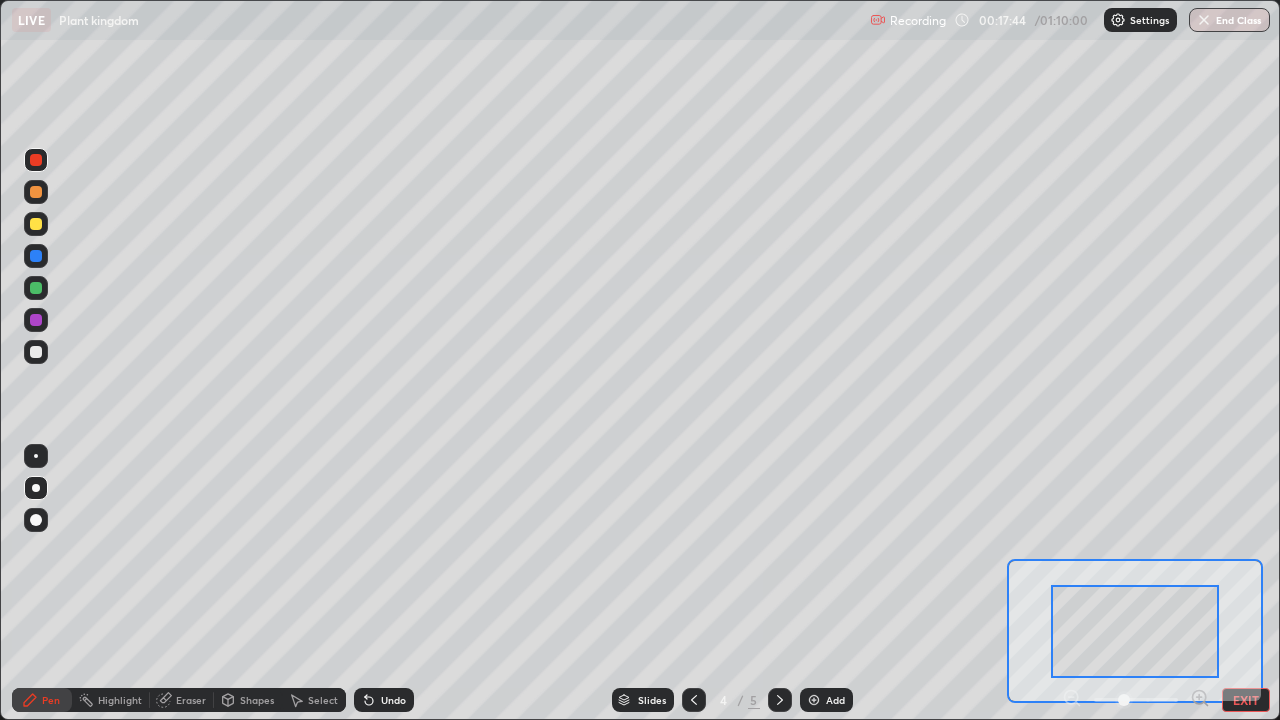 click 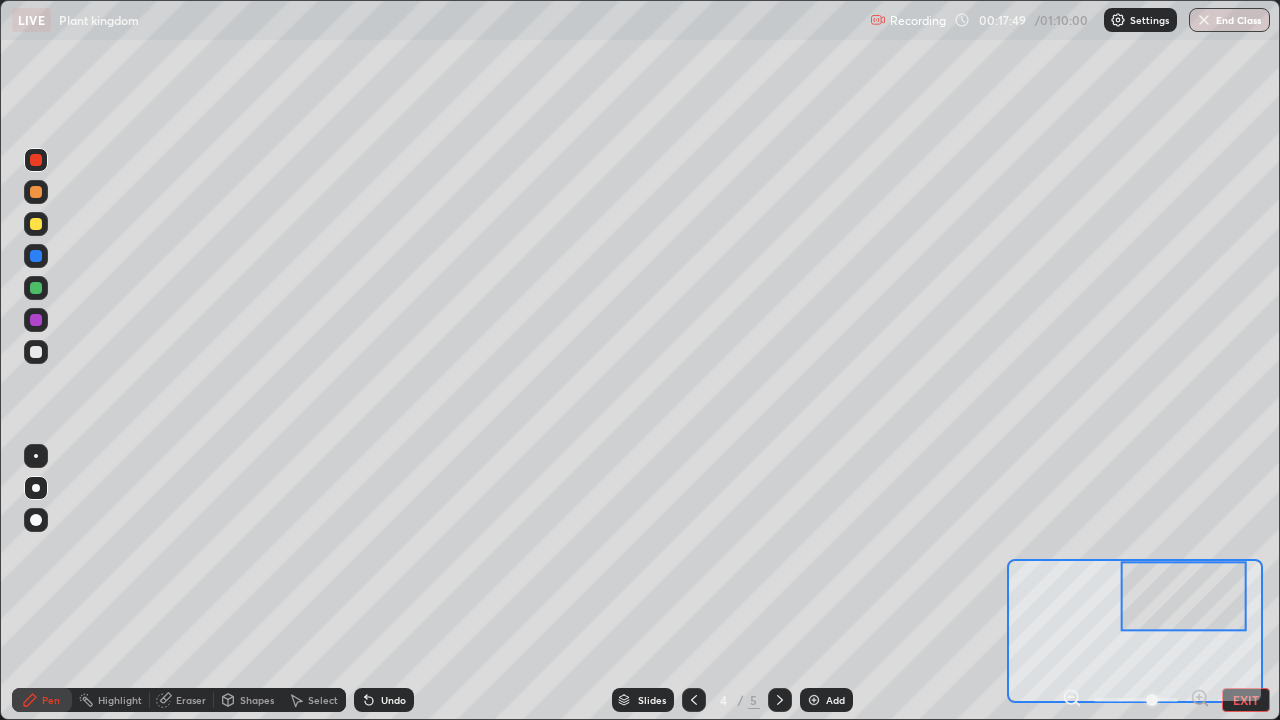 click at bounding box center (36, 352) 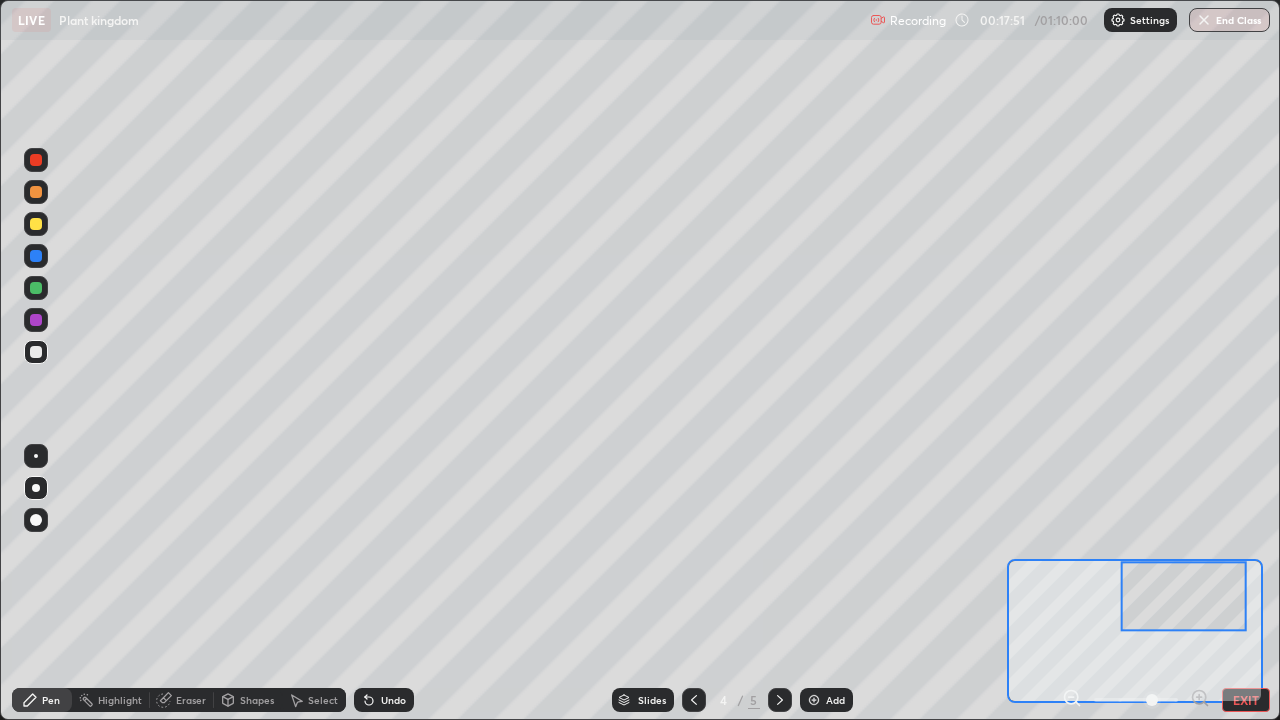 click at bounding box center [36, 456] 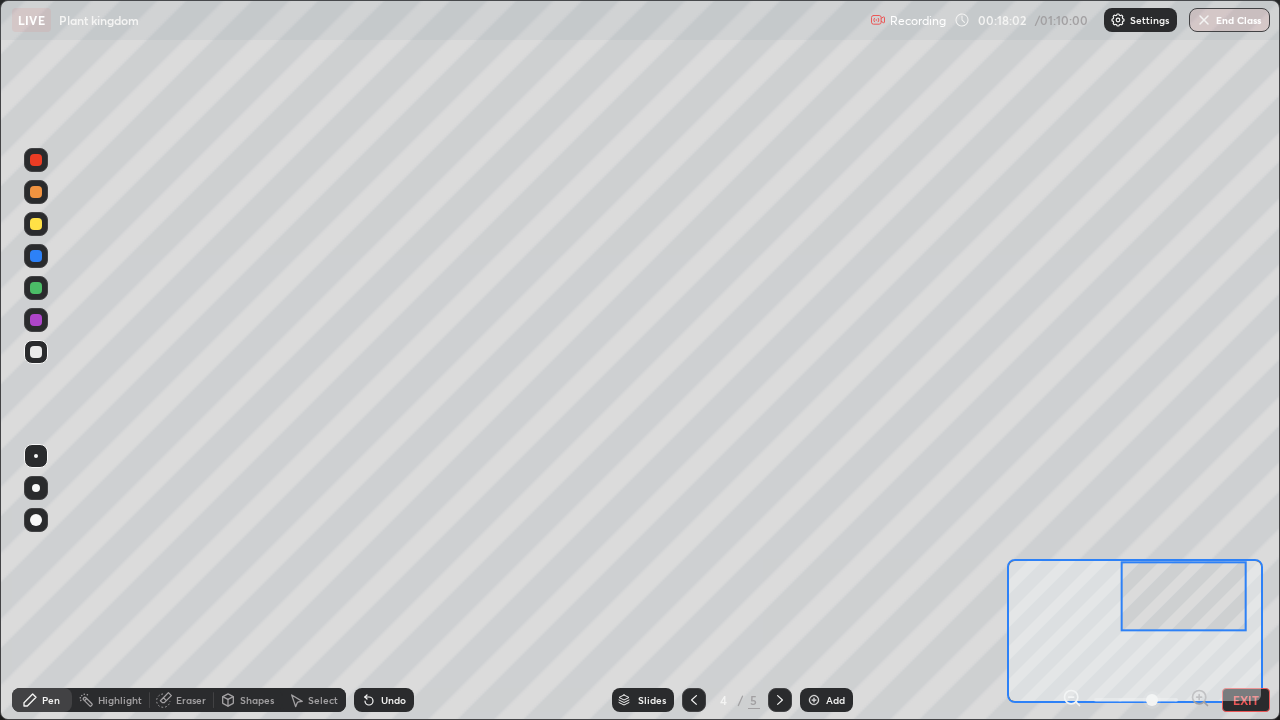 click at bounding box center (36, 288) 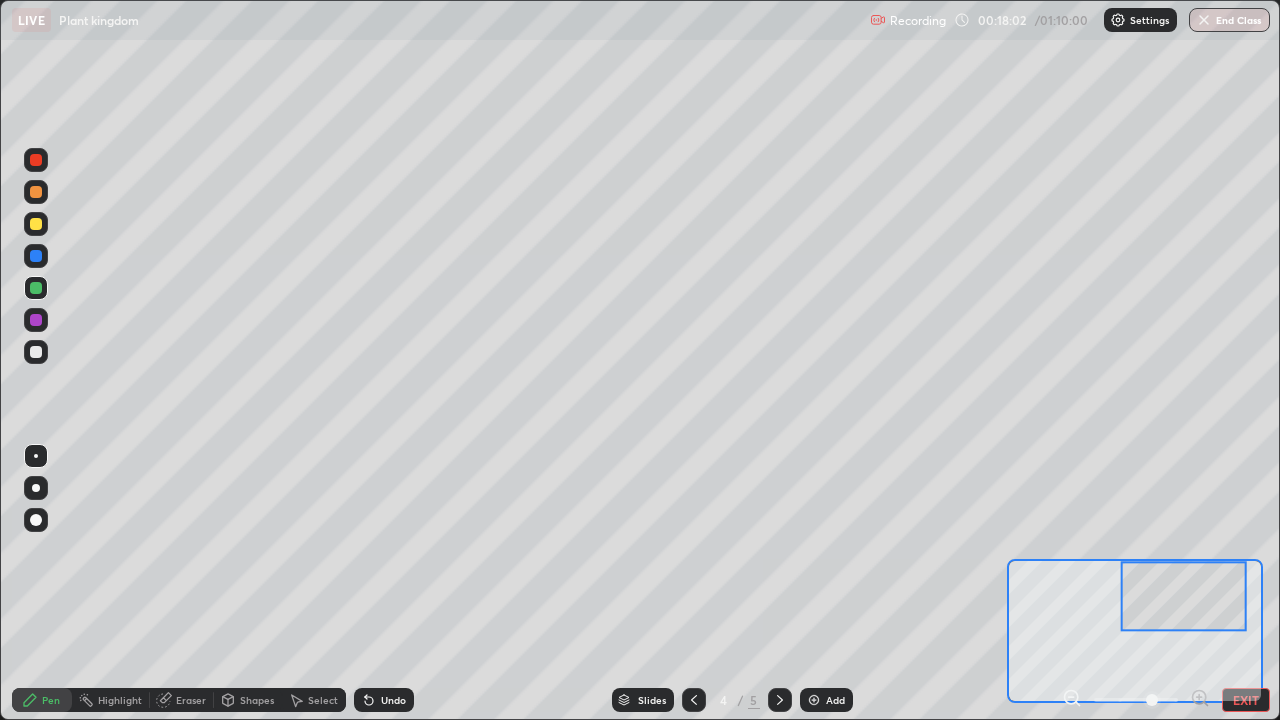 click at bounding box center (36, 352) 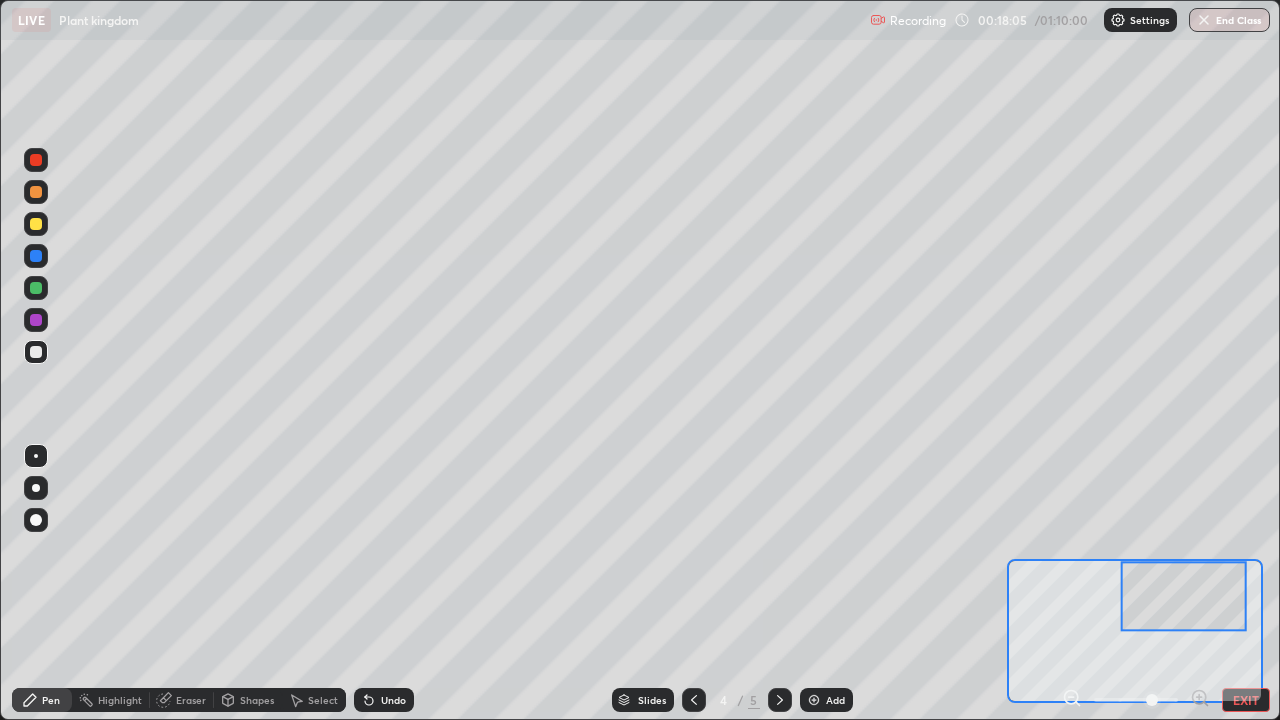 click at bounding box center (36, 256) 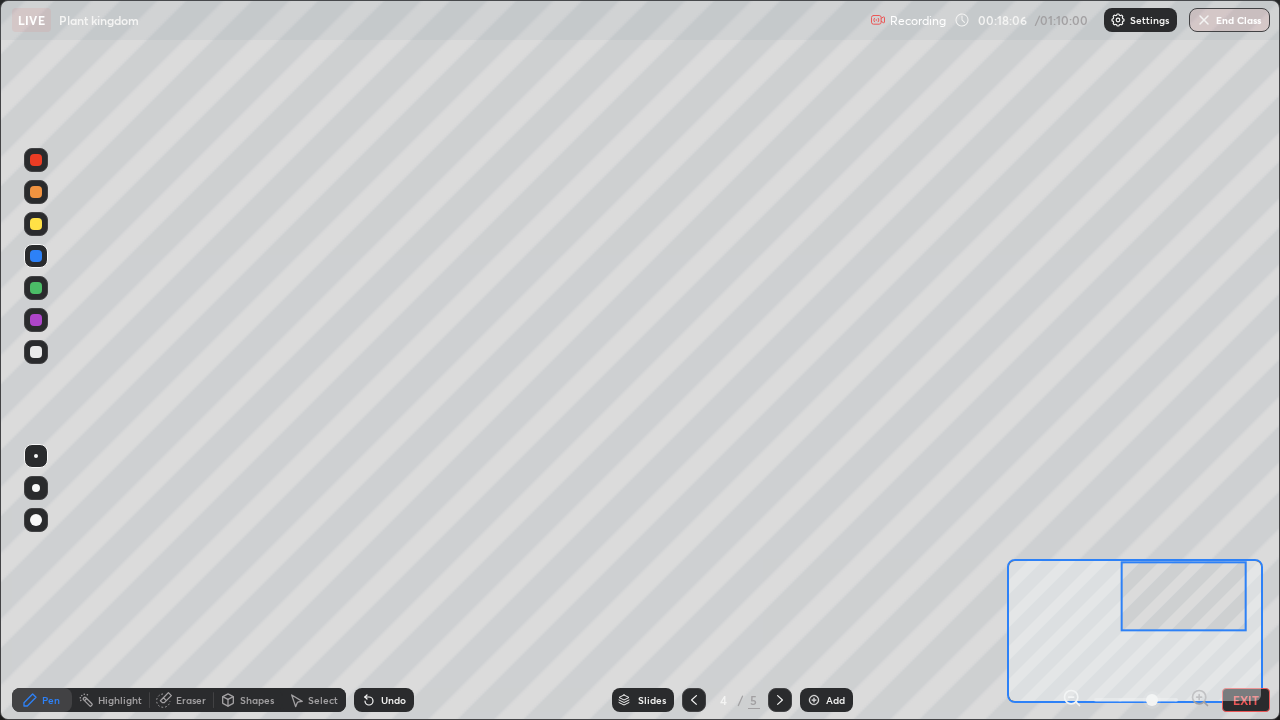 click at bounding box center [36, 192] 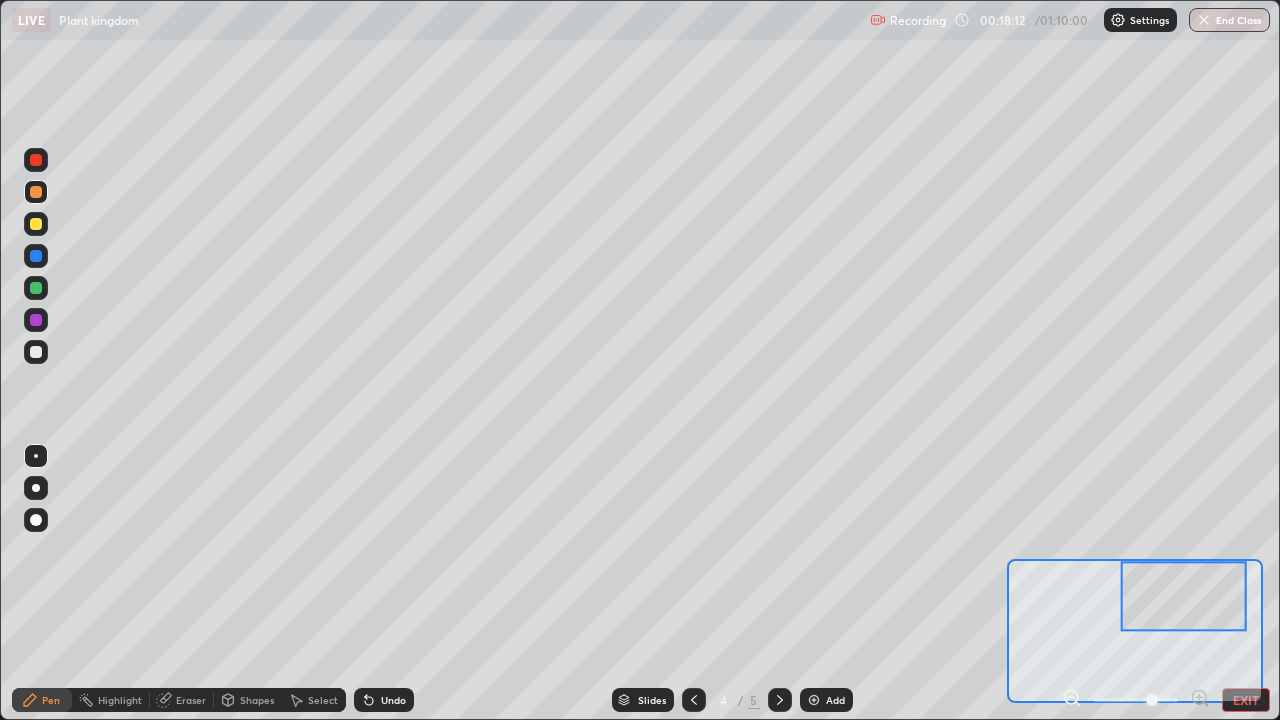 click at bounding box center (36, 192) 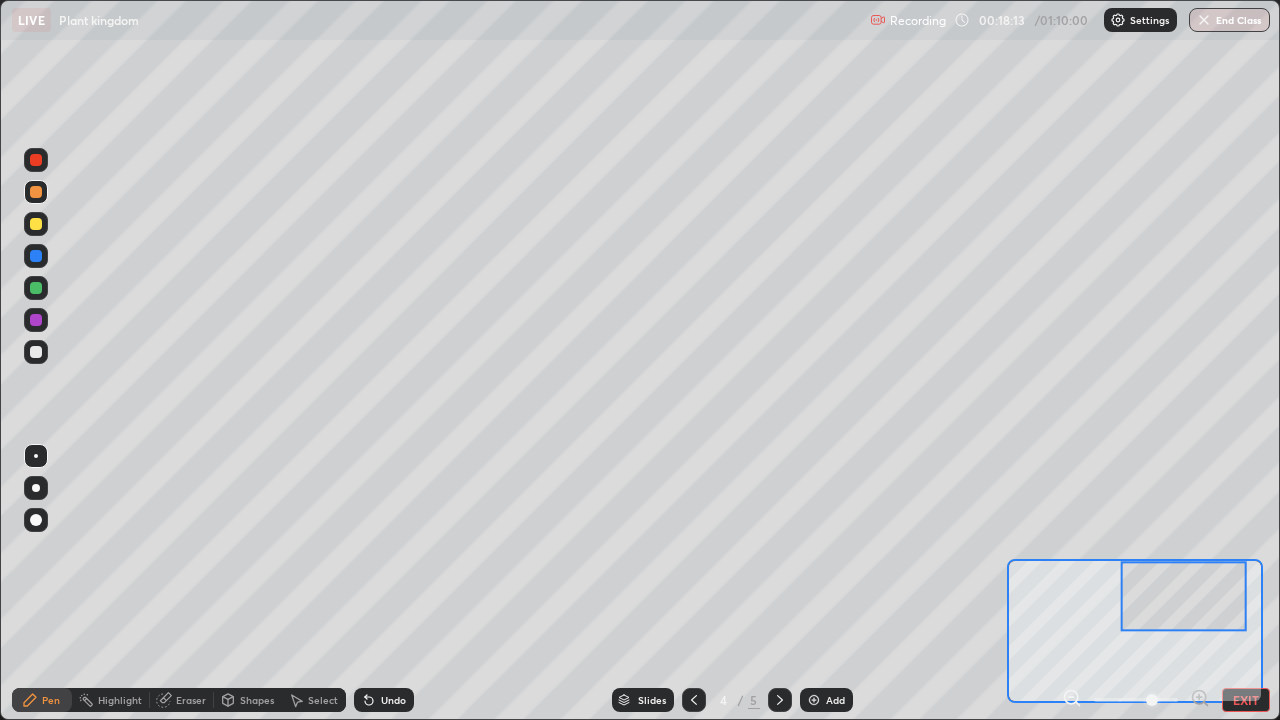 click at bounding box center (36, 288) 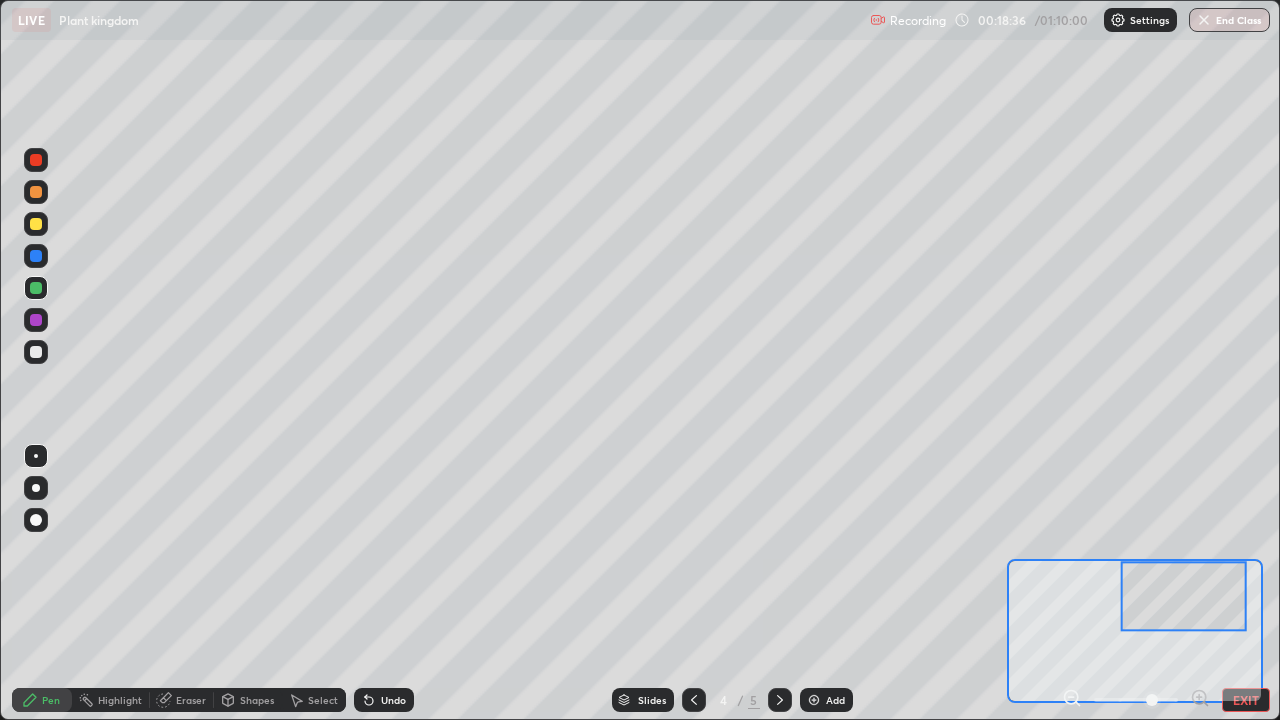 click at bounding box center [36, 224] 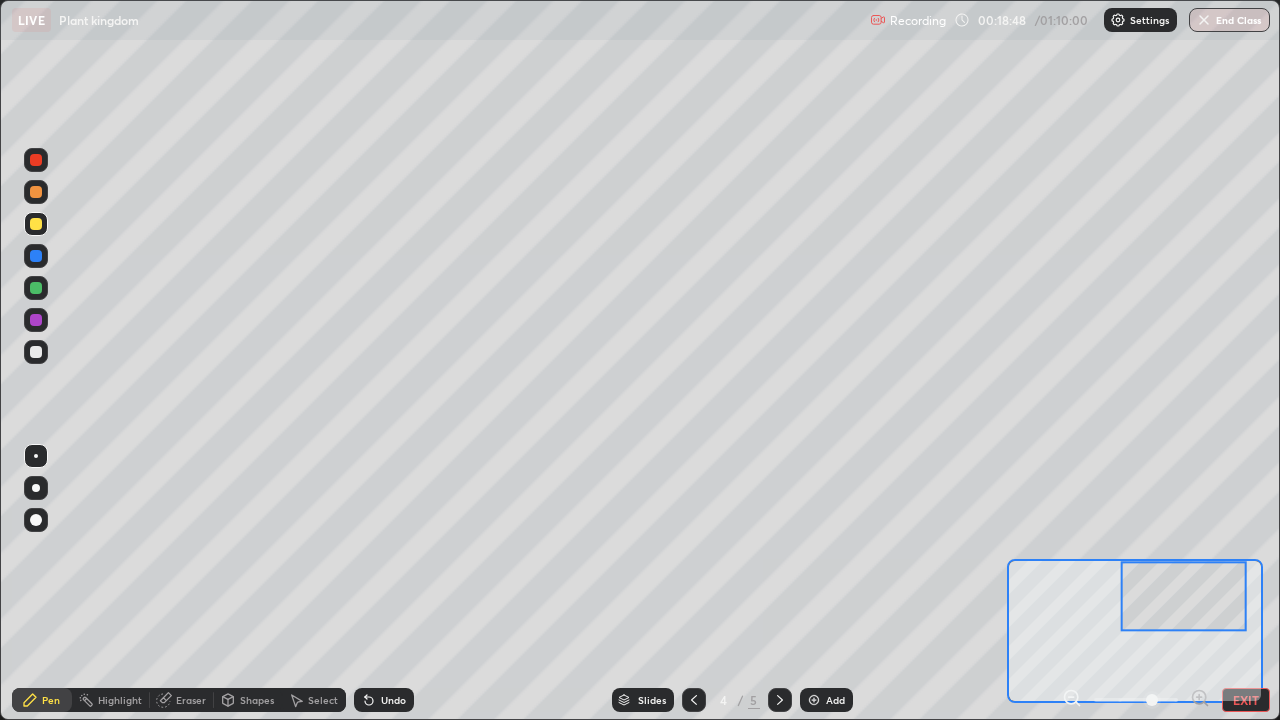click at bounding box center [36, 160] 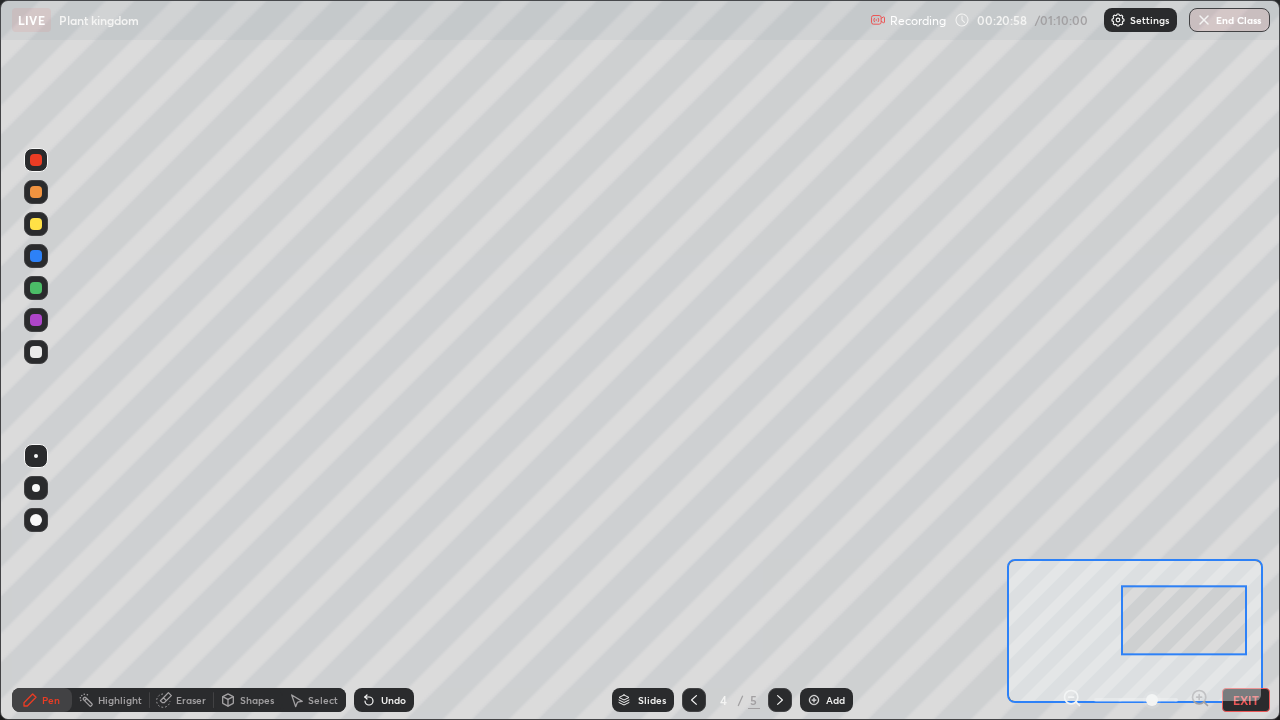 click at bounding box center (36, 288) 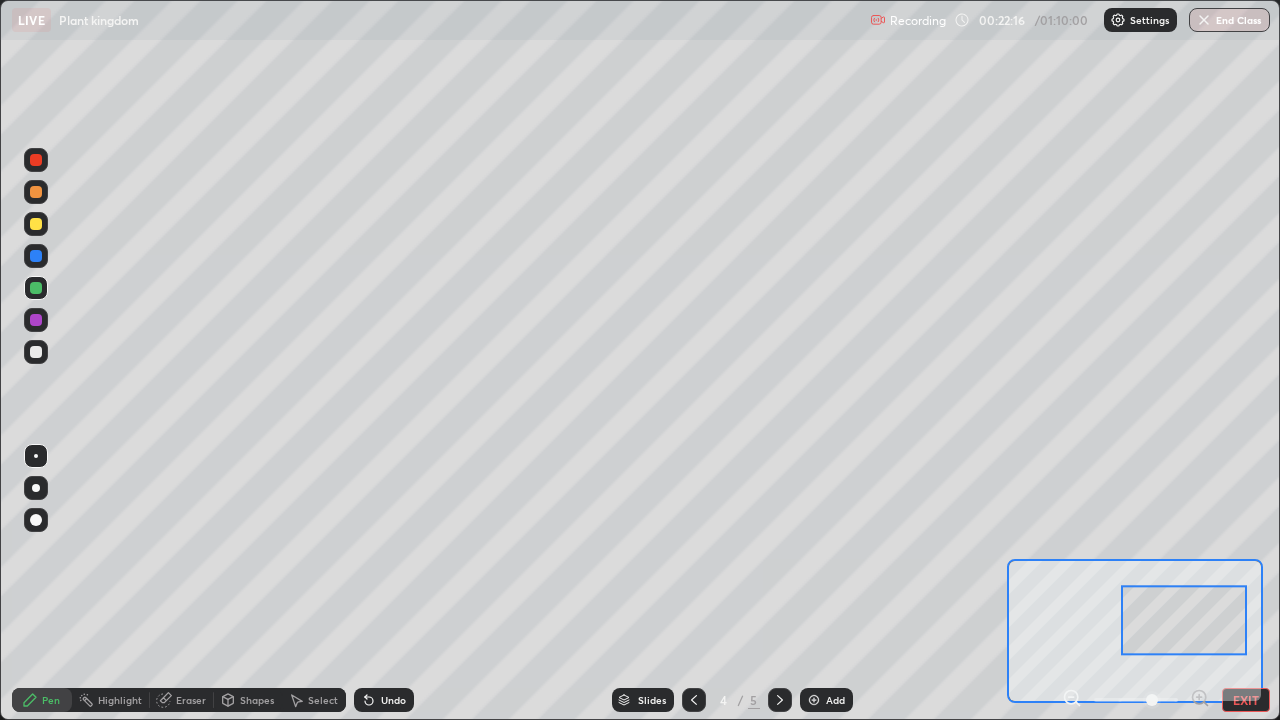 click at bounding box center (36, 352) 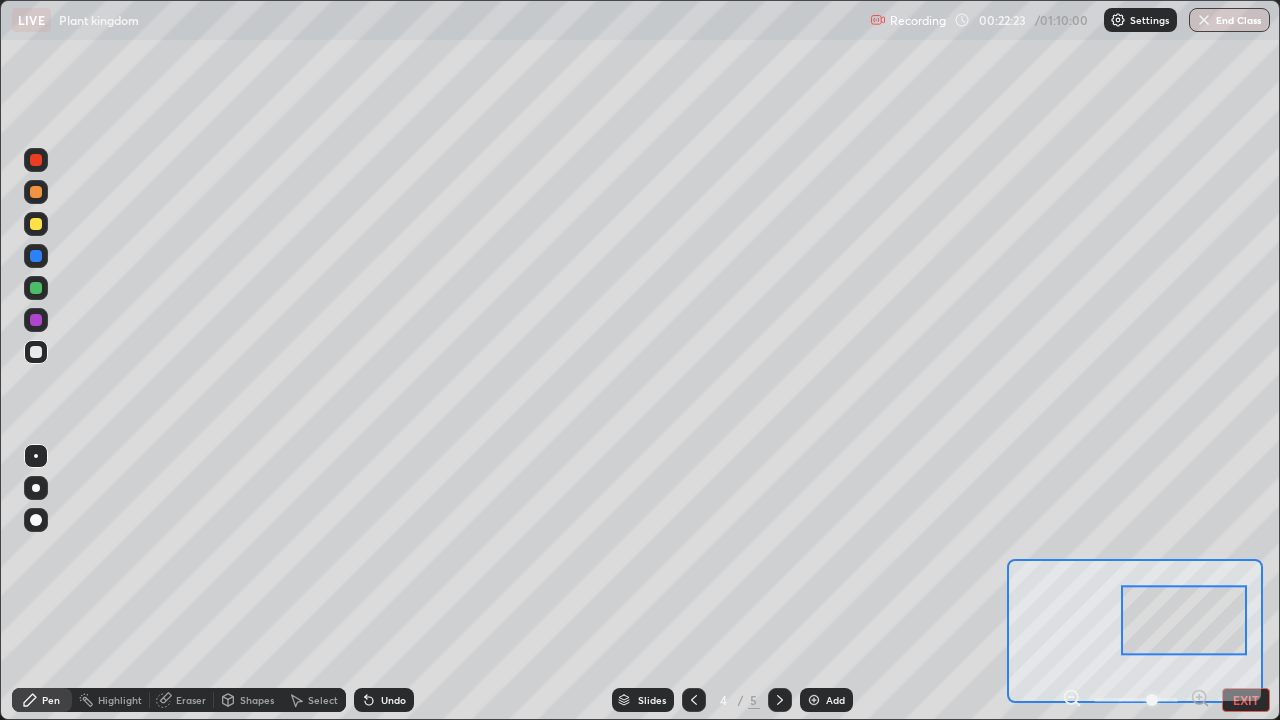 click at bounding box center [36, 320] 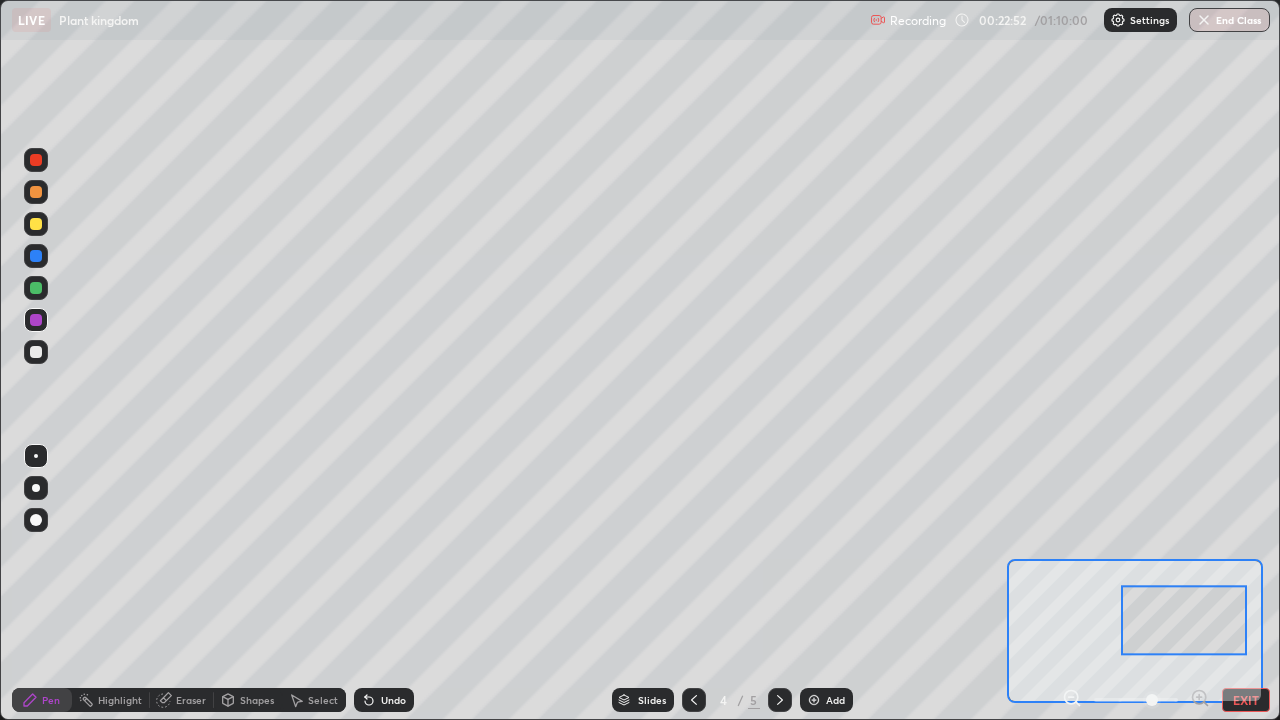 click at bounding box center [36, 224] 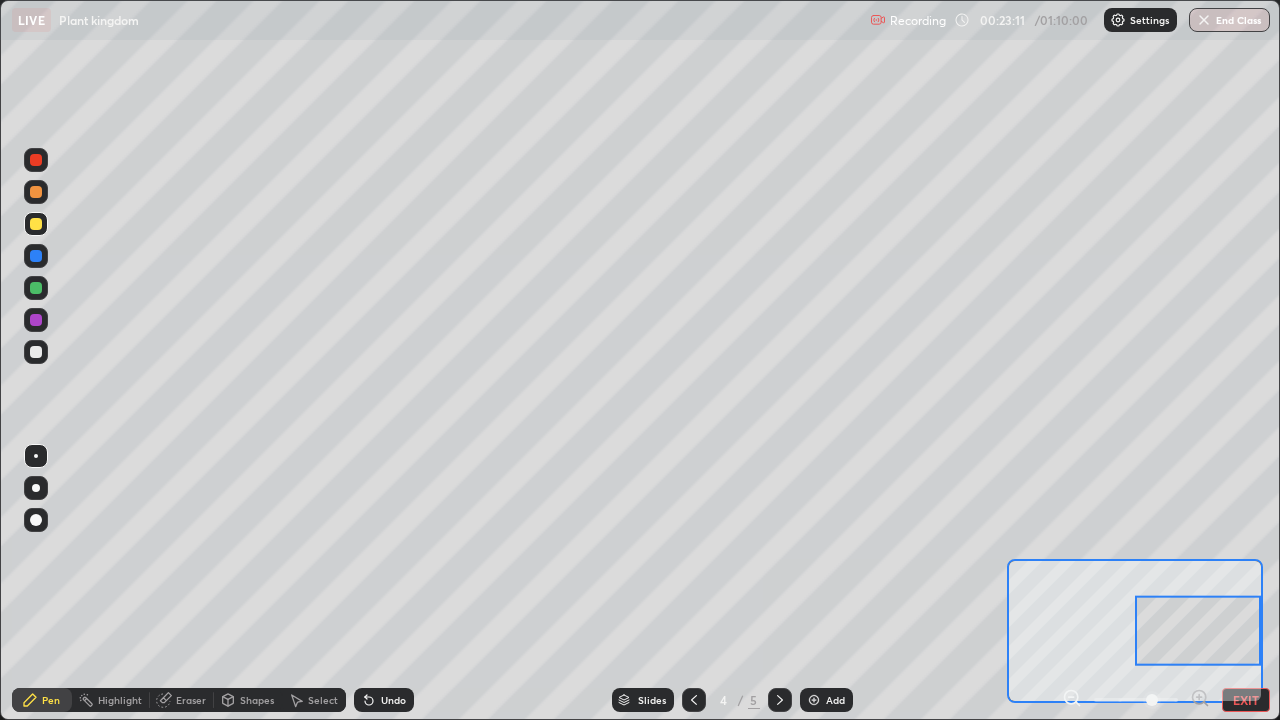 click at bounding box center (36, 288) 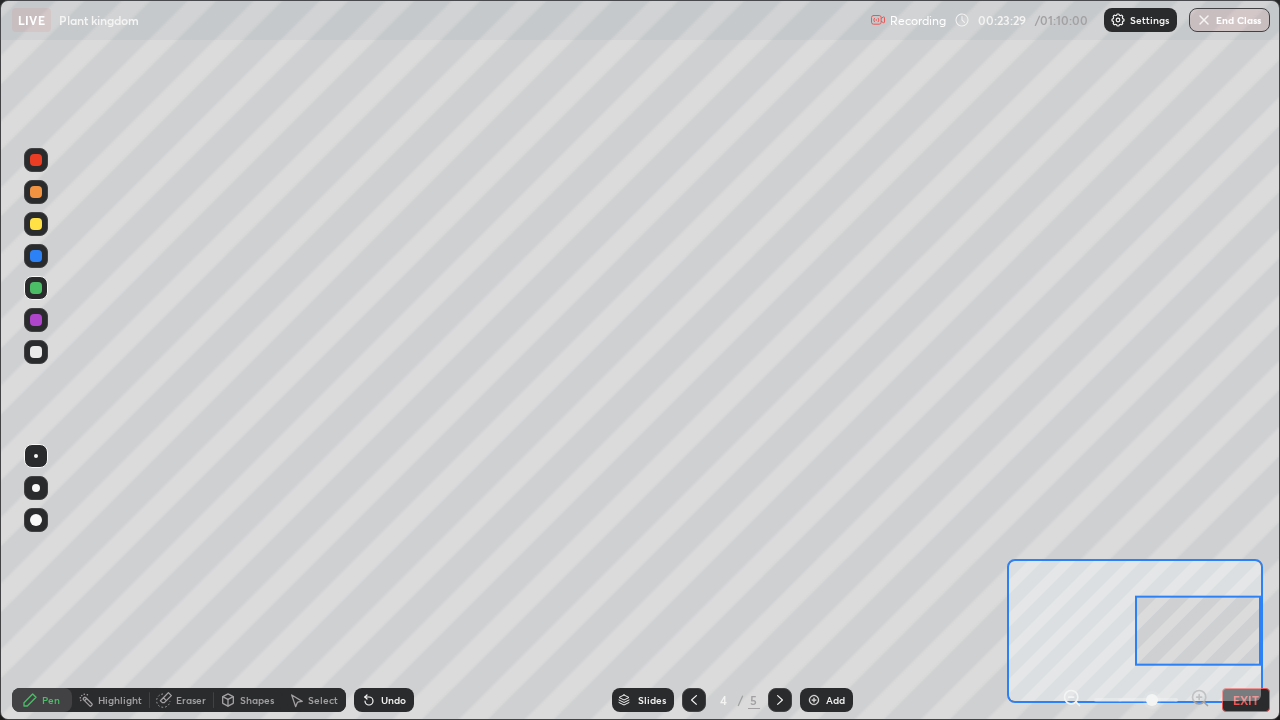 click at bounding box center [36, 256] 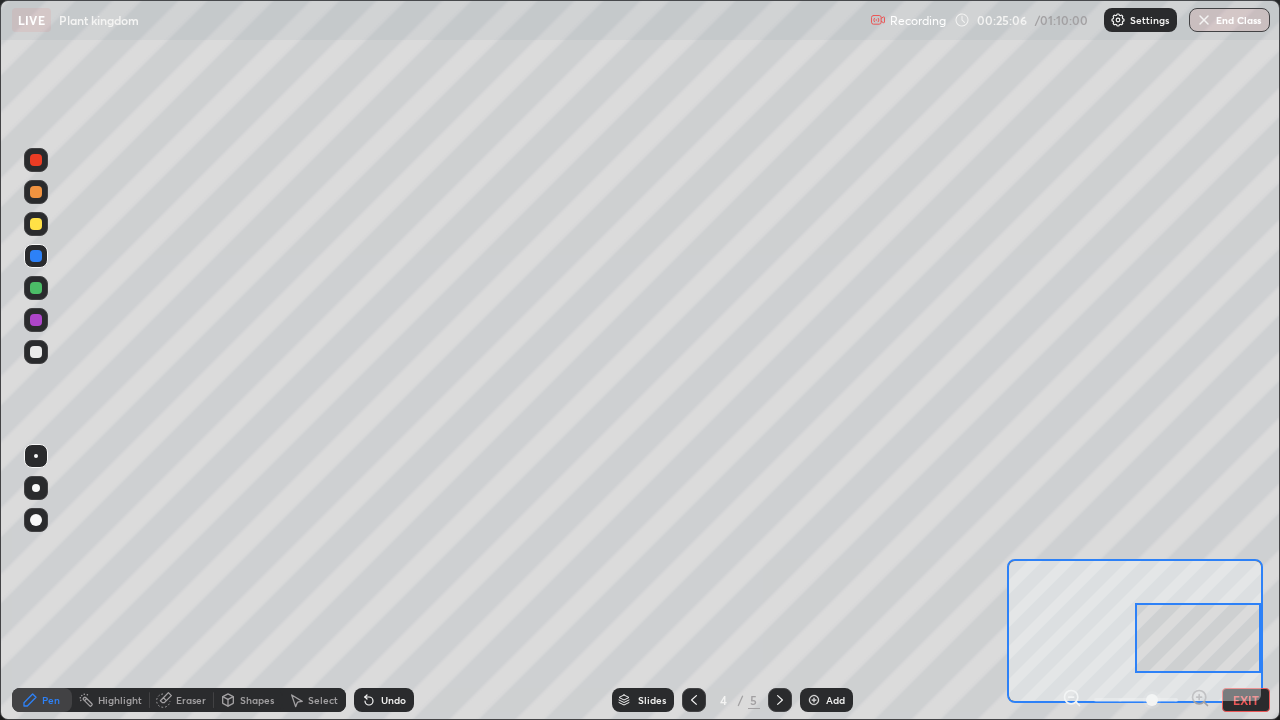 click at bounding box center [36, 160] 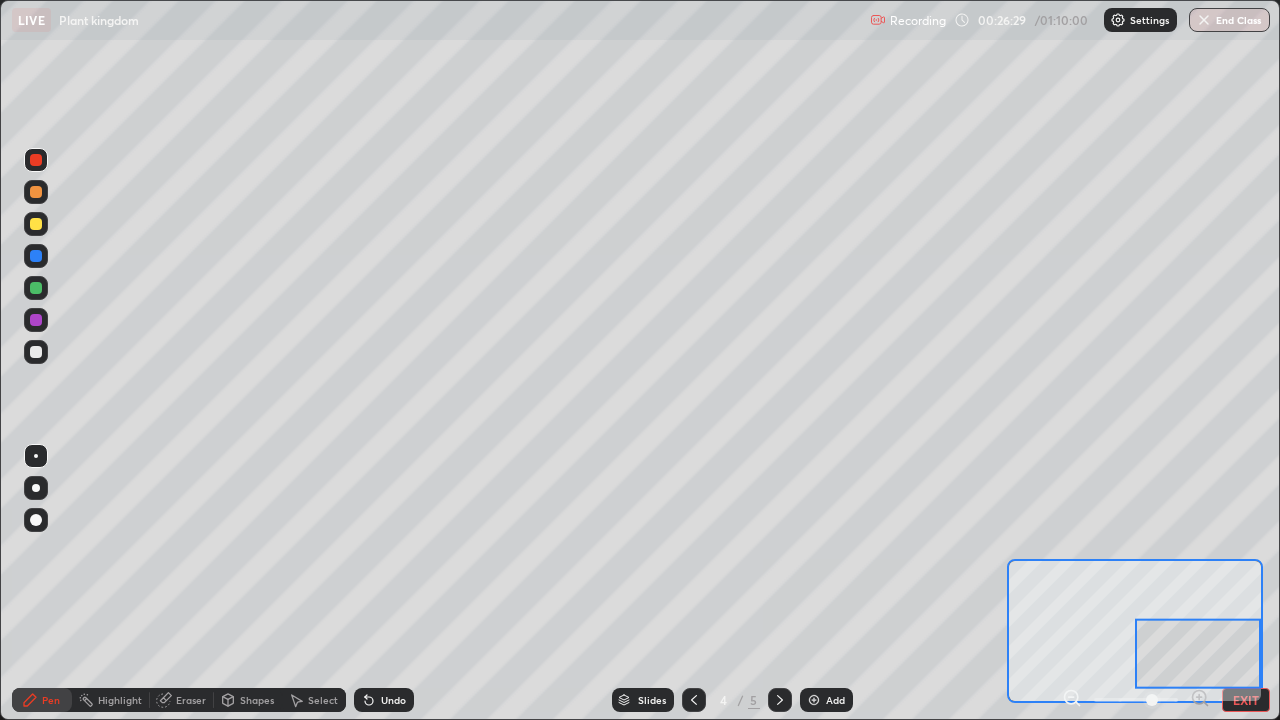 click 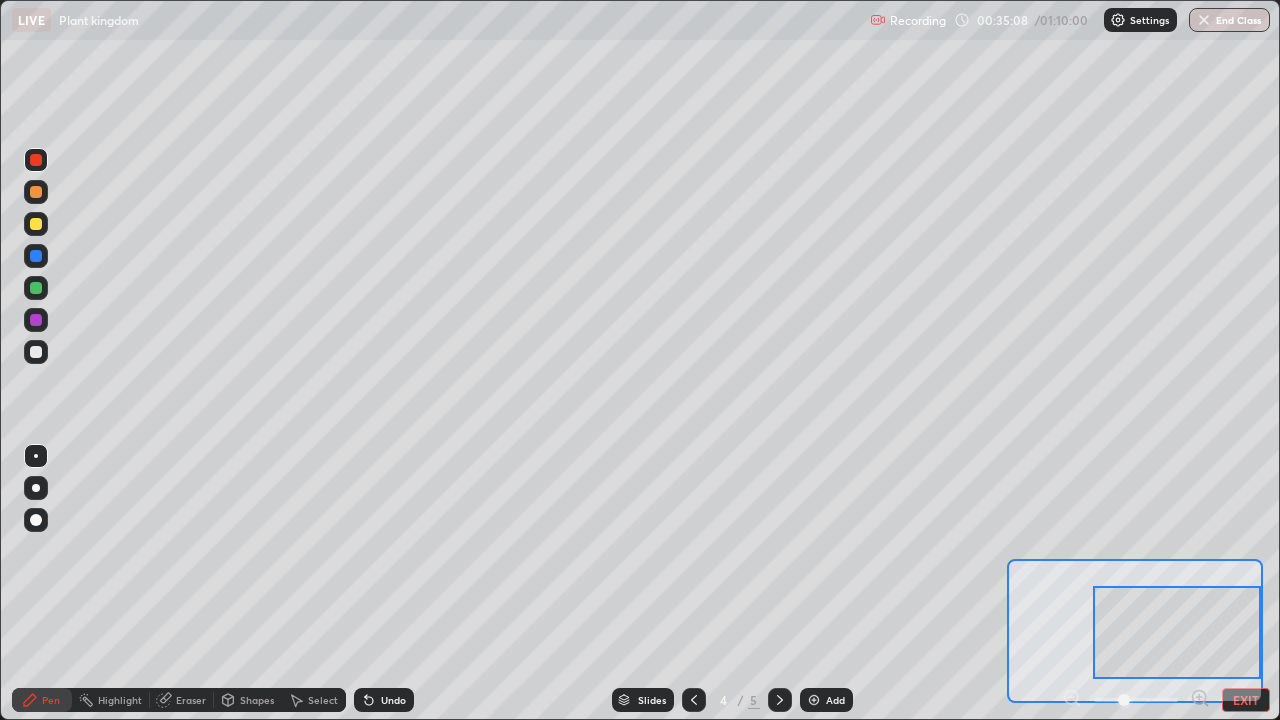 click 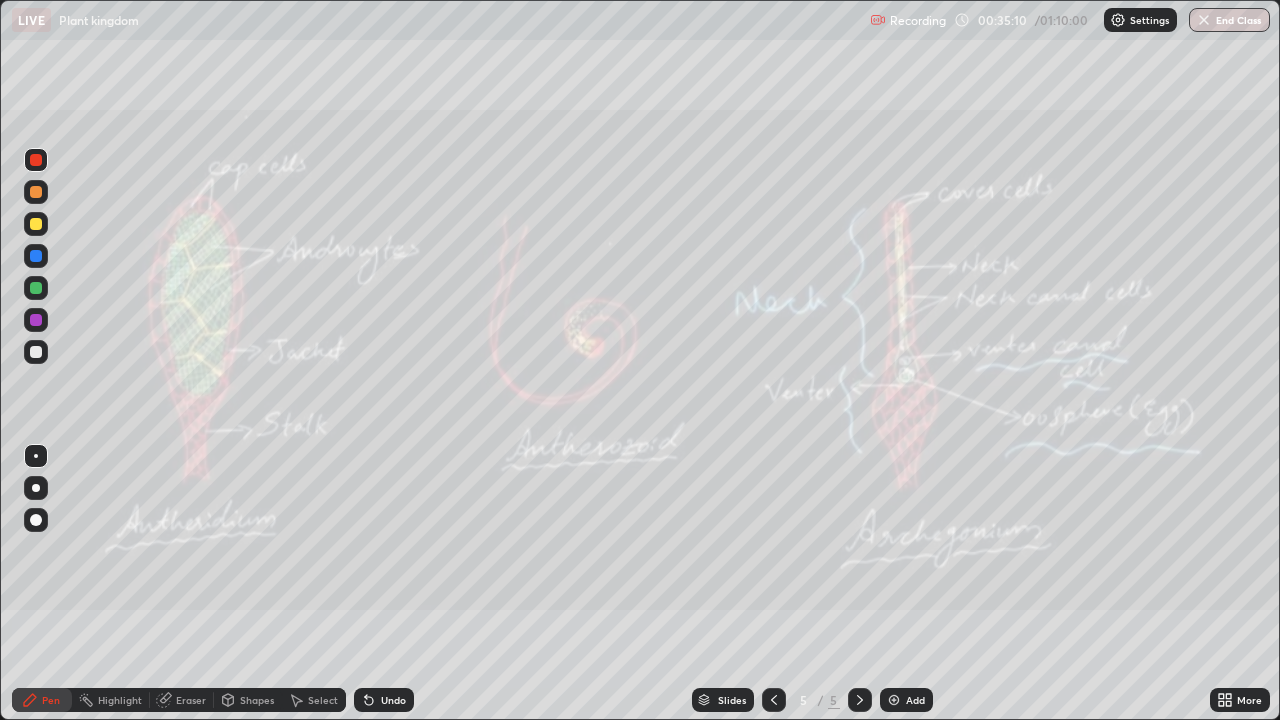 click on "Add" at bounding box center (915, 700) 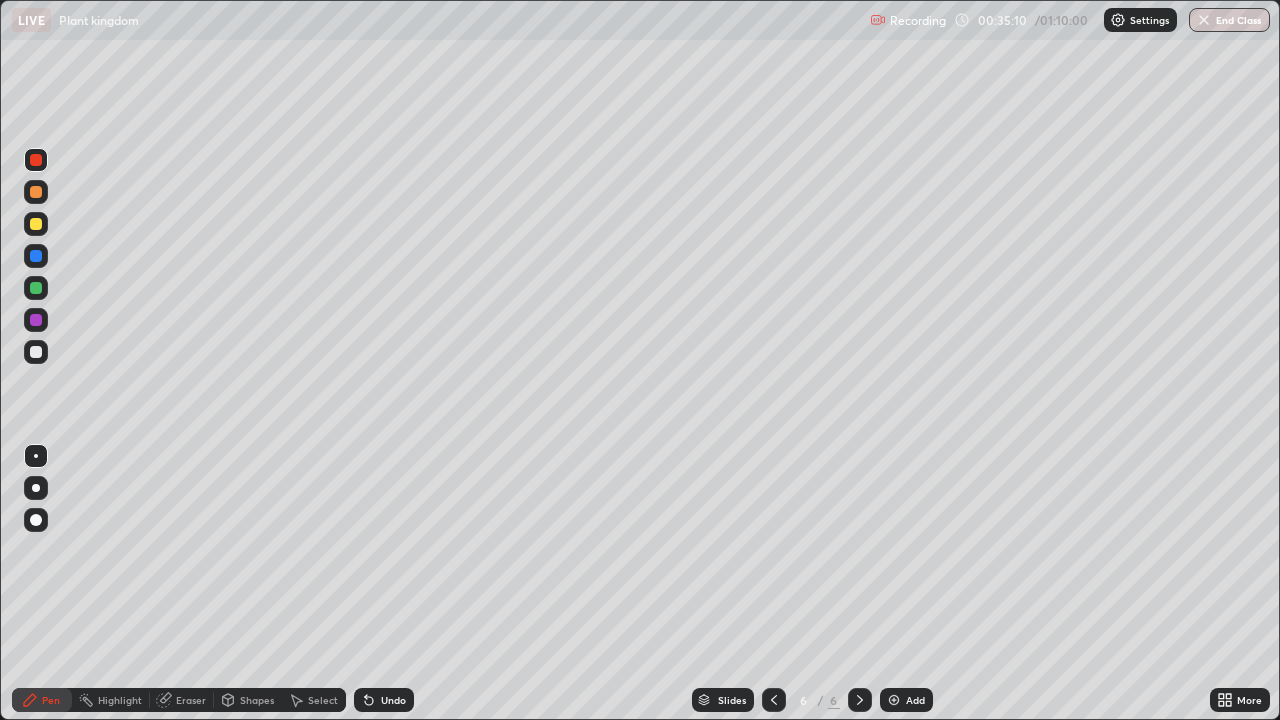 click on "More" at bounding box center [1249, 700] 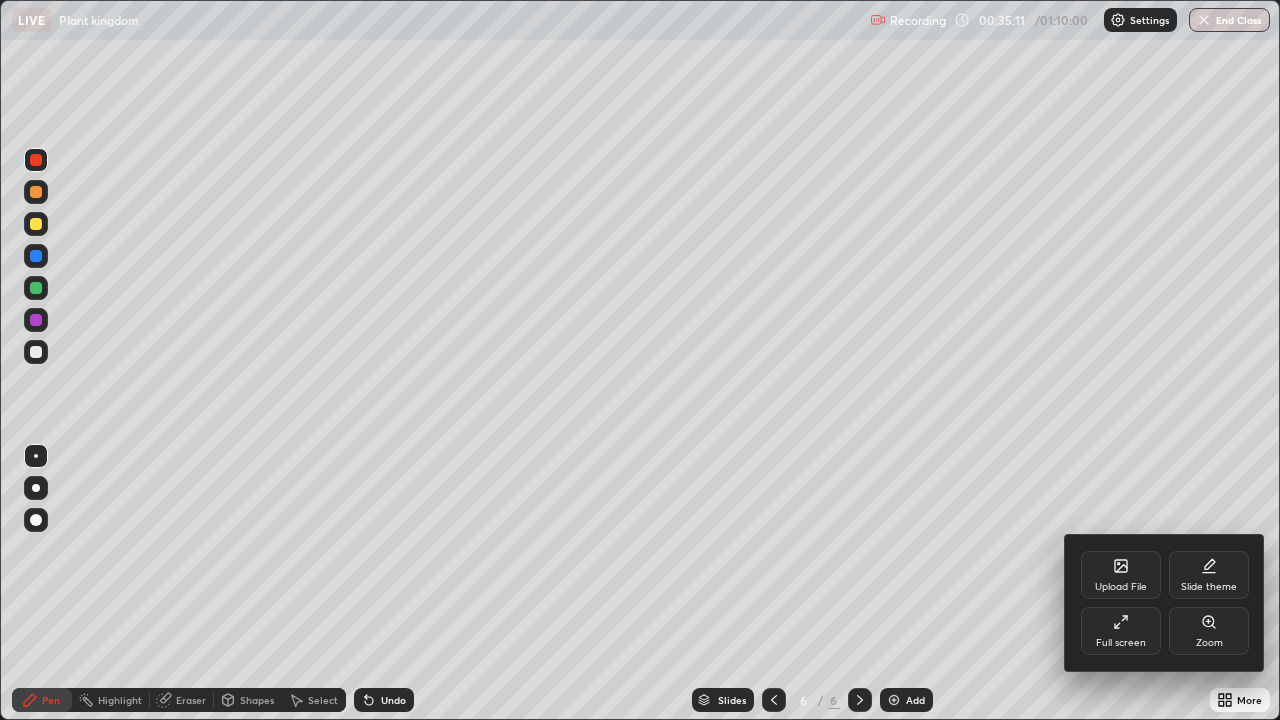 click 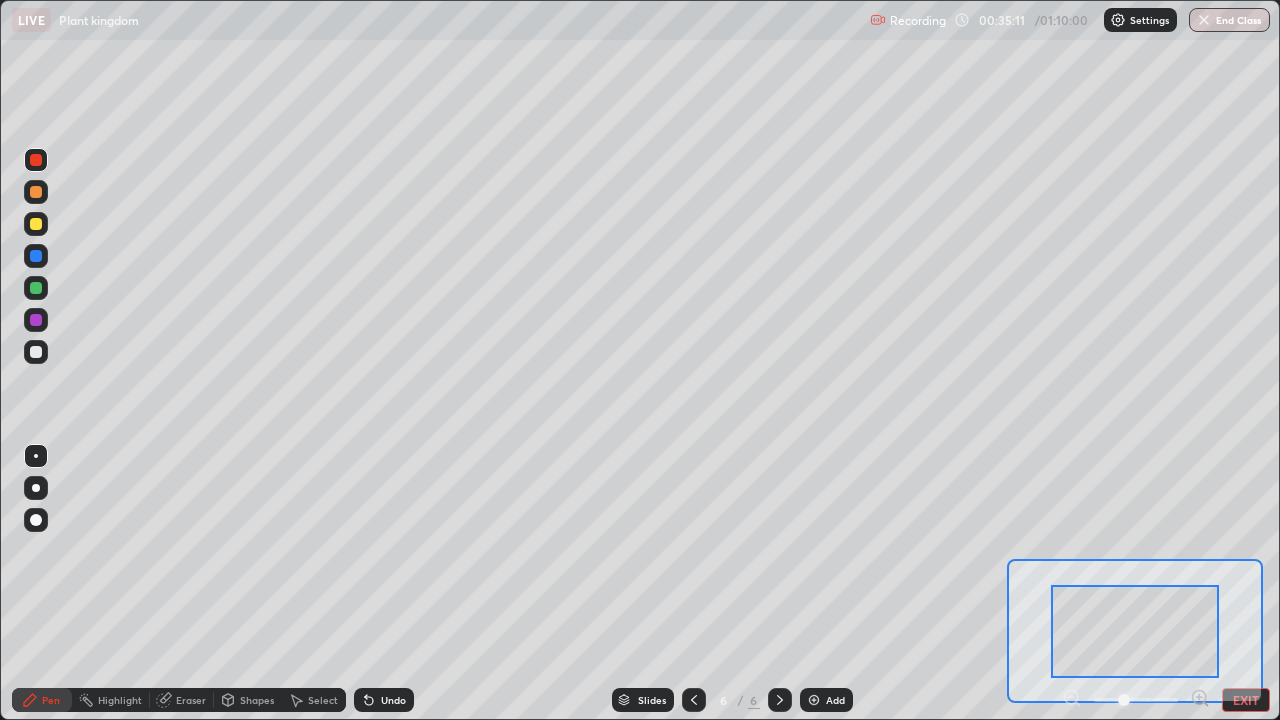 click 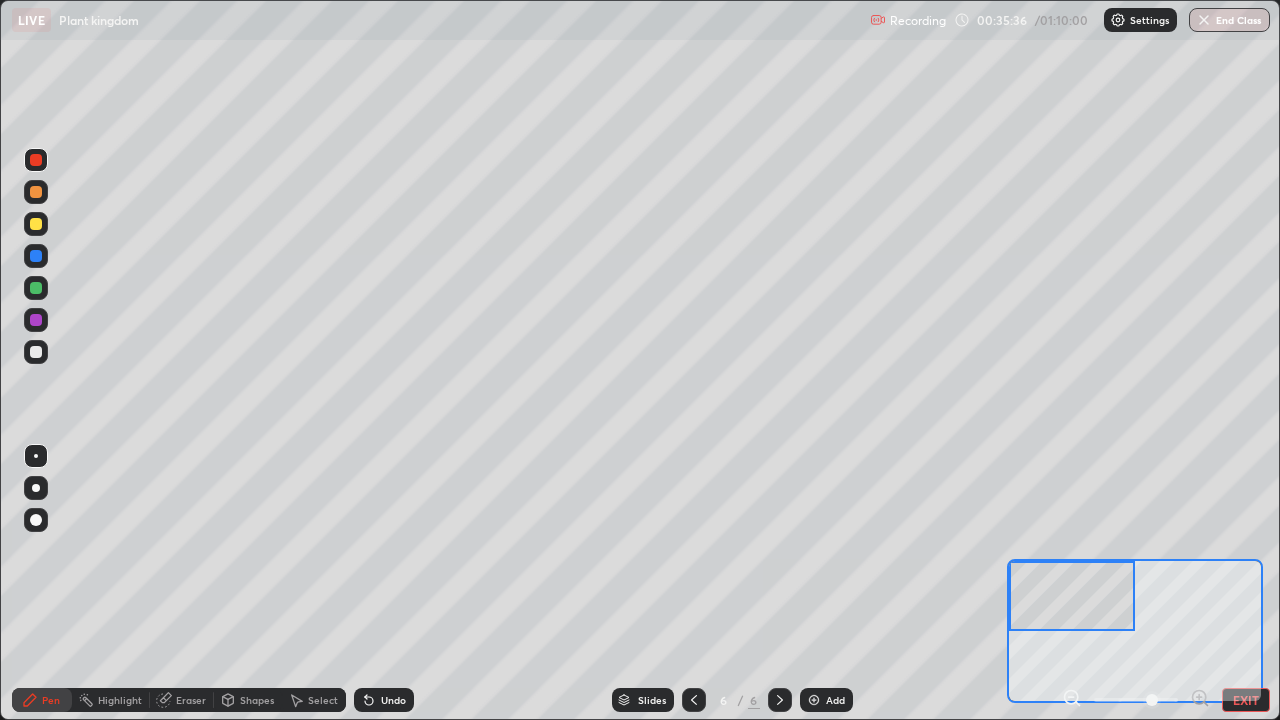 click at bounding box center (36, 160) 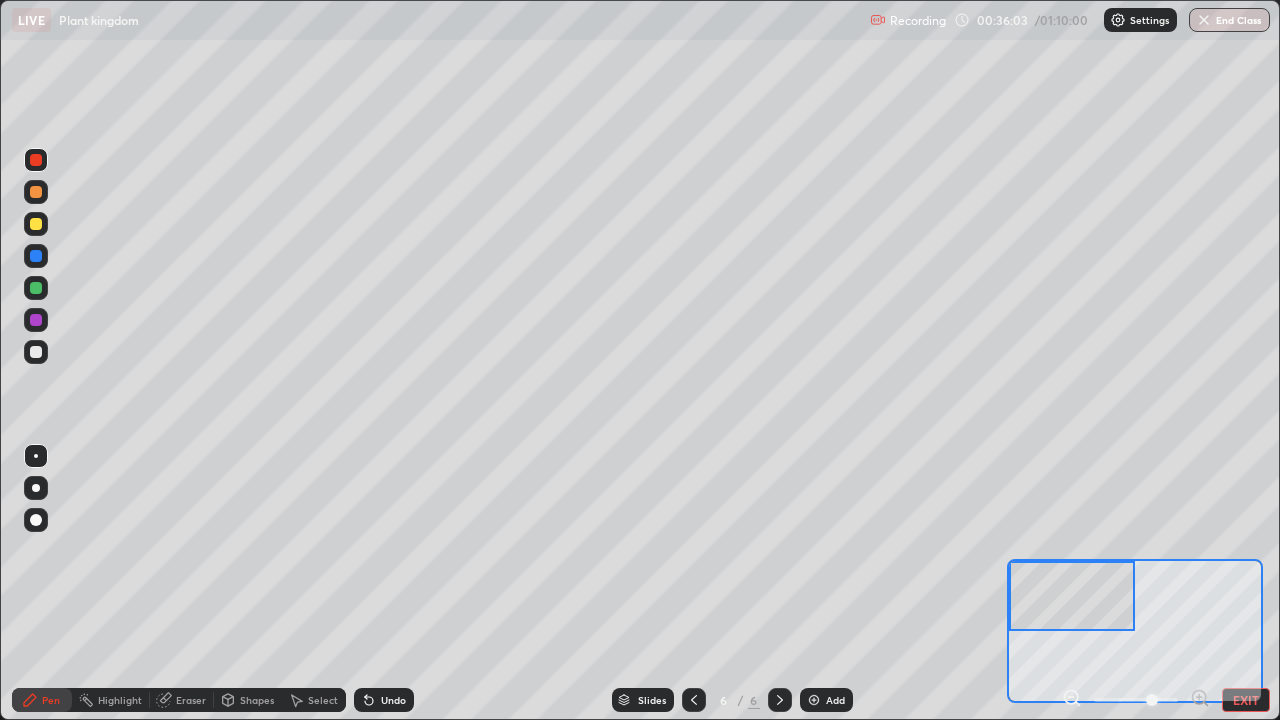 click at bounding box center [36, 160] 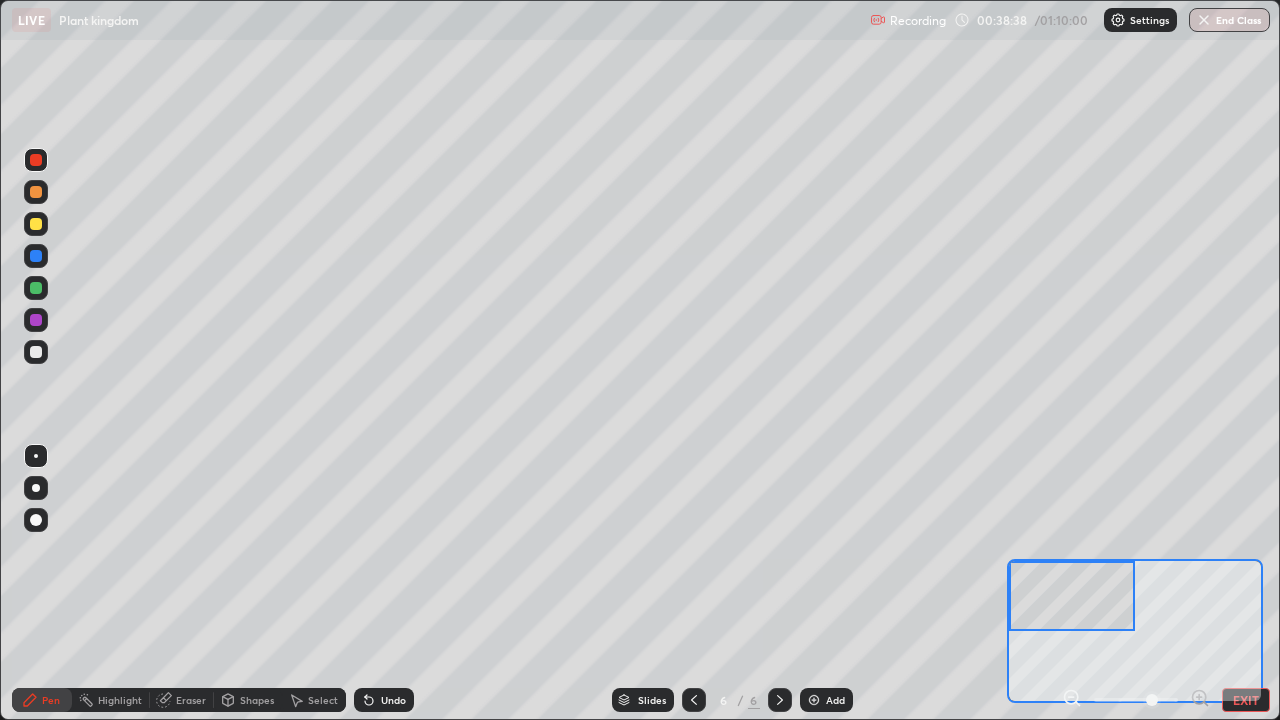 click at bounding box center (814, 700) 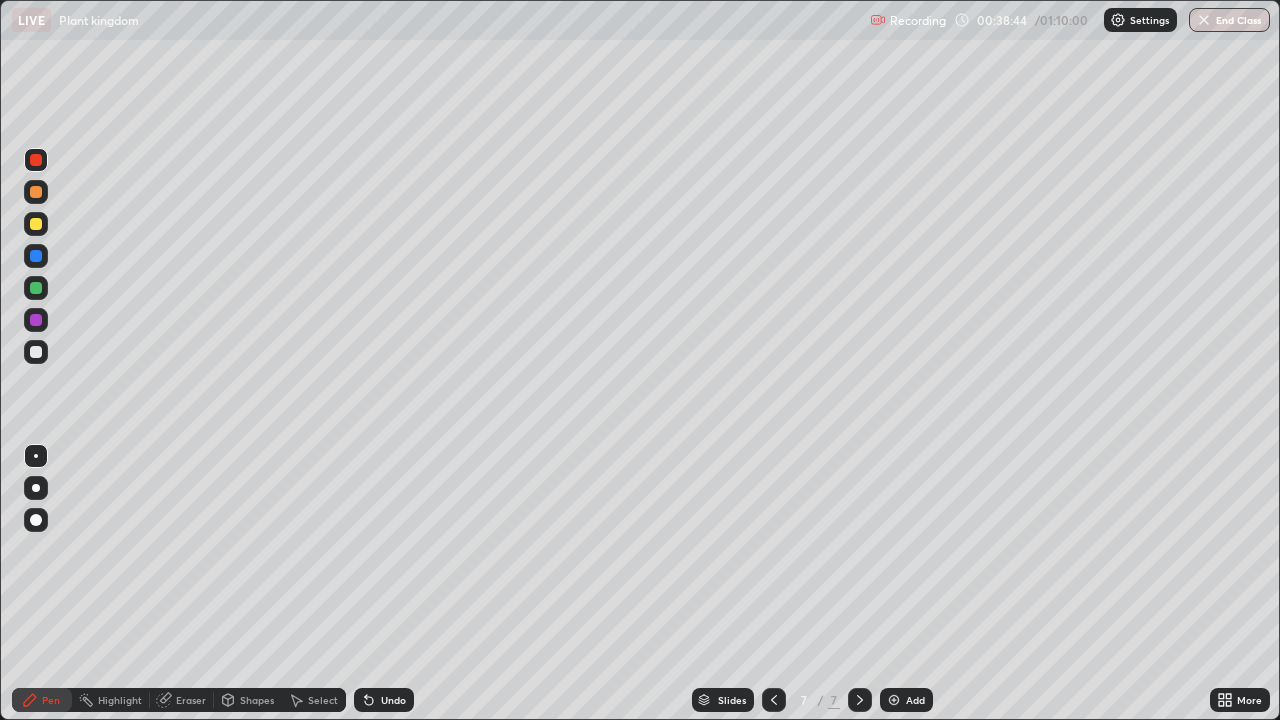 click on "More" at bounding box center [1240, 700] 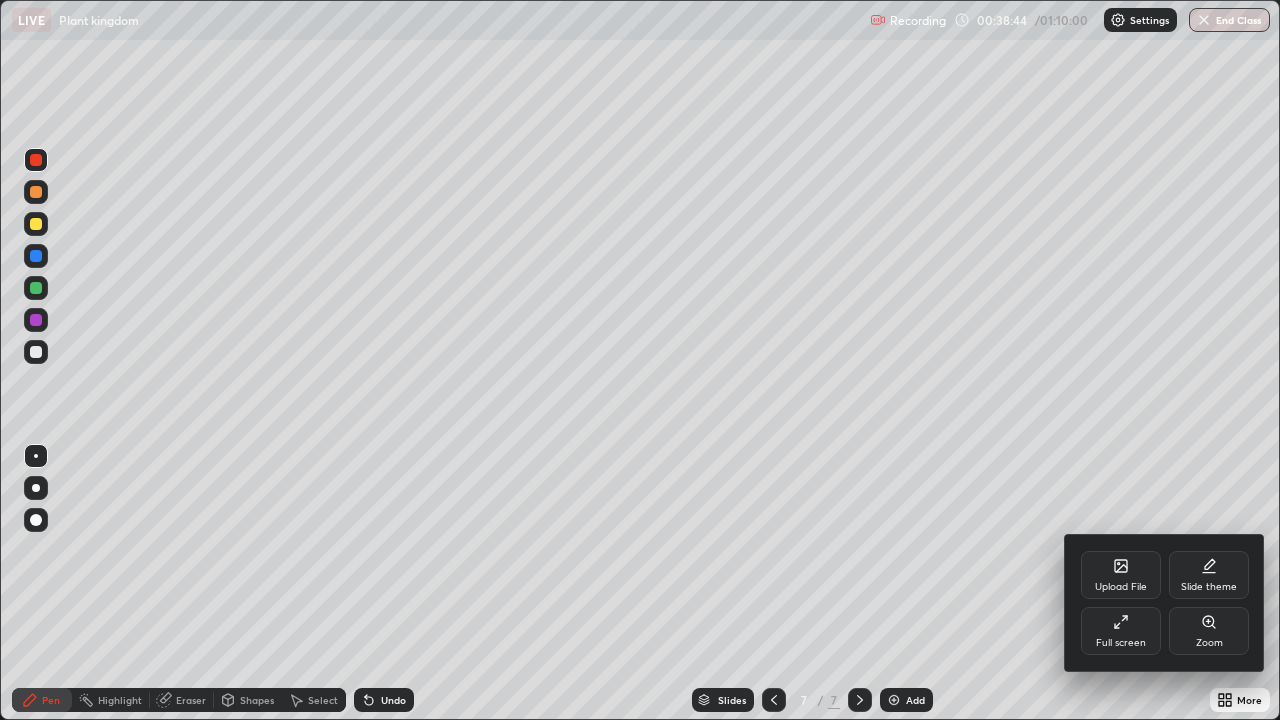 click on "Upload File" at bounding box center [1121, 575] 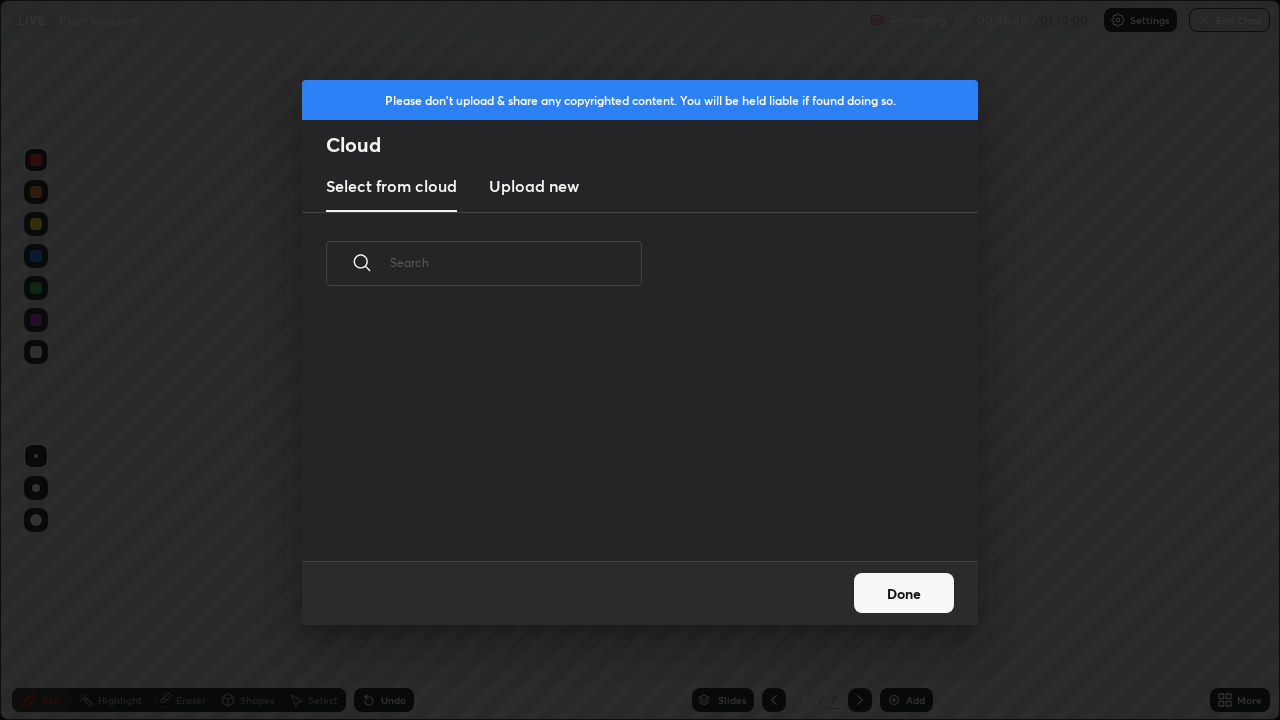 scroll, scrollTop: 7, scrollLeft: 11, axis: both 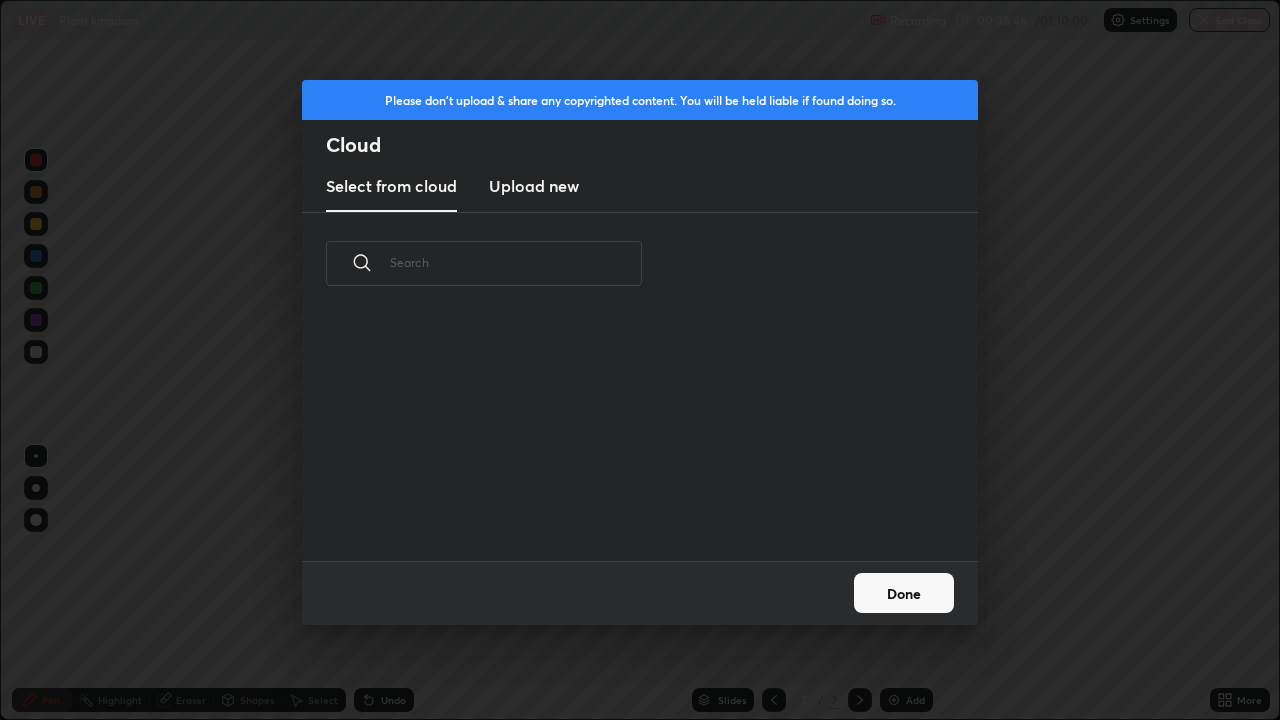 click on "Upload new" at bounding box center [534, 187] 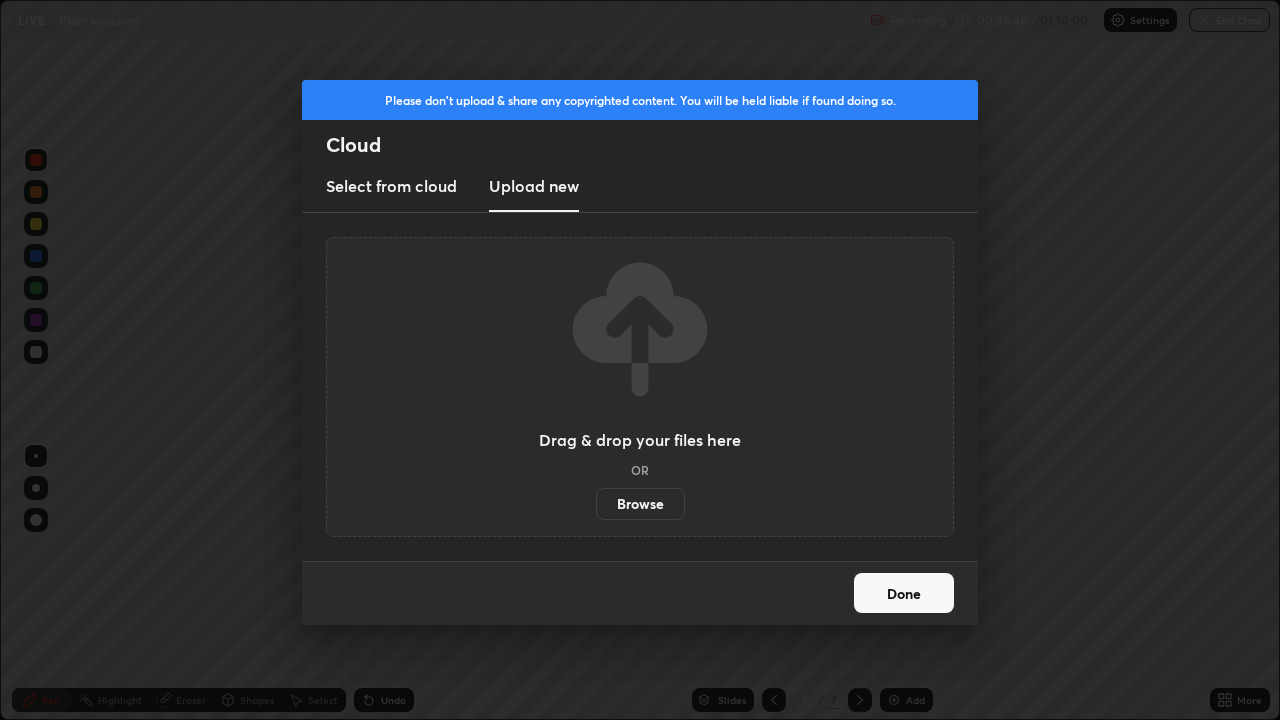 click on "Browse" at bounding box center [640, 504] 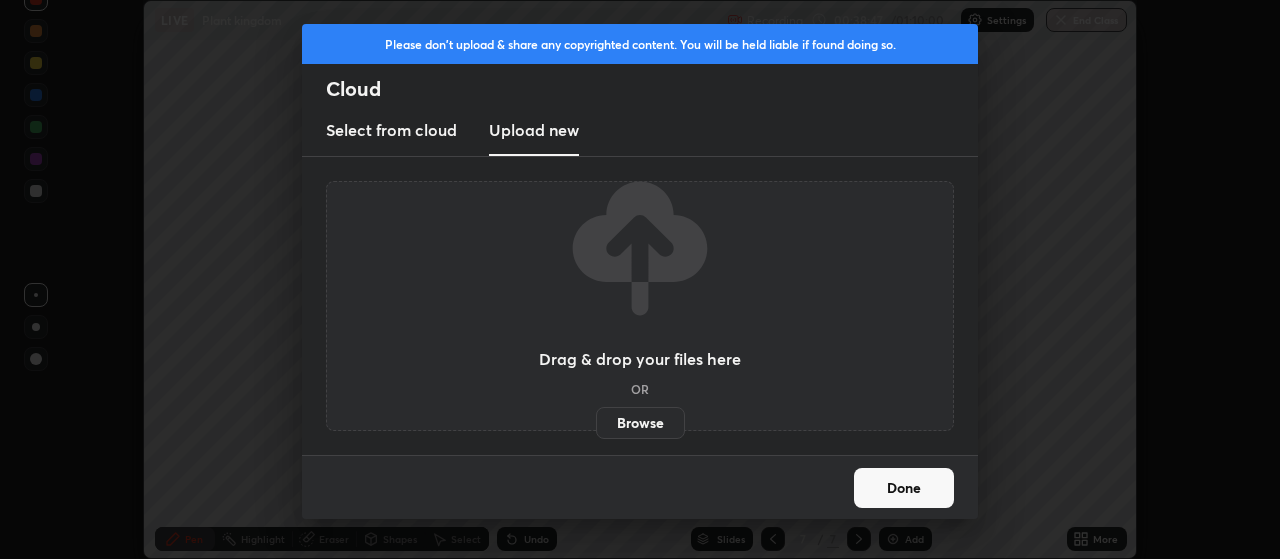 scroll, scrollTop: 559, scrollLeft: 1280, axis: both 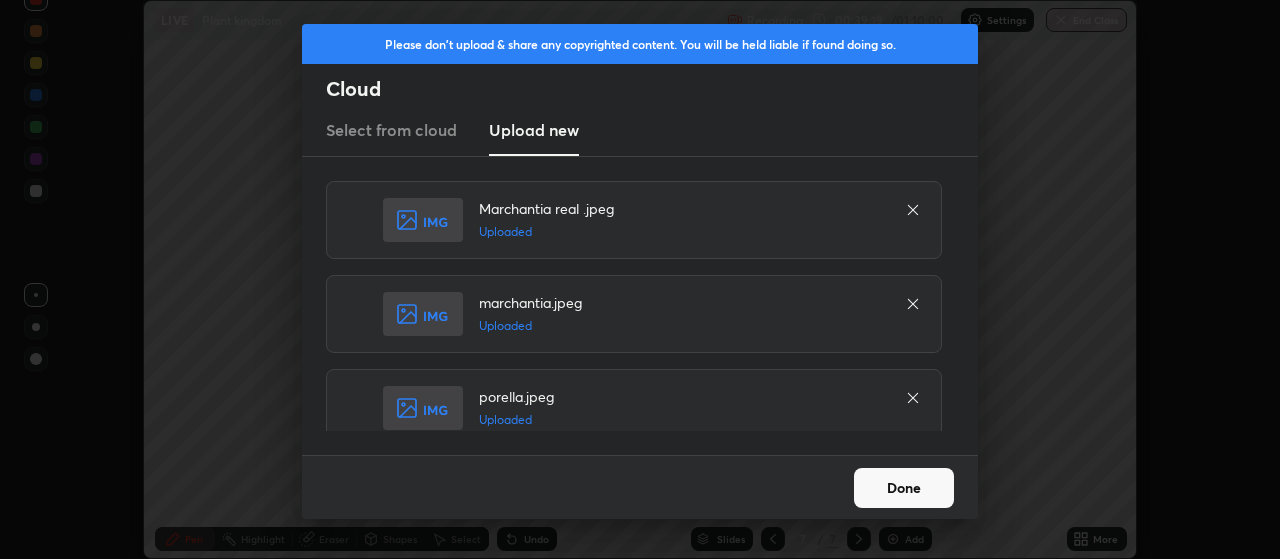 click on "Done" at bounding box center [904, 488] 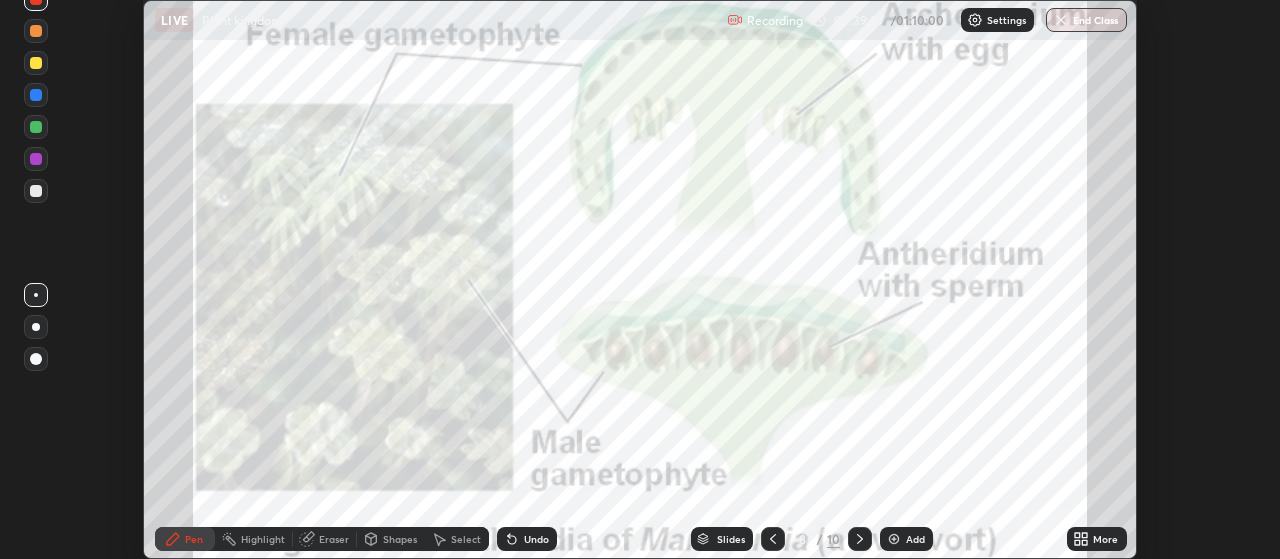 click on "More" at bounding box center [1105, 539] 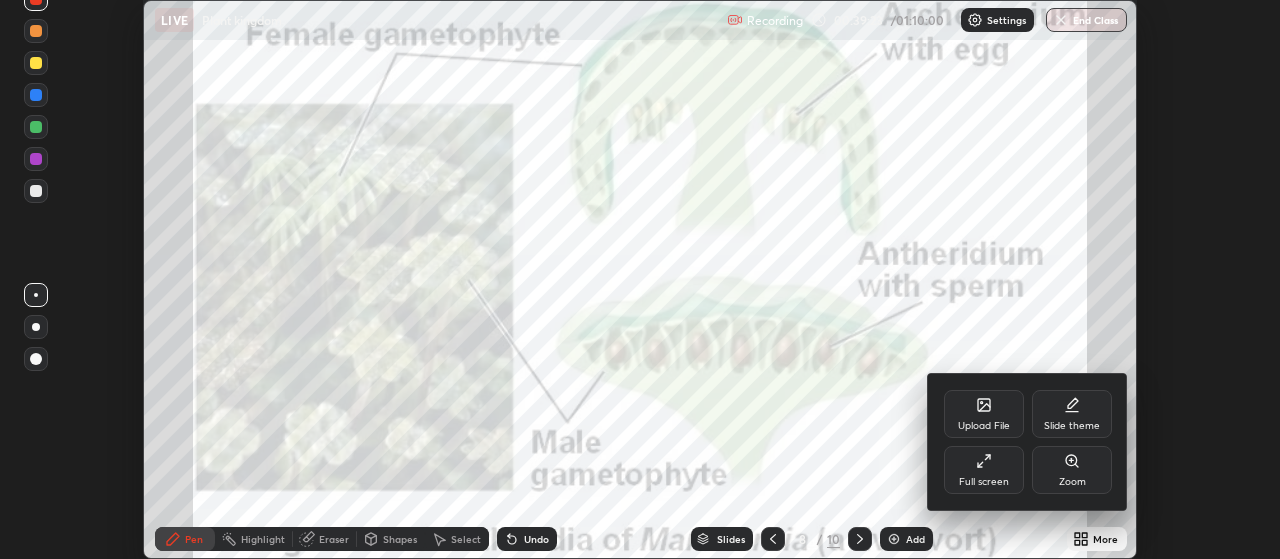click on "Full screen" at bounding box center (984, 470) 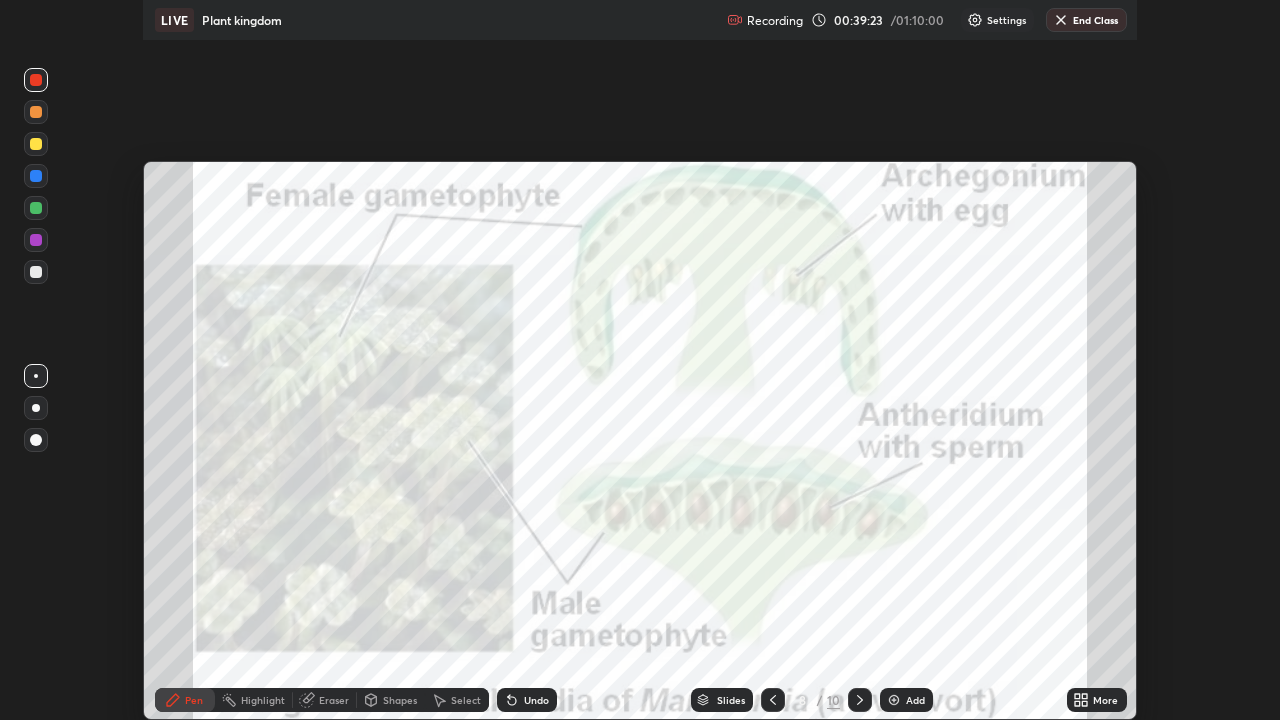 scroll, scrollTop: 99280, scrollLeft: 98720, axis: both 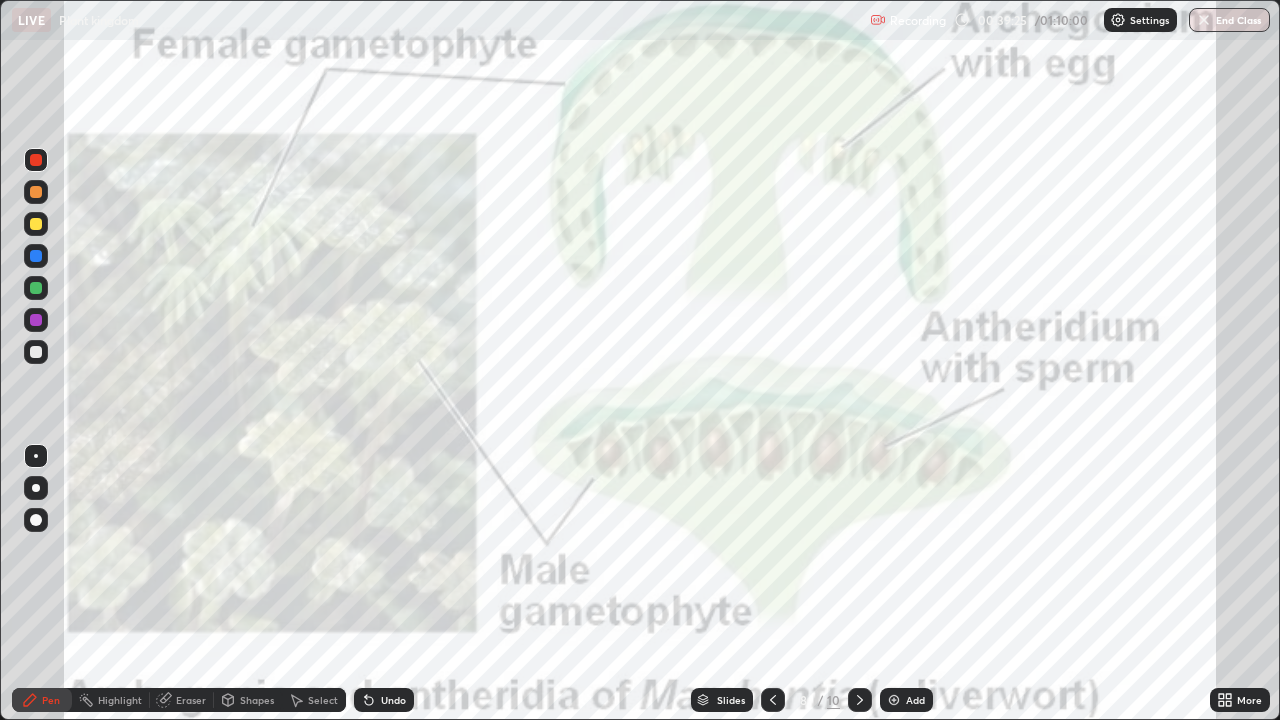 click at bounding box center [860, 700] 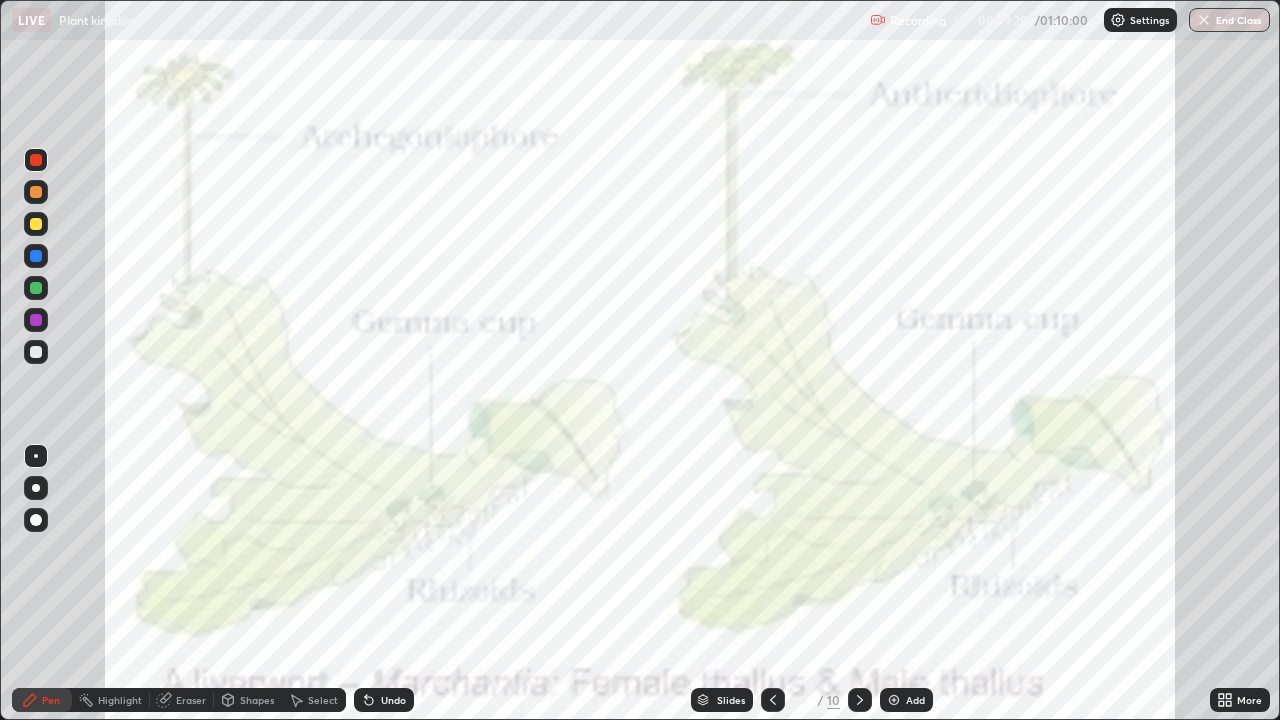 click 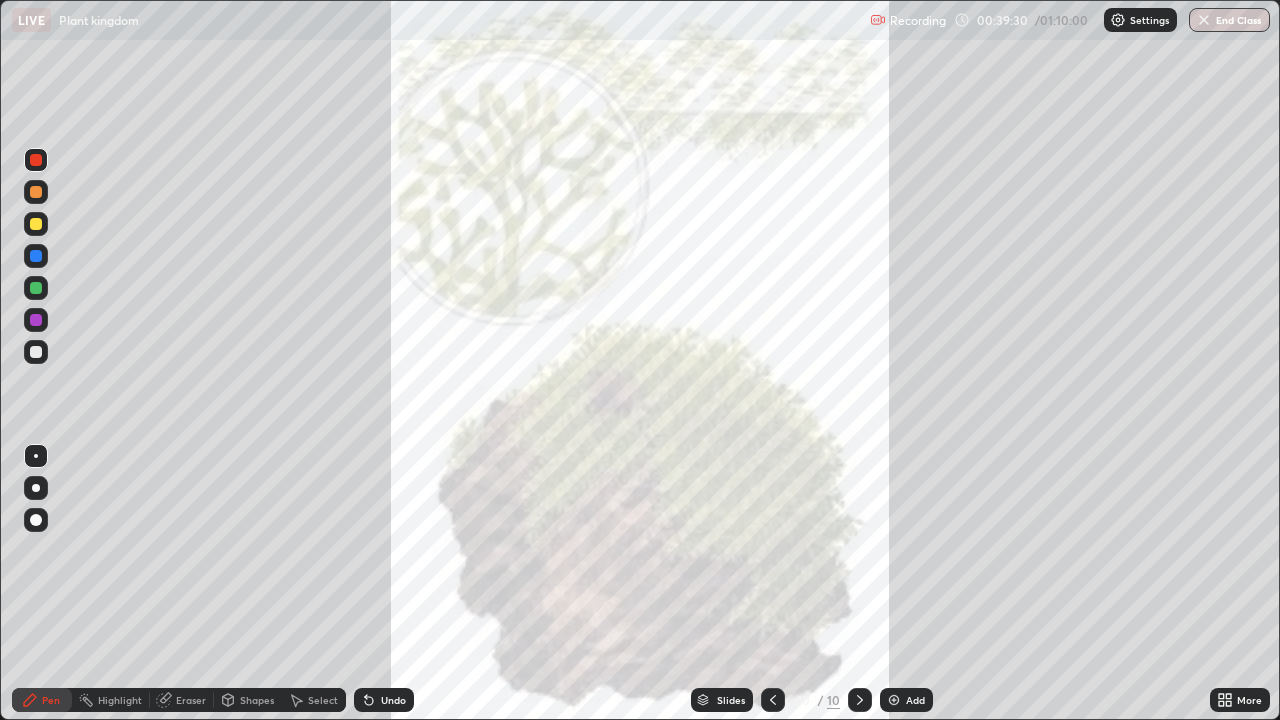 click 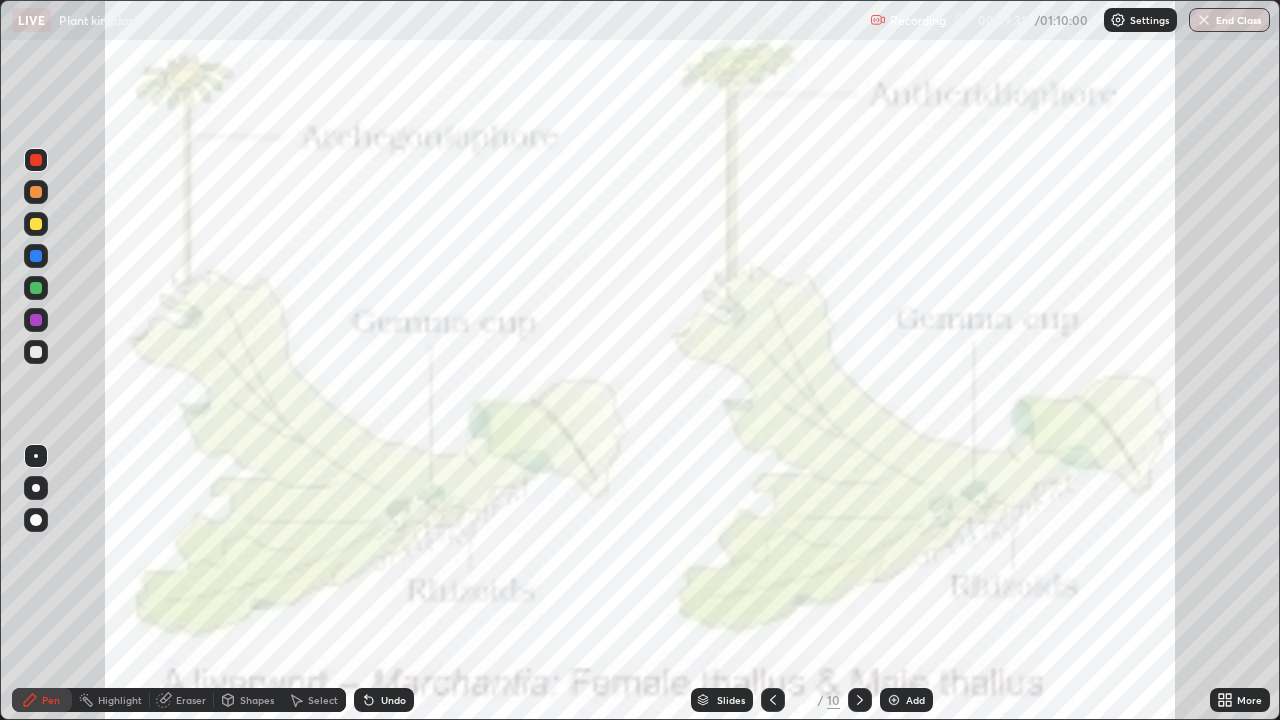 click 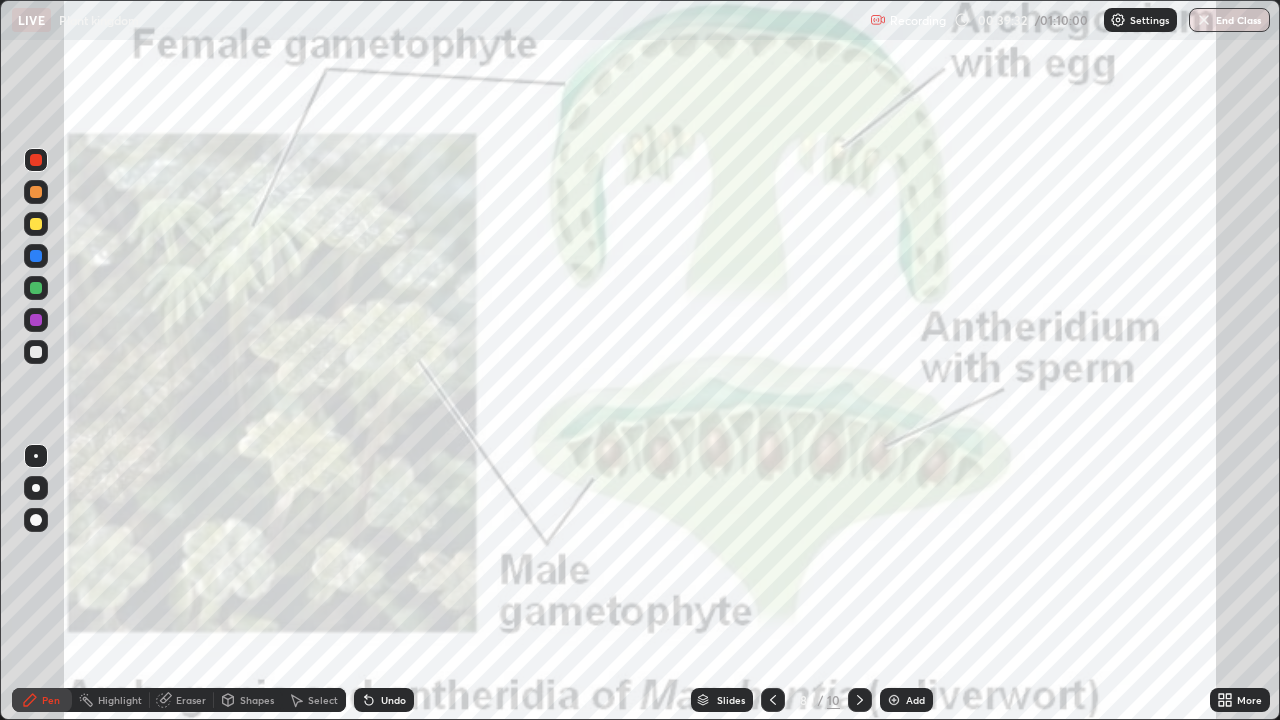 click 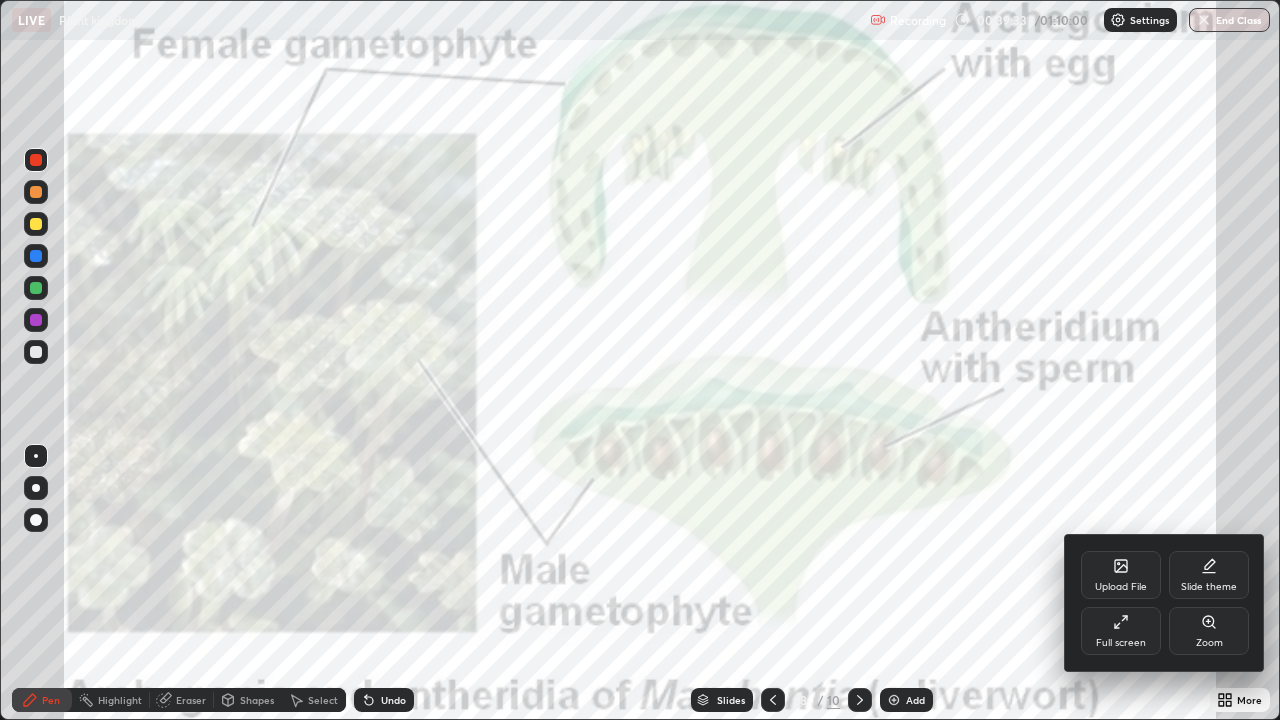 click on "Full screen" at bounding box center [1121, 631] 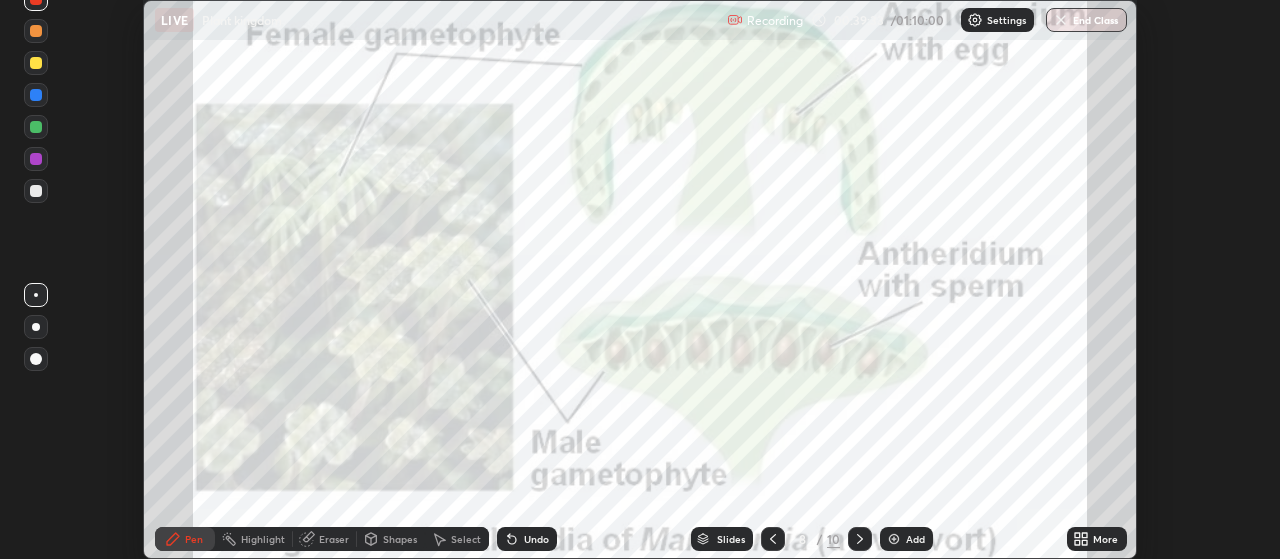 scroll, scrollTop: 559, scrollLeft: 1280, axis: both 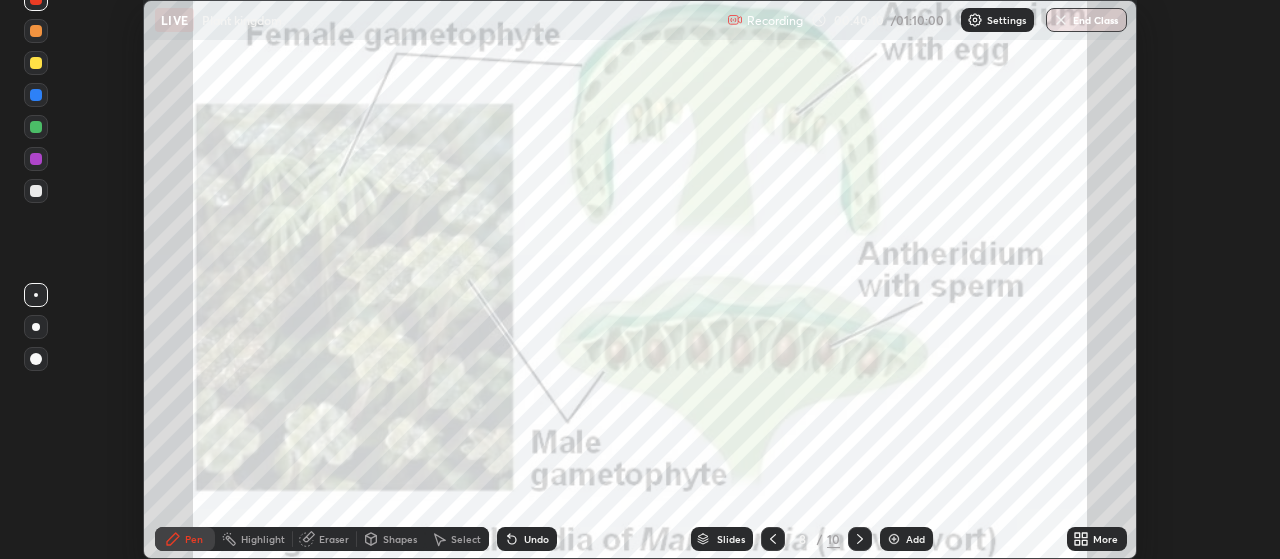 click on "More" at bounding box center [1105, 539] 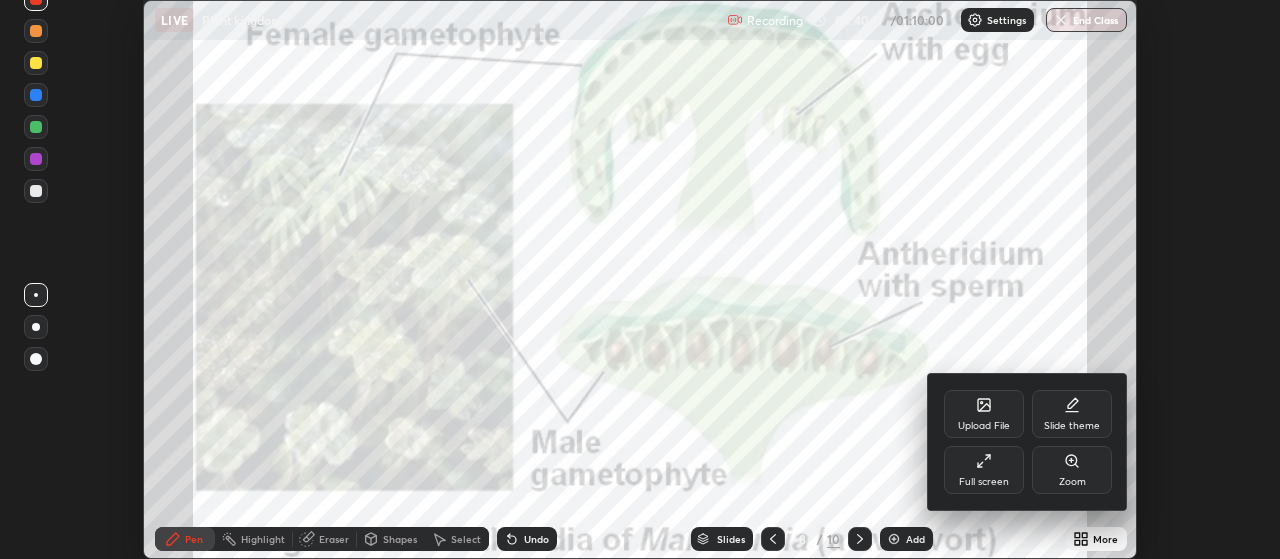click 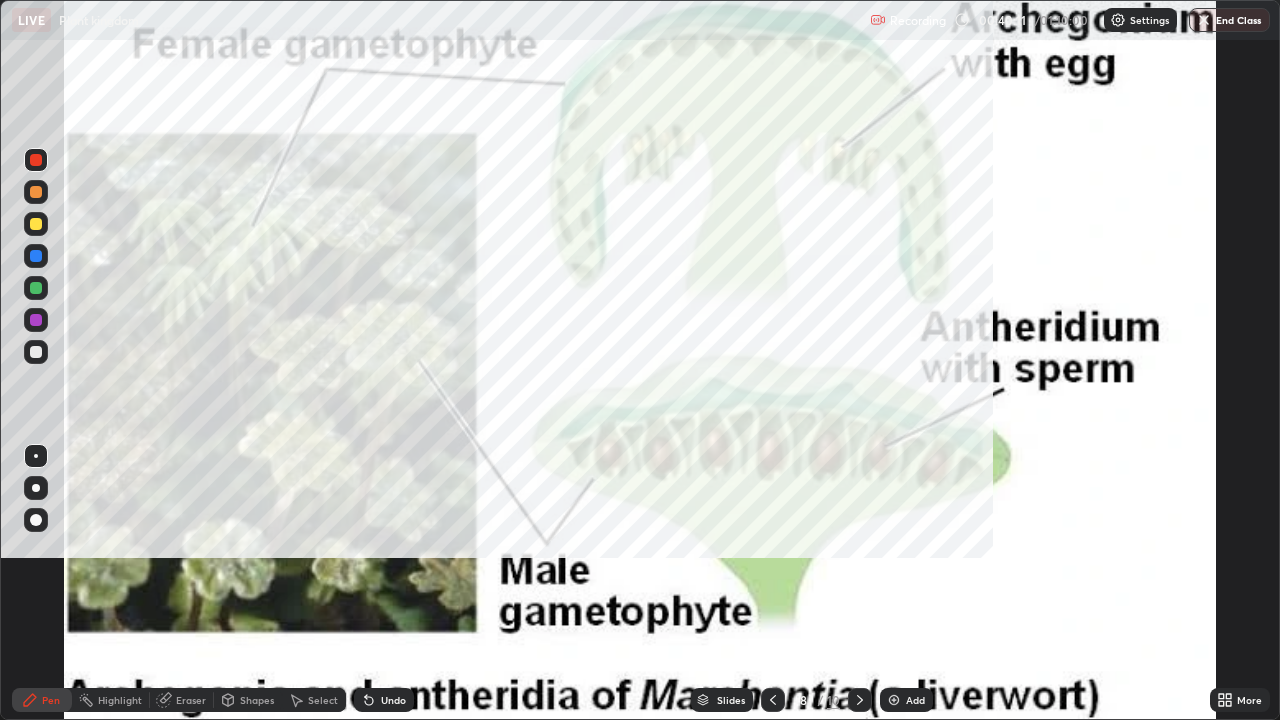 scroll, scrollTop: 99280, scrollLeft: 98720, axis: both 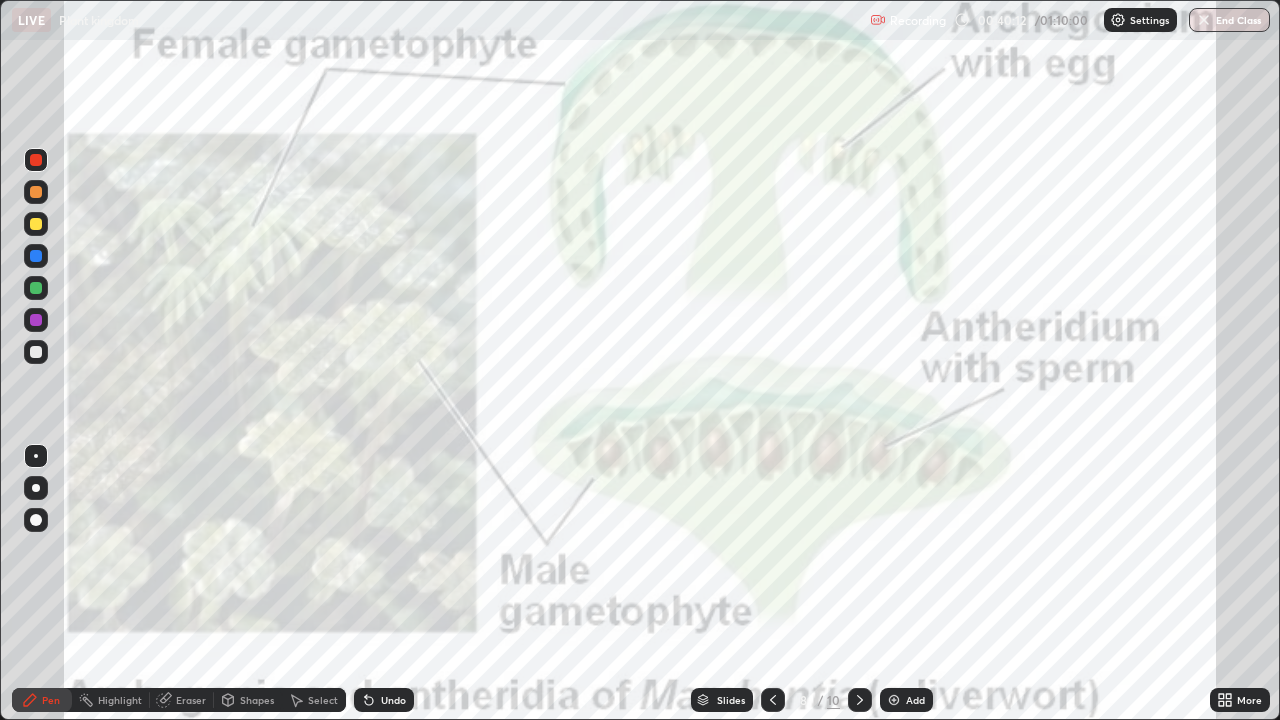 click 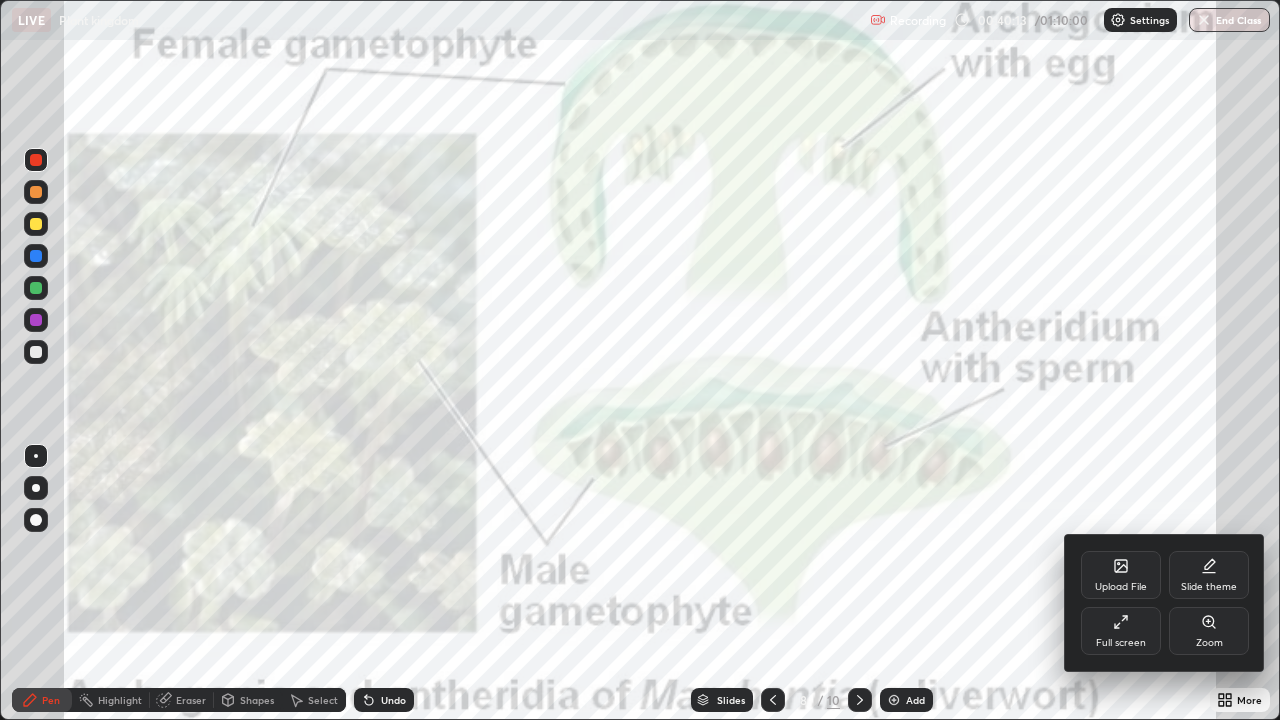 click on "Upload File" at bounding box center (1121, 575) 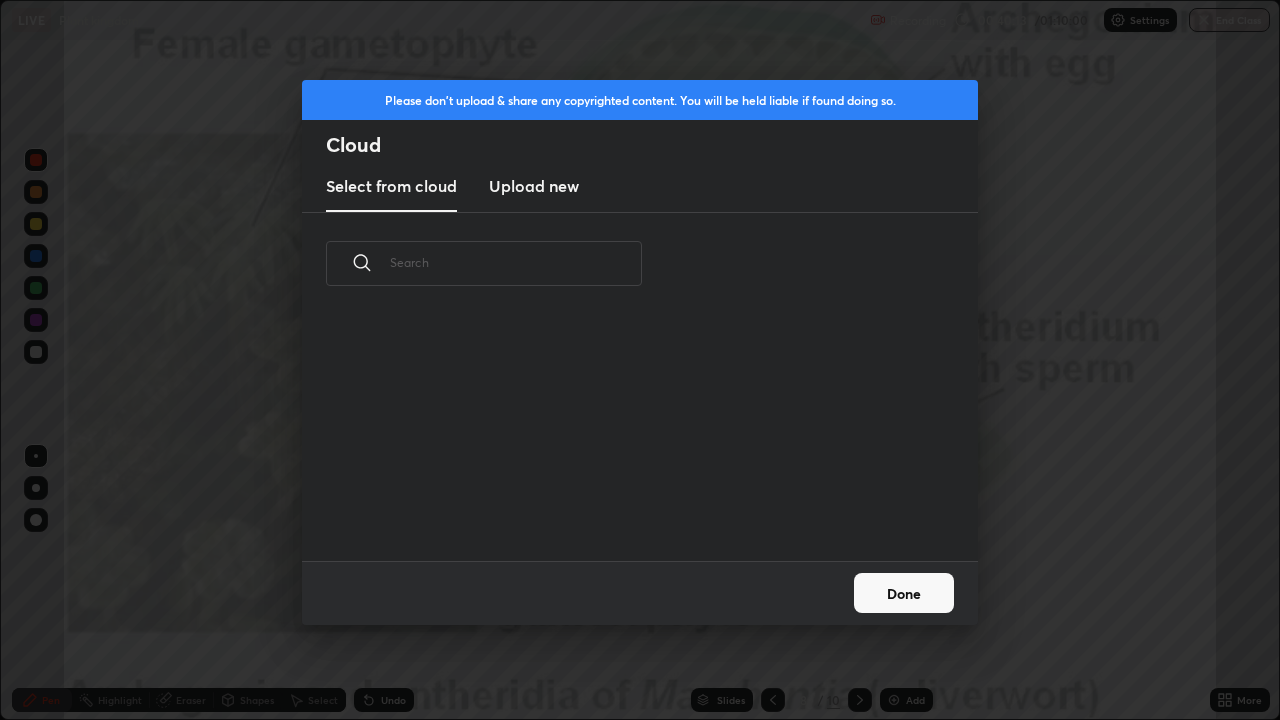 scroll, scrollTop: 246, scrollLeft: 642, axis: both 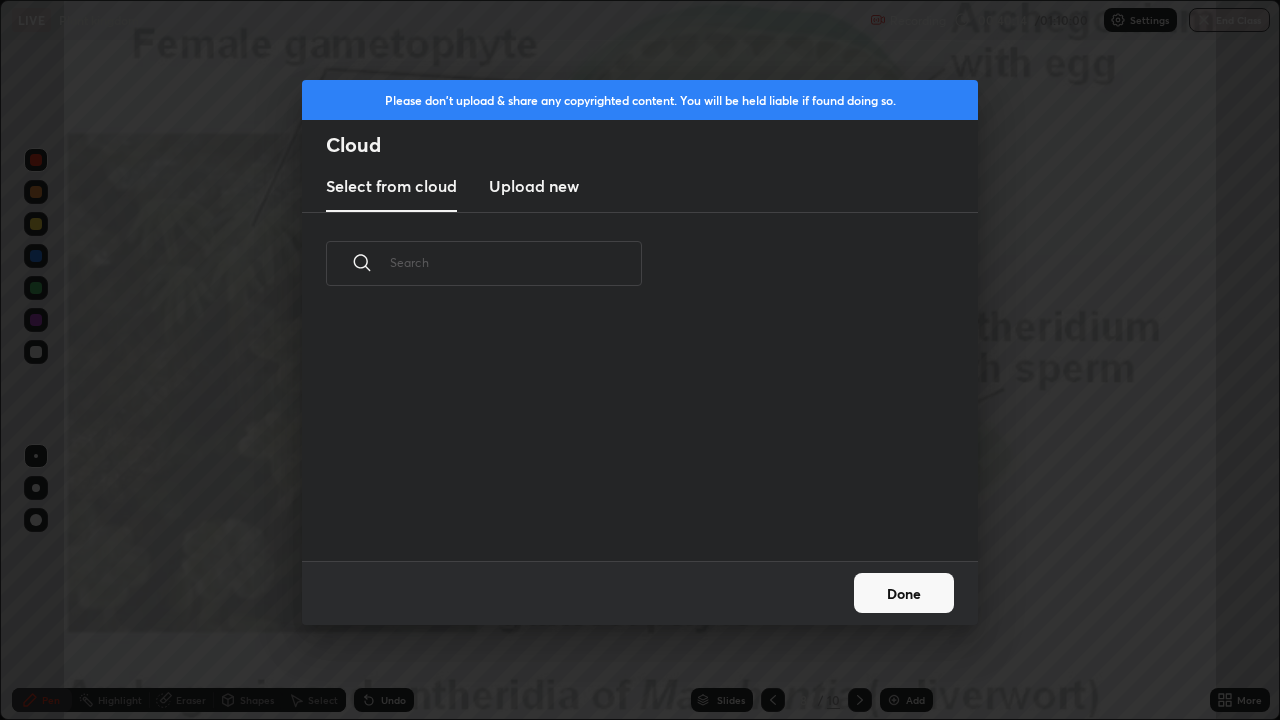 click on "Upload new" at bounding box center (534, 186) 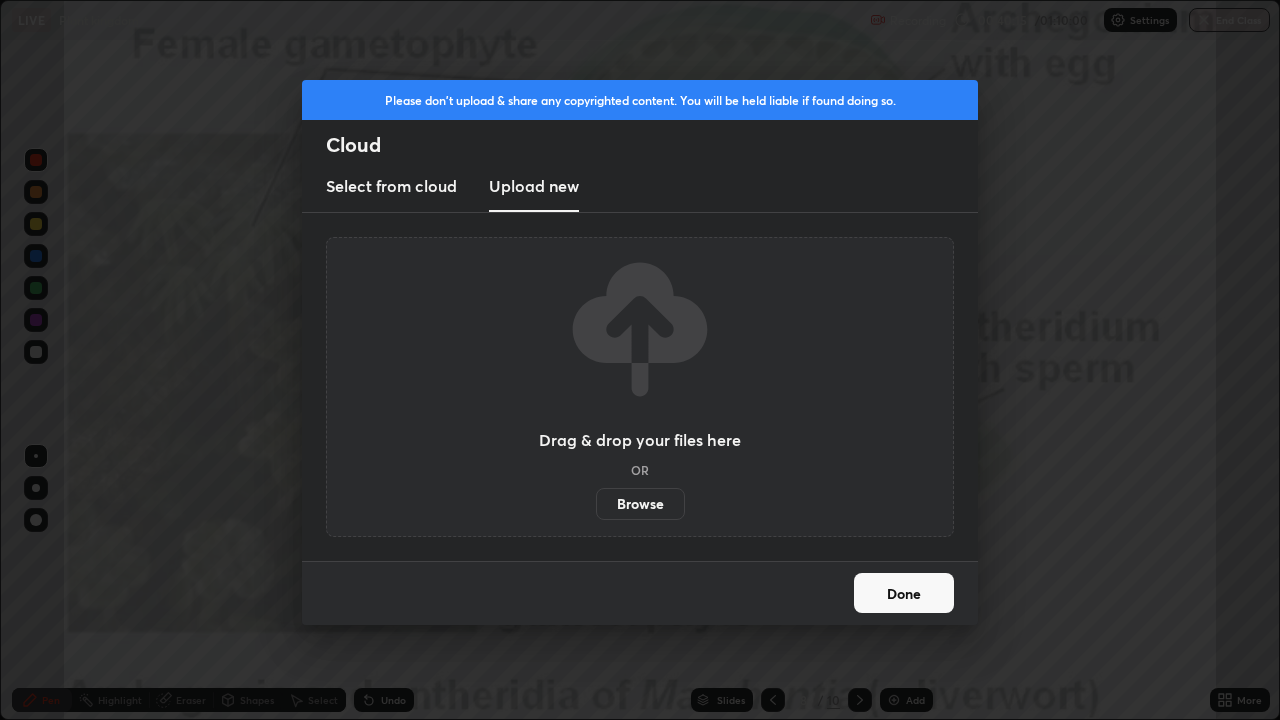 click on "Browse" at bounding box center (640, 504) 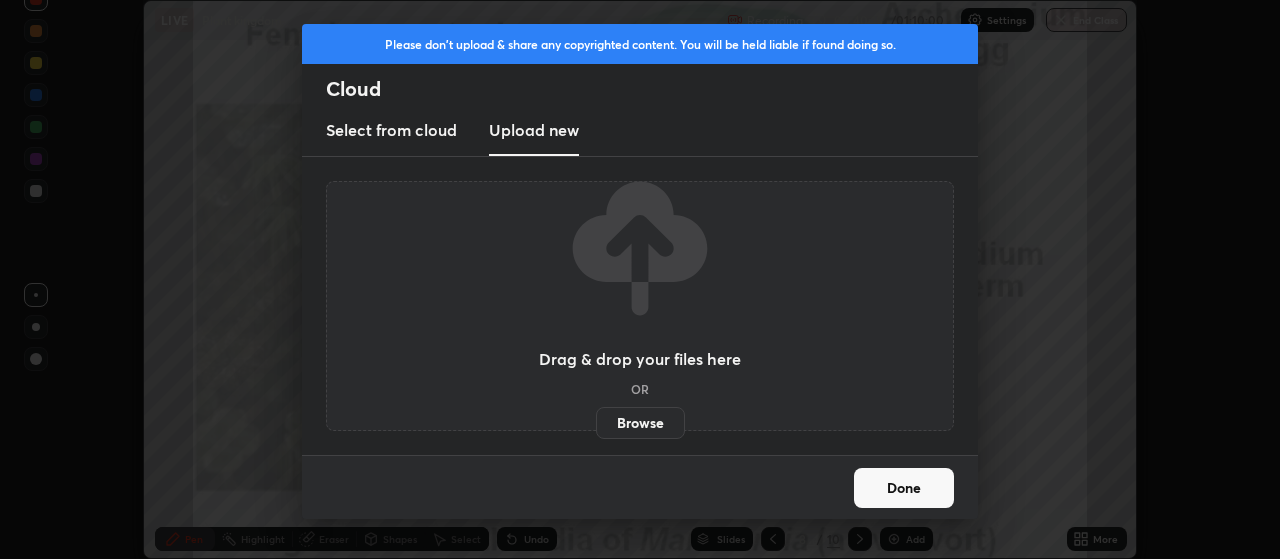 scroll, scrollTop: 559, scrollLeft: 1280, axis: both 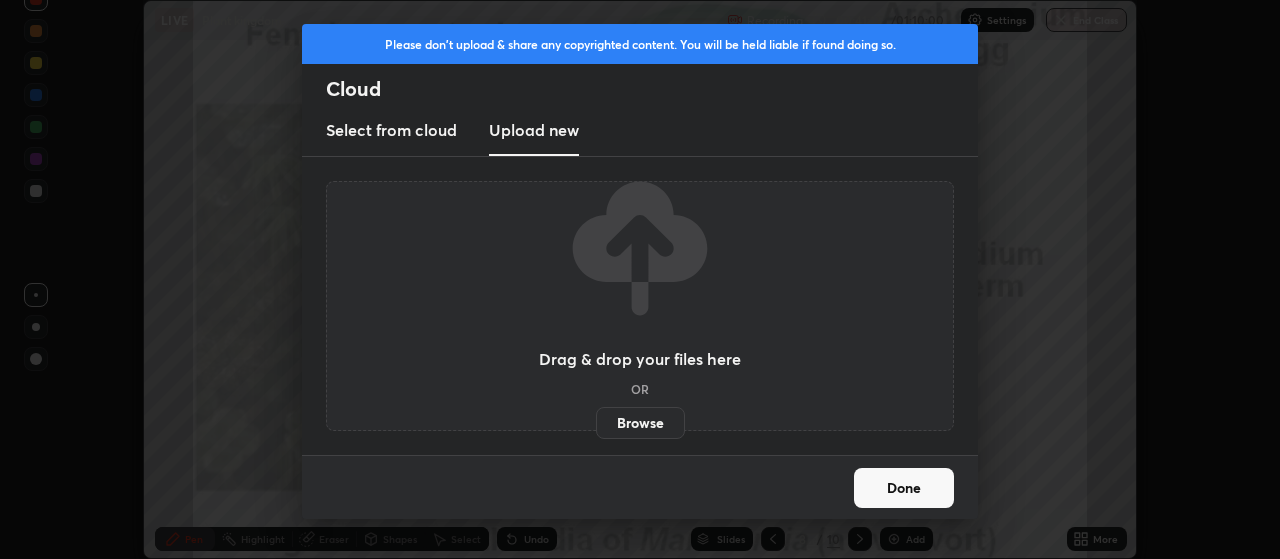 click on "Upload new" at bounding box center (534, 130) 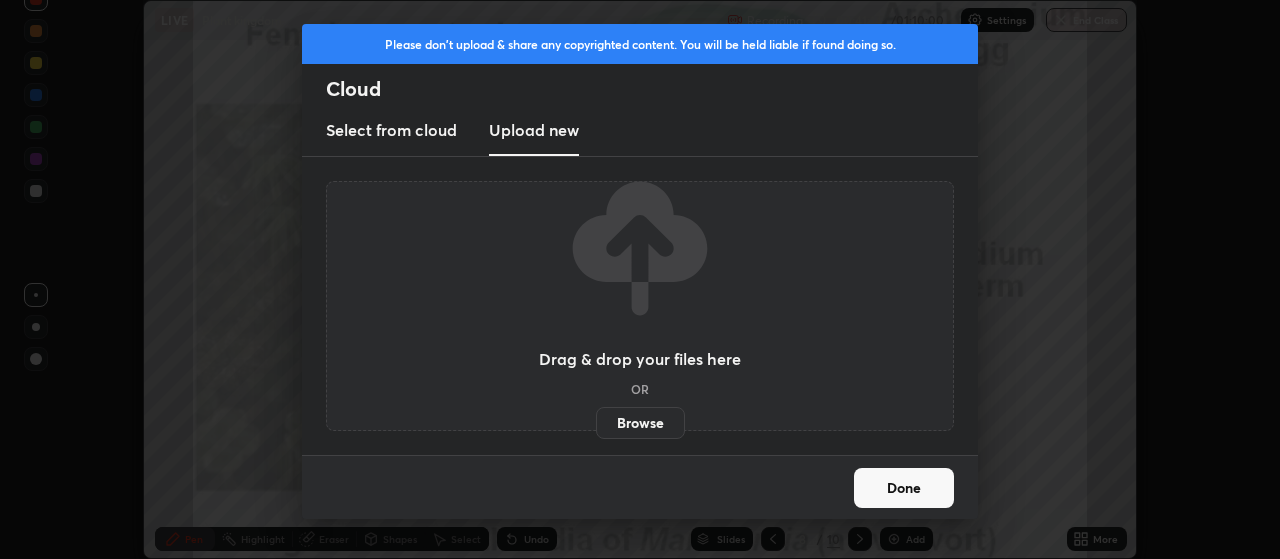 click on "Browse" at bounding box center [640, 423] 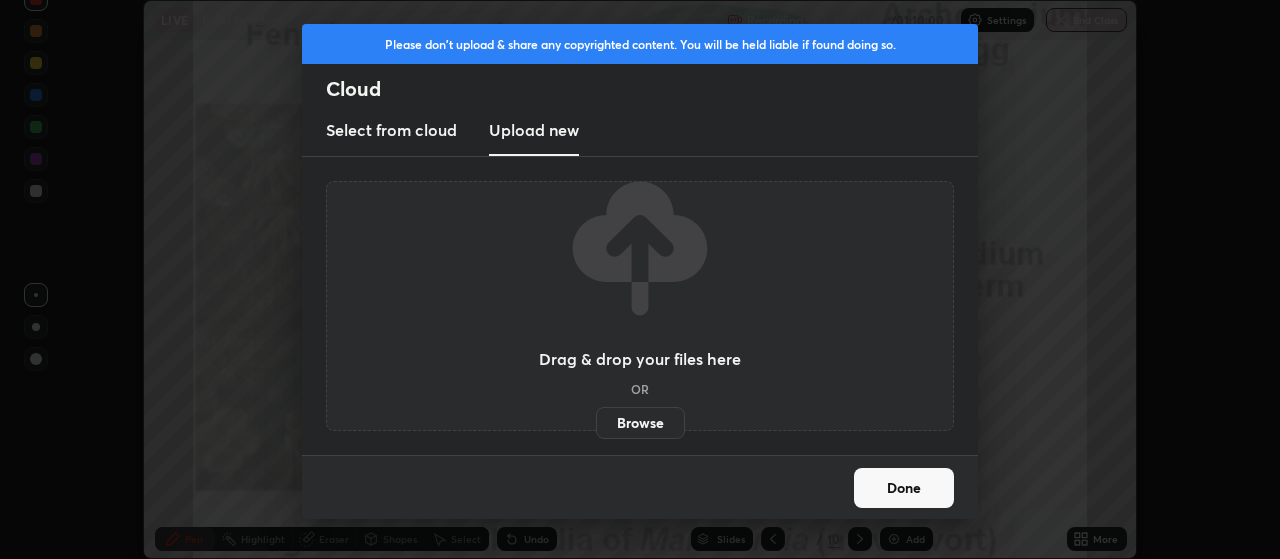click on "Please don't upload & share any copyrighted content. You will be held liable if found doing so. Cloud Select from cloud Upload new Drag & drop your files here OR Browse Done" at bounding box center (640, 279) 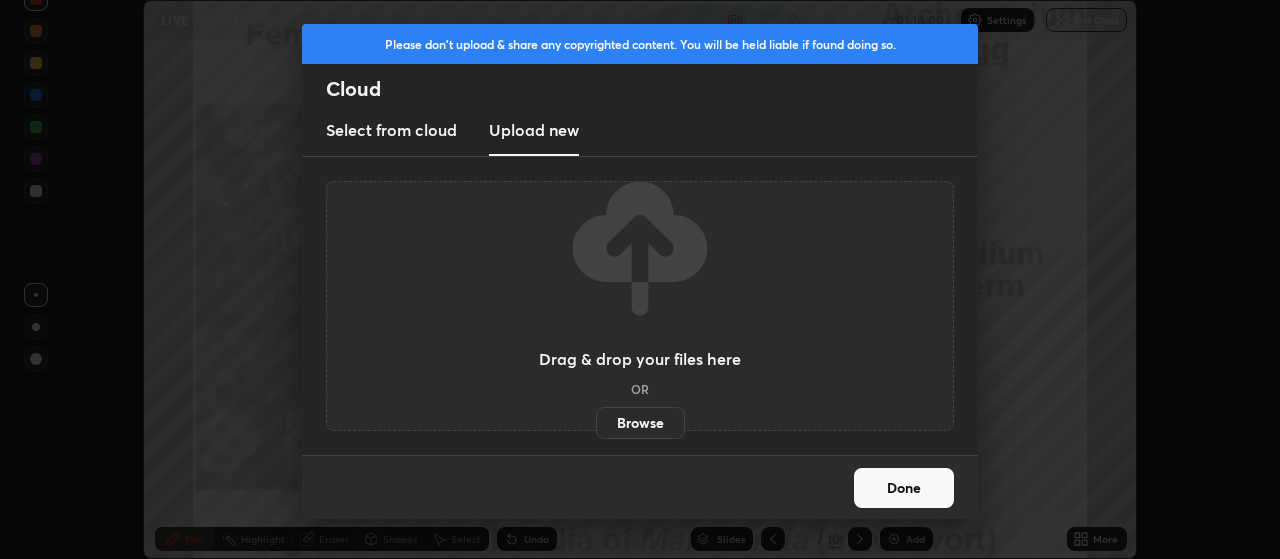 click on "Done" at bounding box center [904, 488] 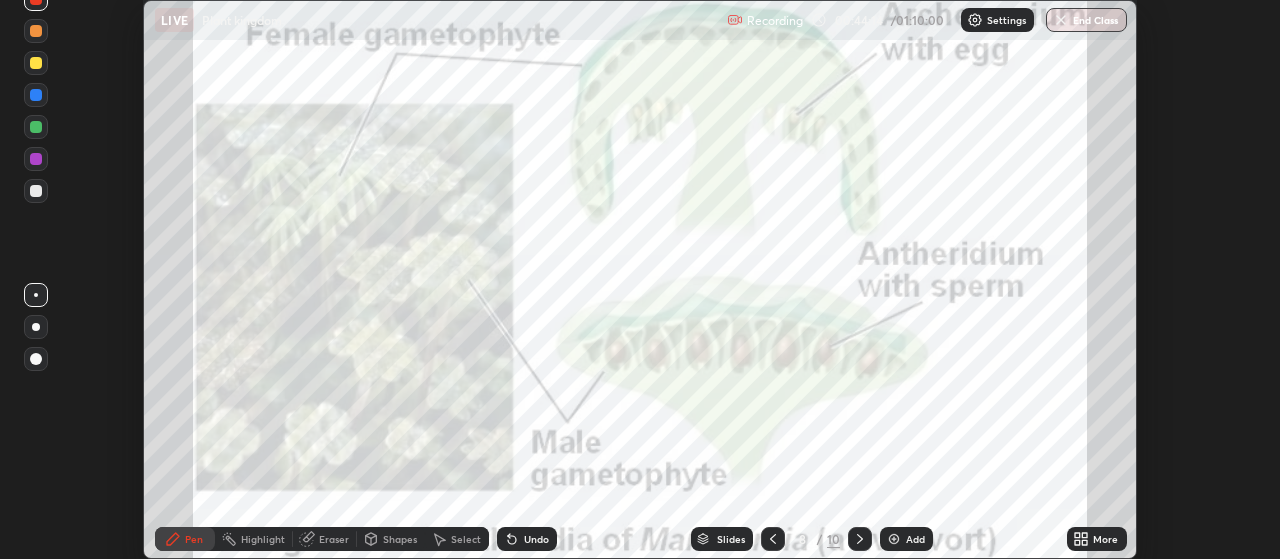 click on "More" at bounding box center [1105, 539] 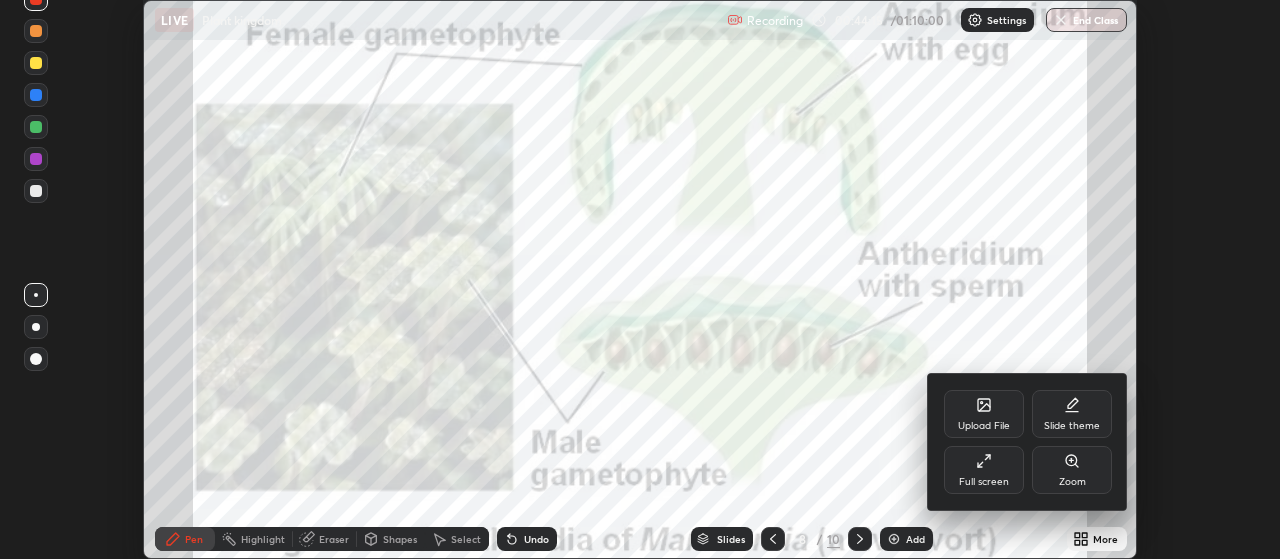 click on "Full screen" at bounding box center [984, 482] 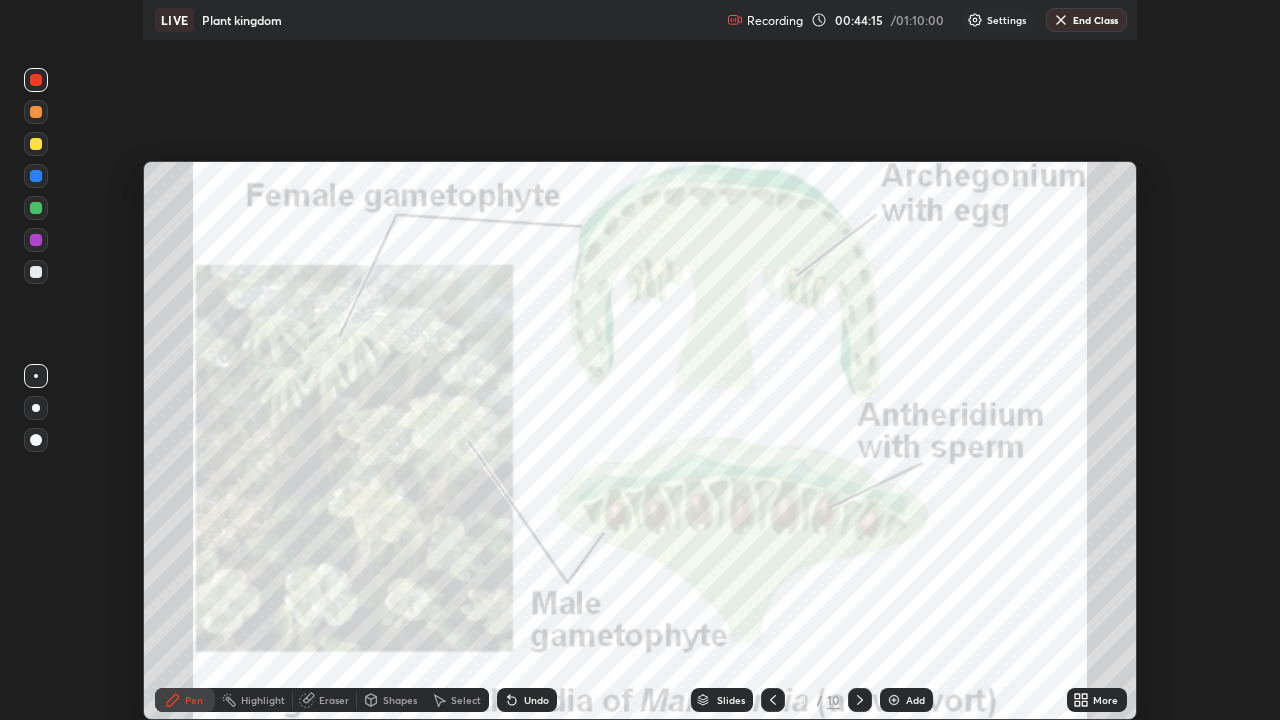 scroll, scrollTop: 99280, scrollLeft: 98720, axis: both 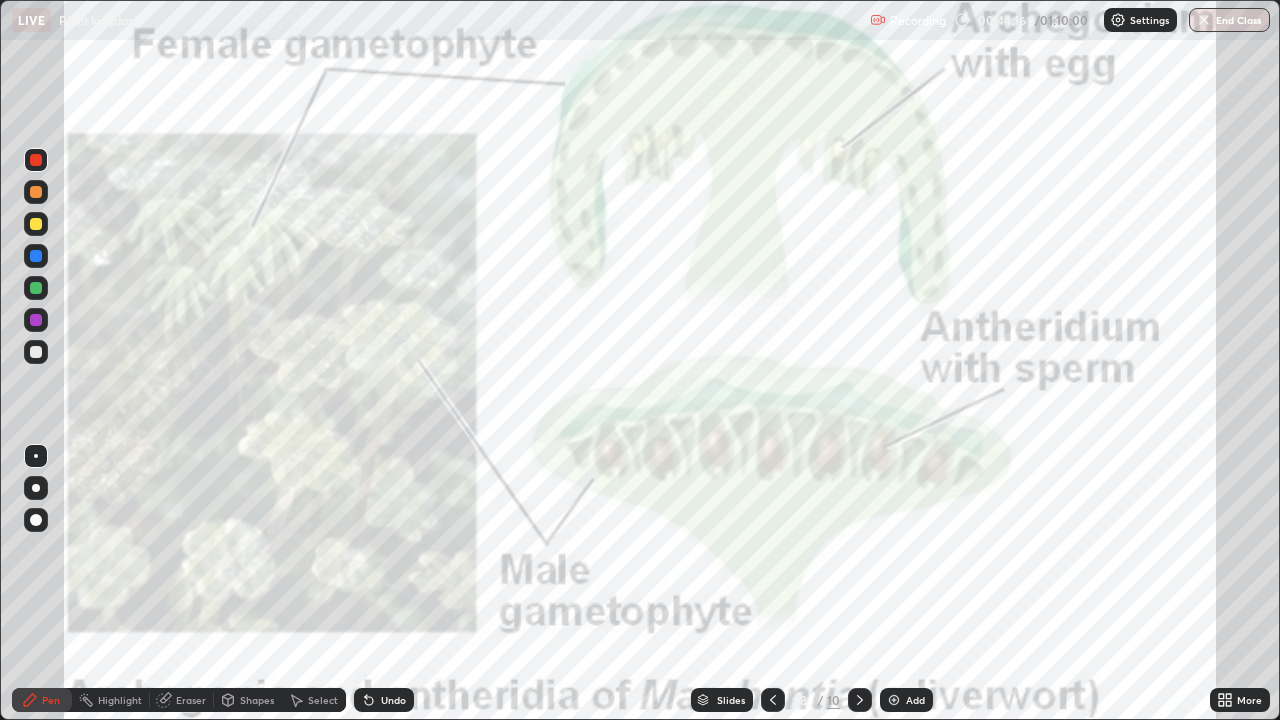 click 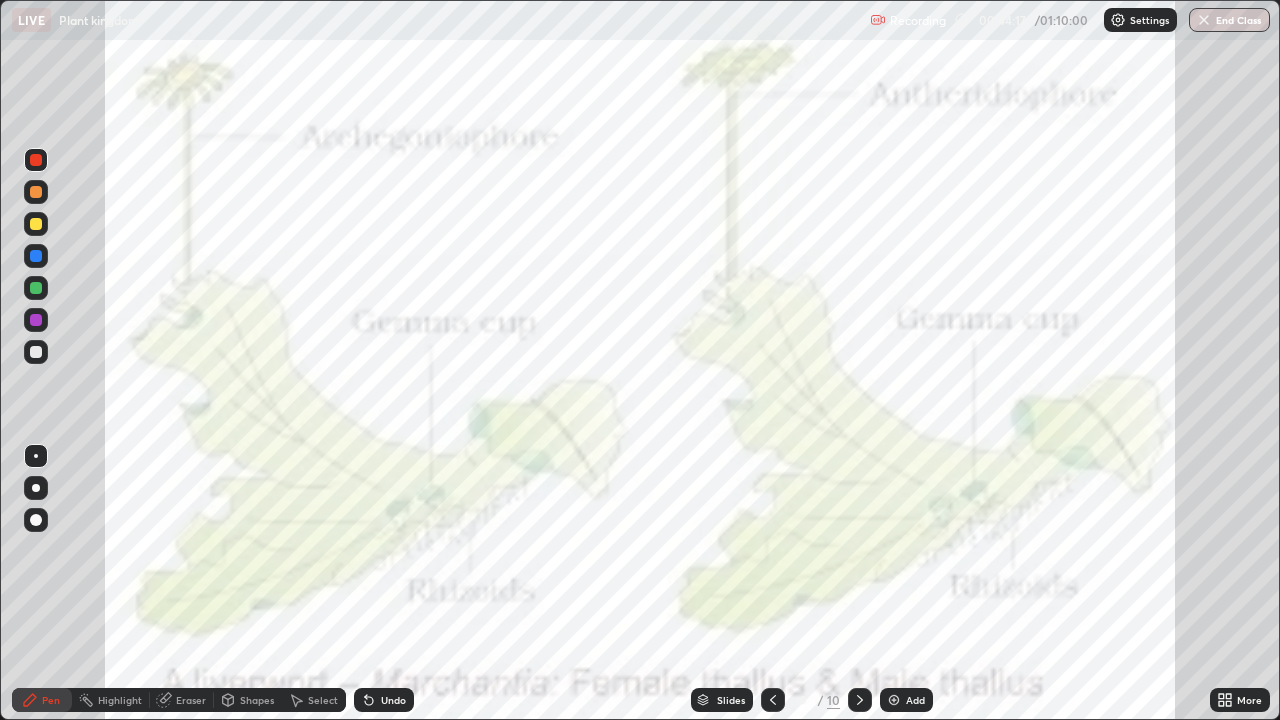 click 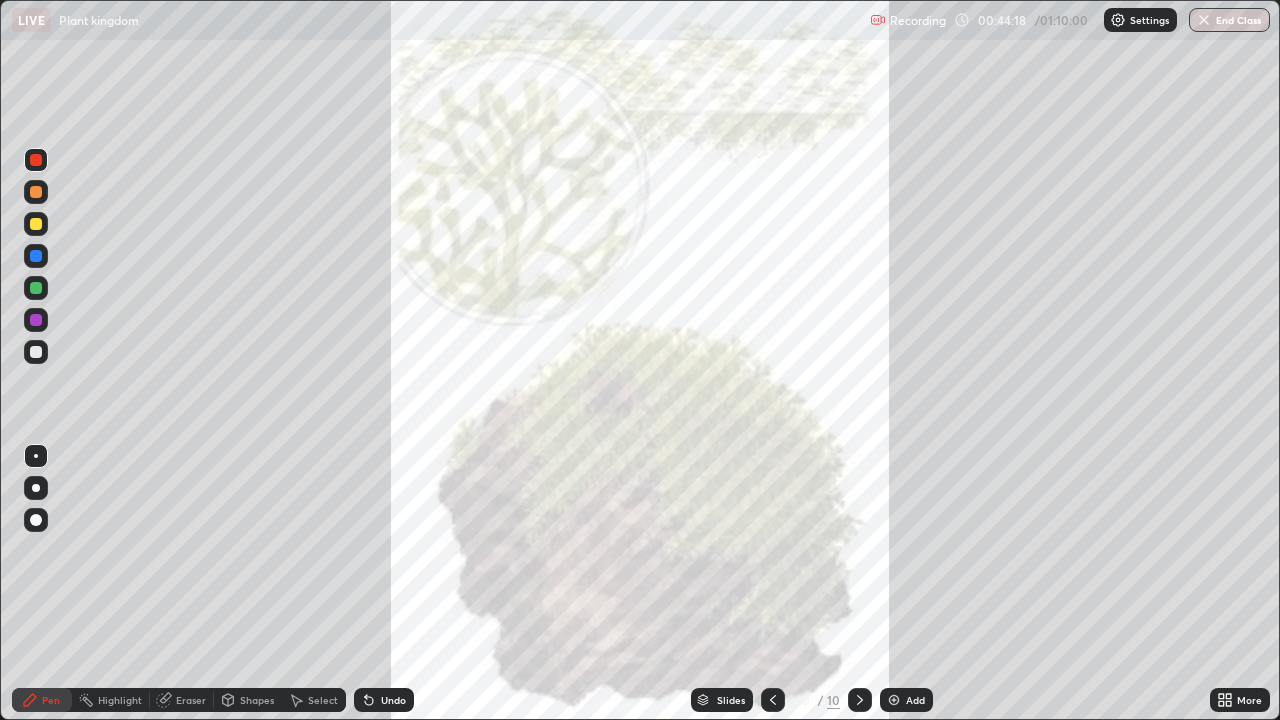 click 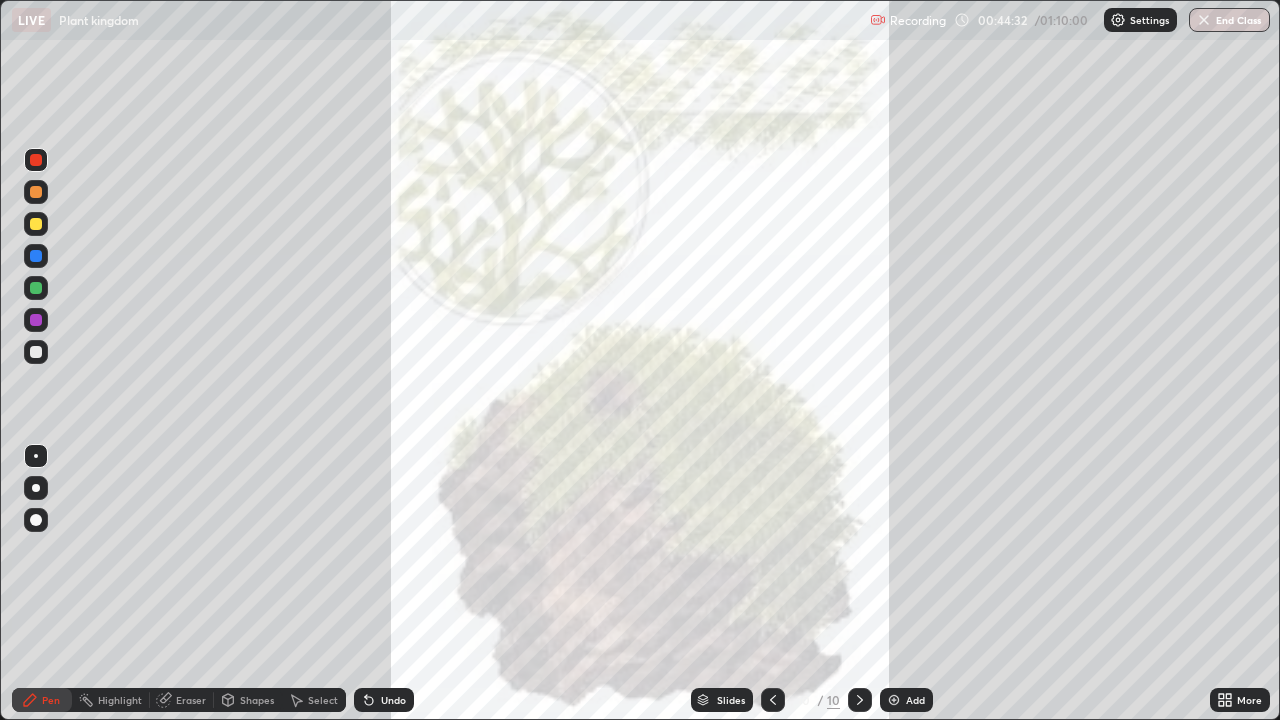click 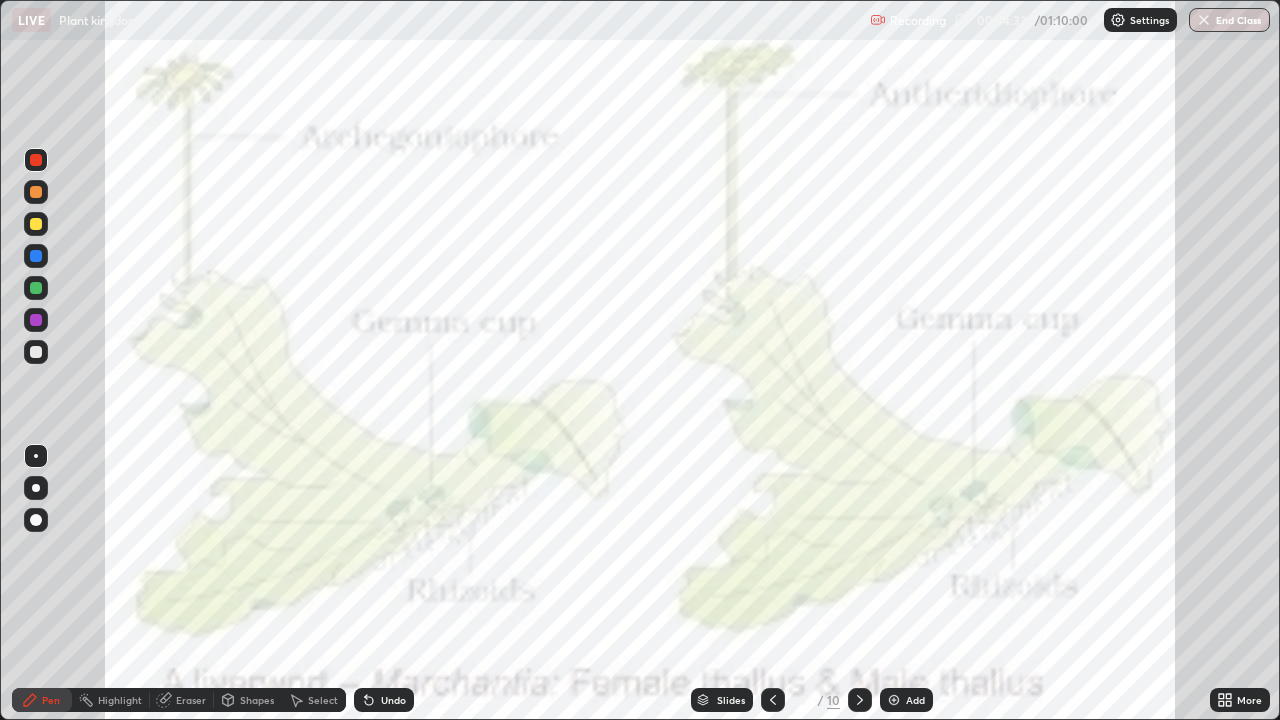click 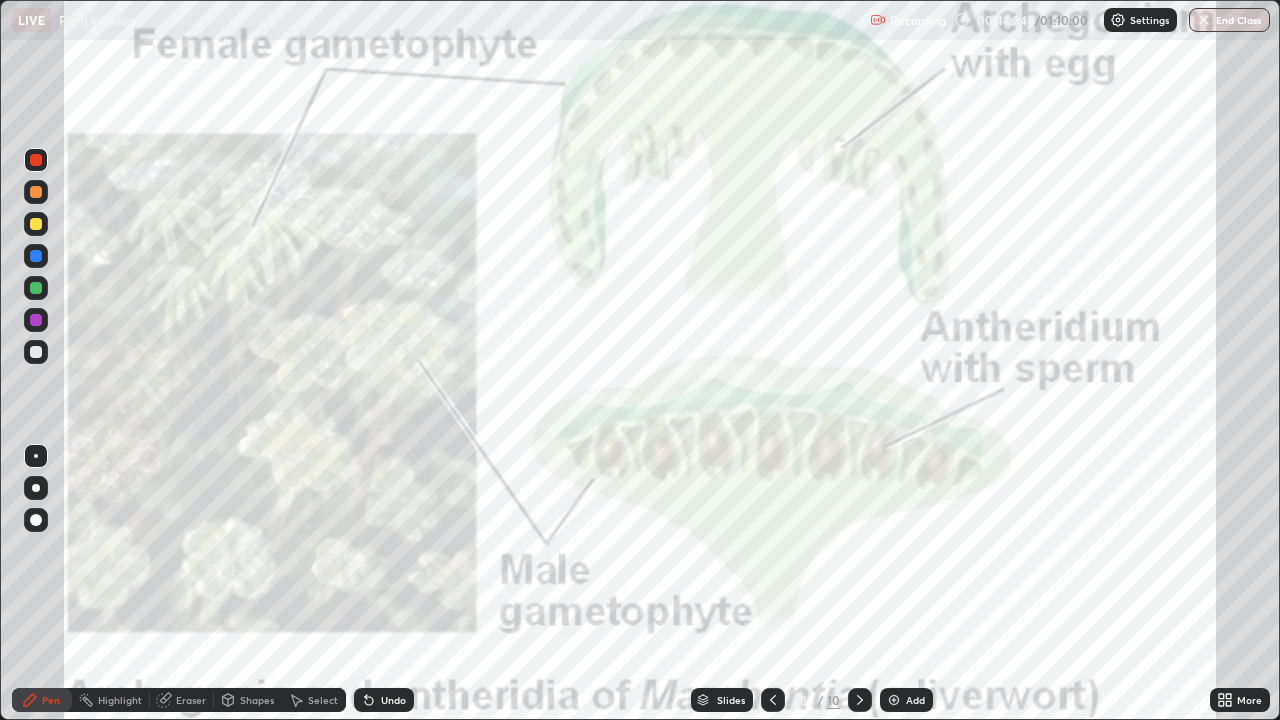 click 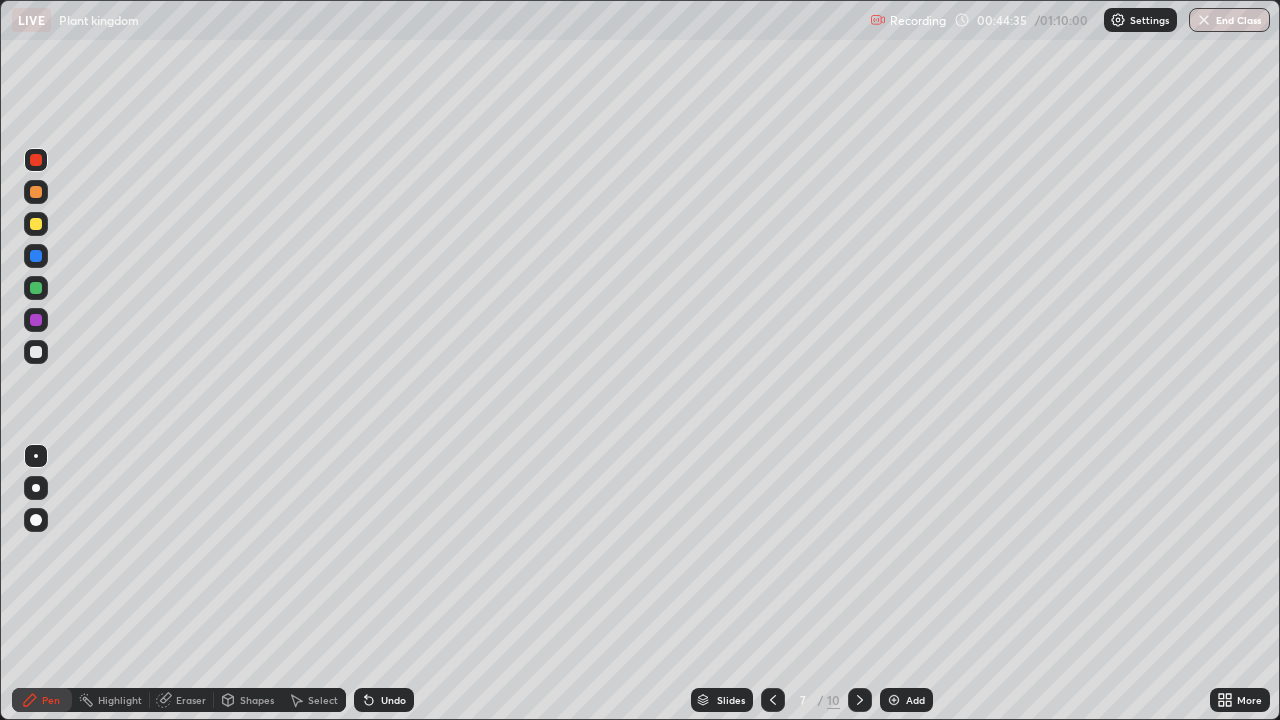 click 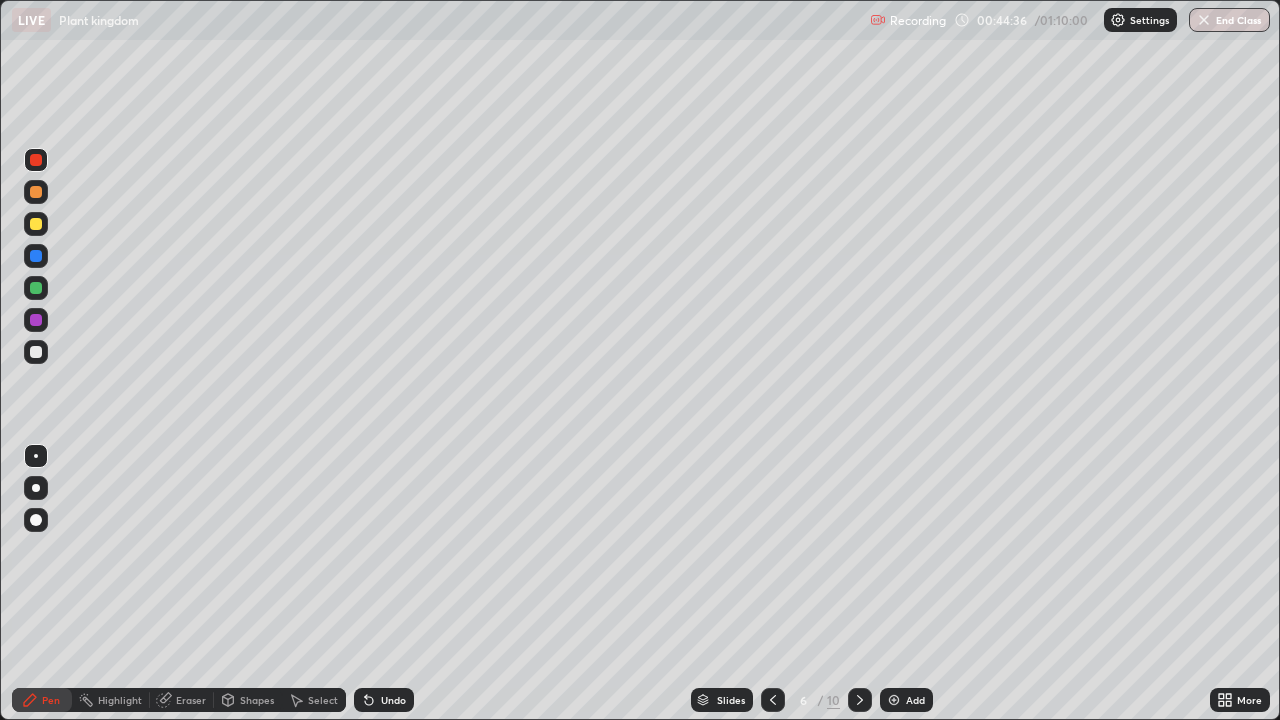 click 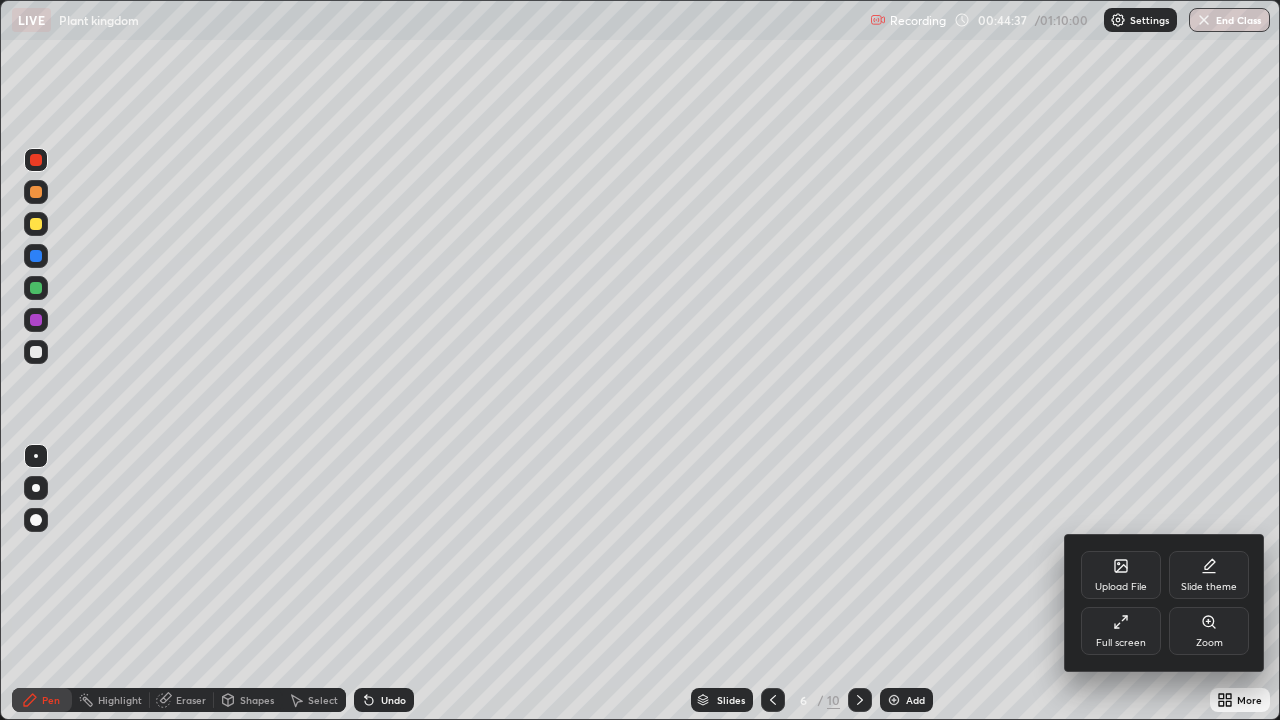 click on "Zoom" at bounding box center [1209, 643] 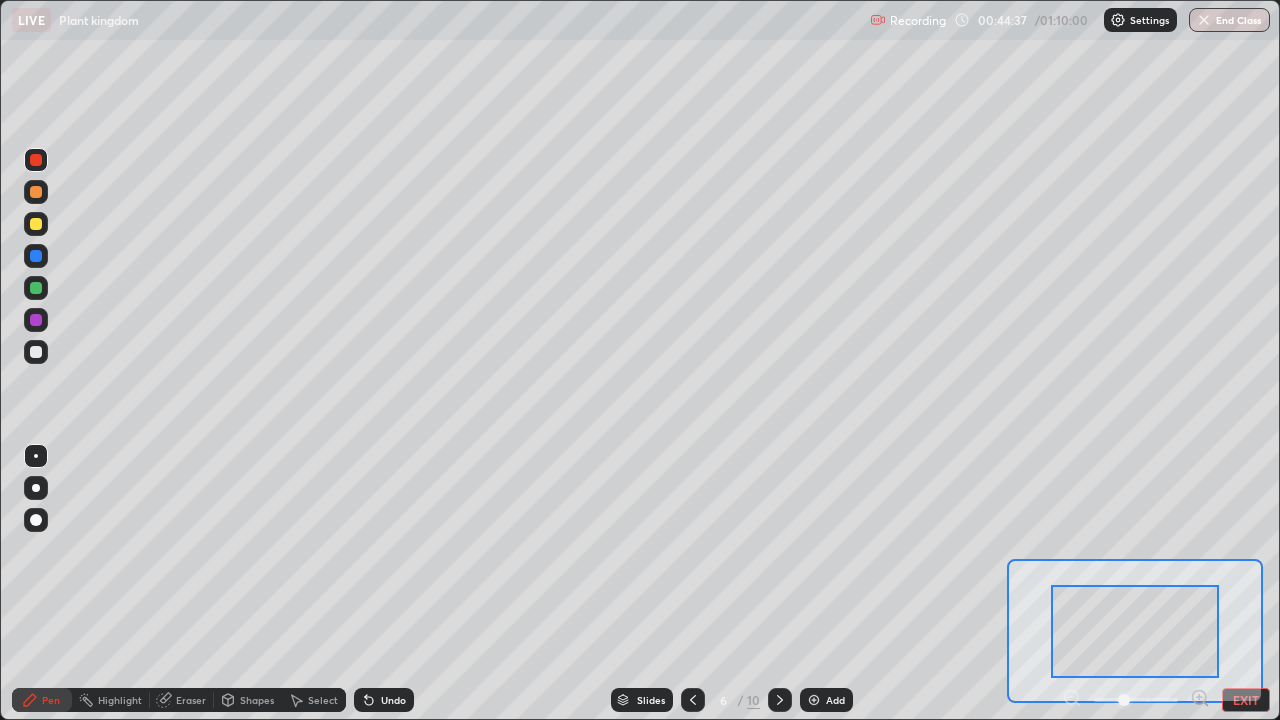 click 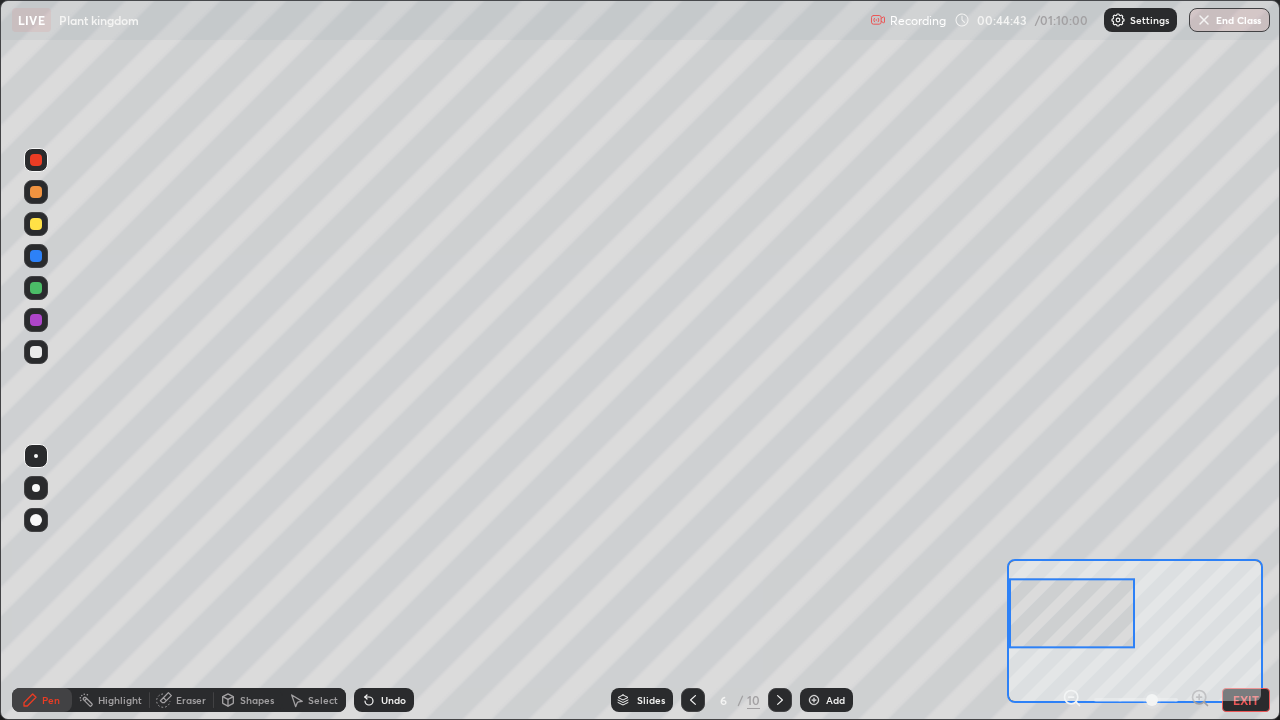 click at bounding box center (36, 160) 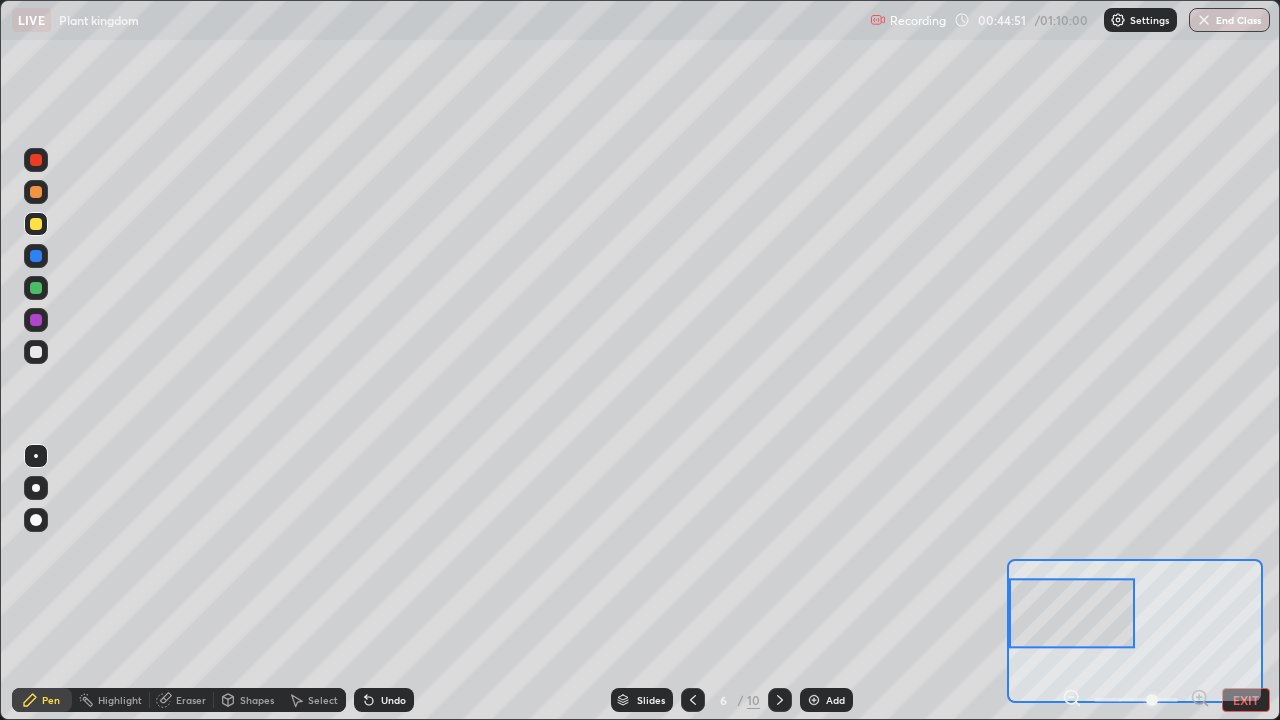 click on "Eraser" at bounding box center (191, 700) 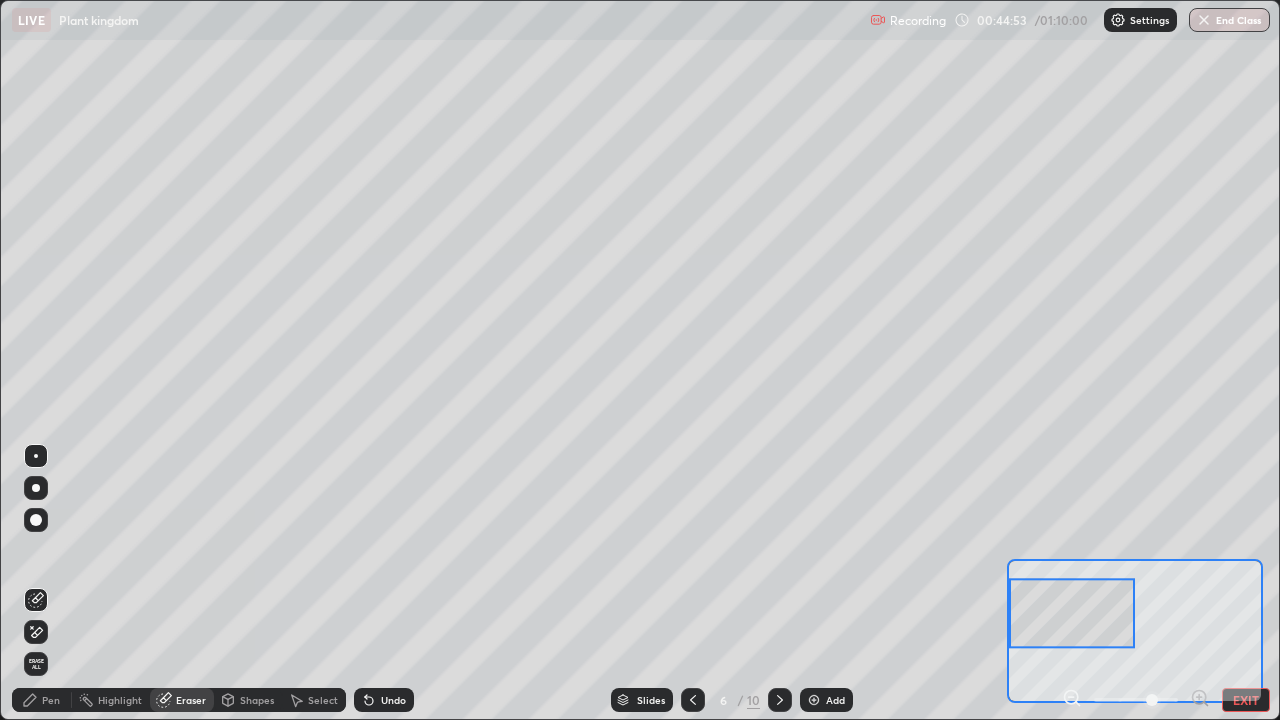 click on "Pen" at bounding box center [51, 700] 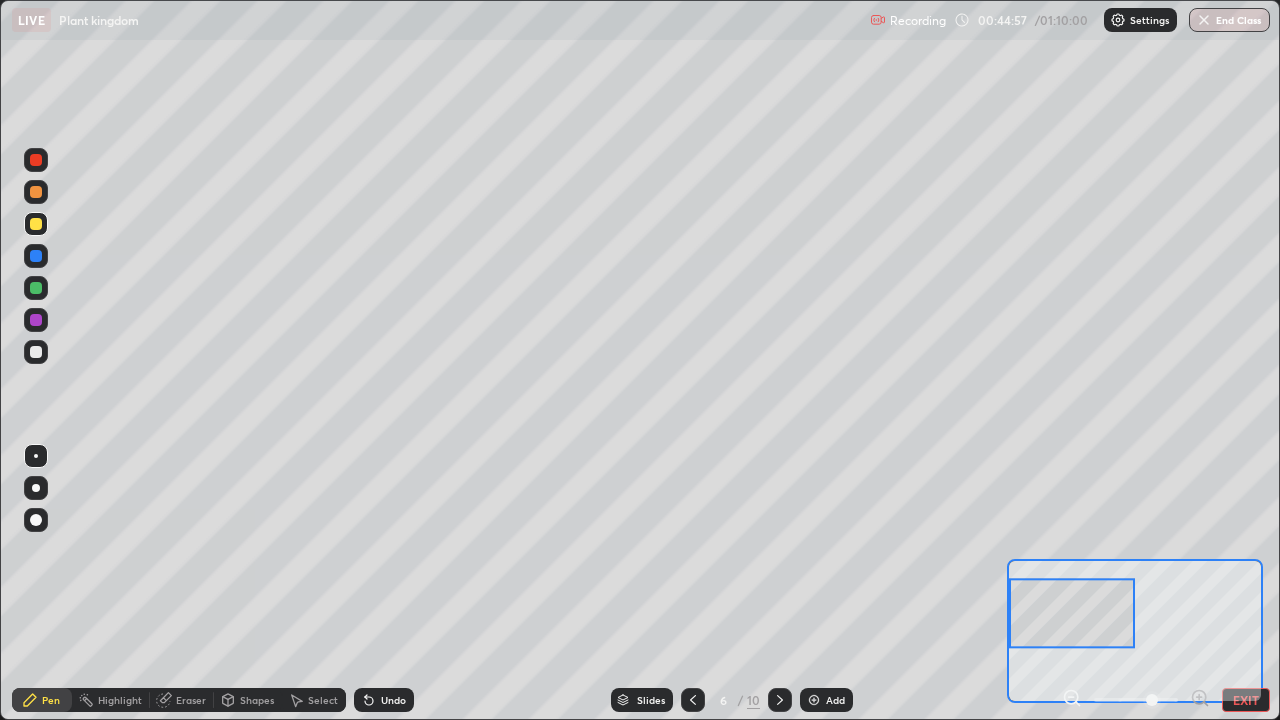 click at bounding box center [36, 352] 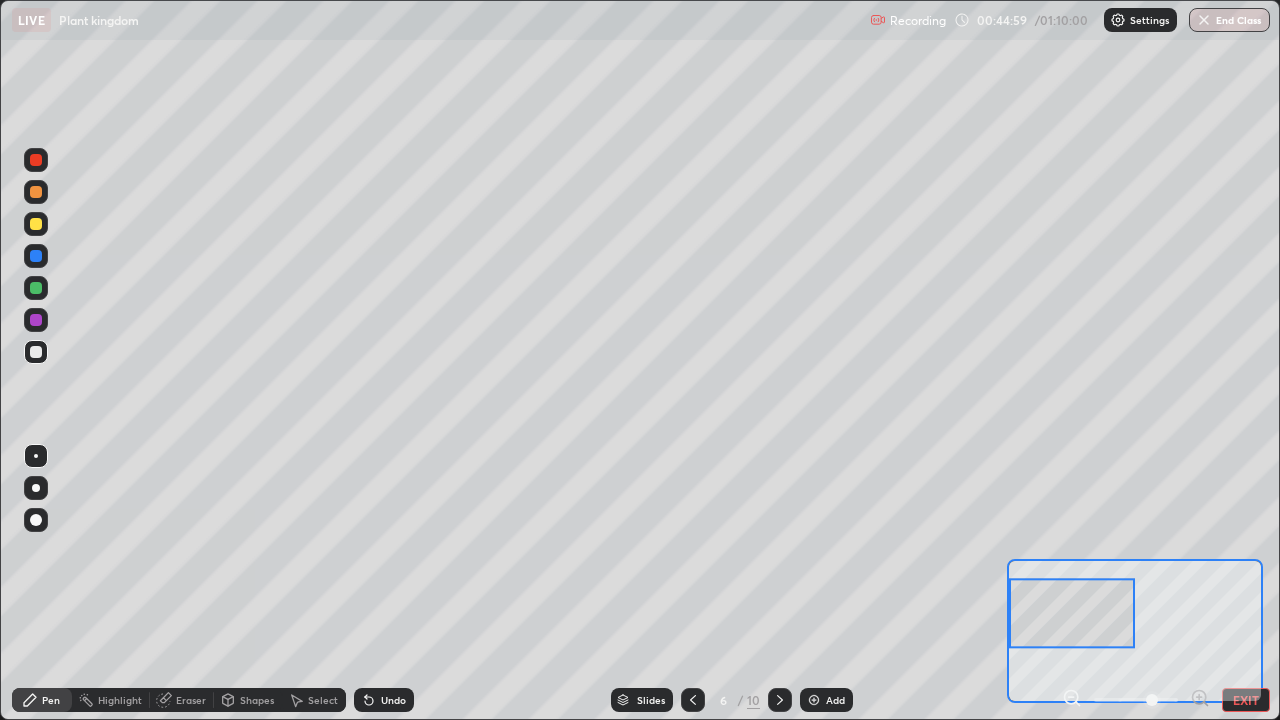 click at bounding box center (36, 160) 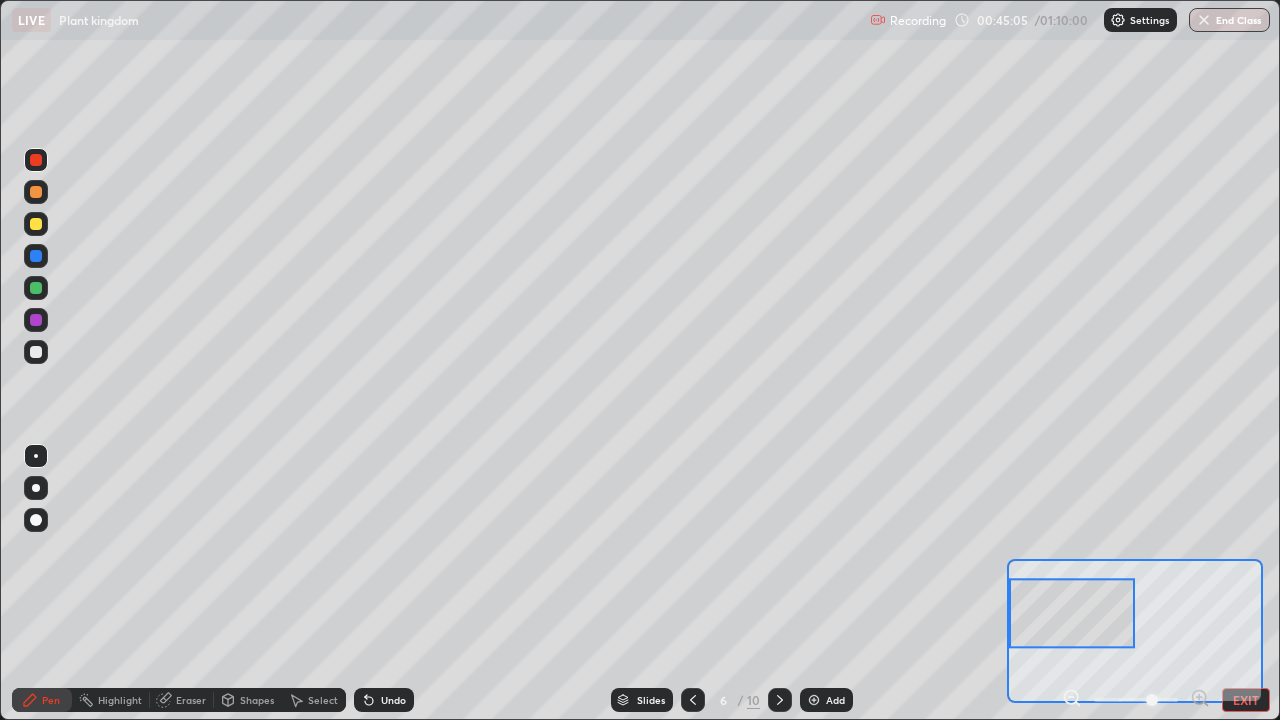 click at bounding box center (36, 352) 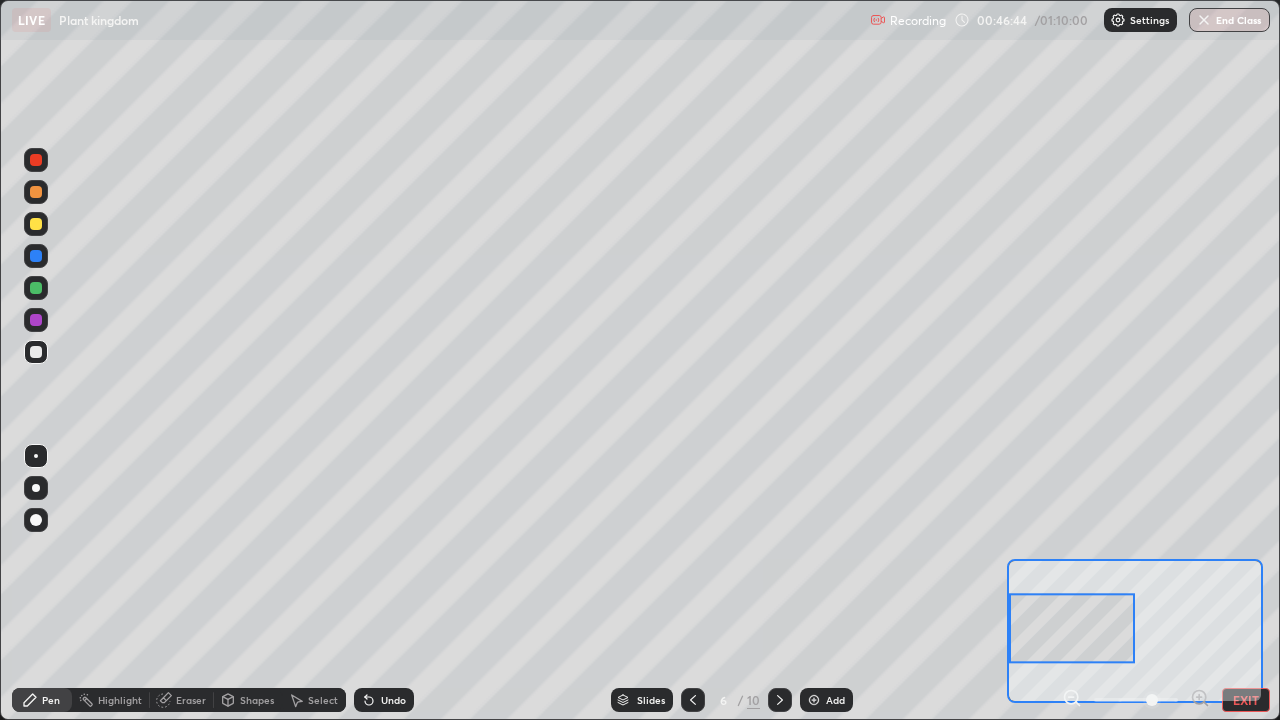 click at bounding box center [36, 160] 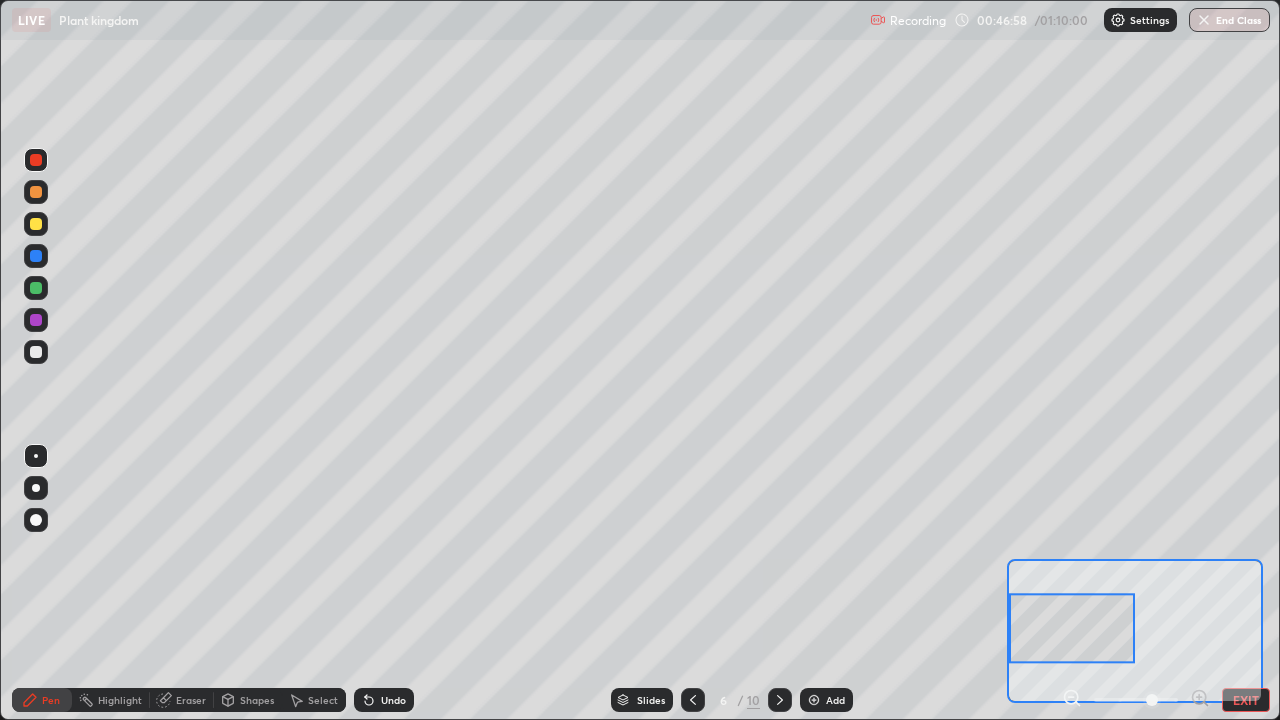 click at bounding box center [36, 352] 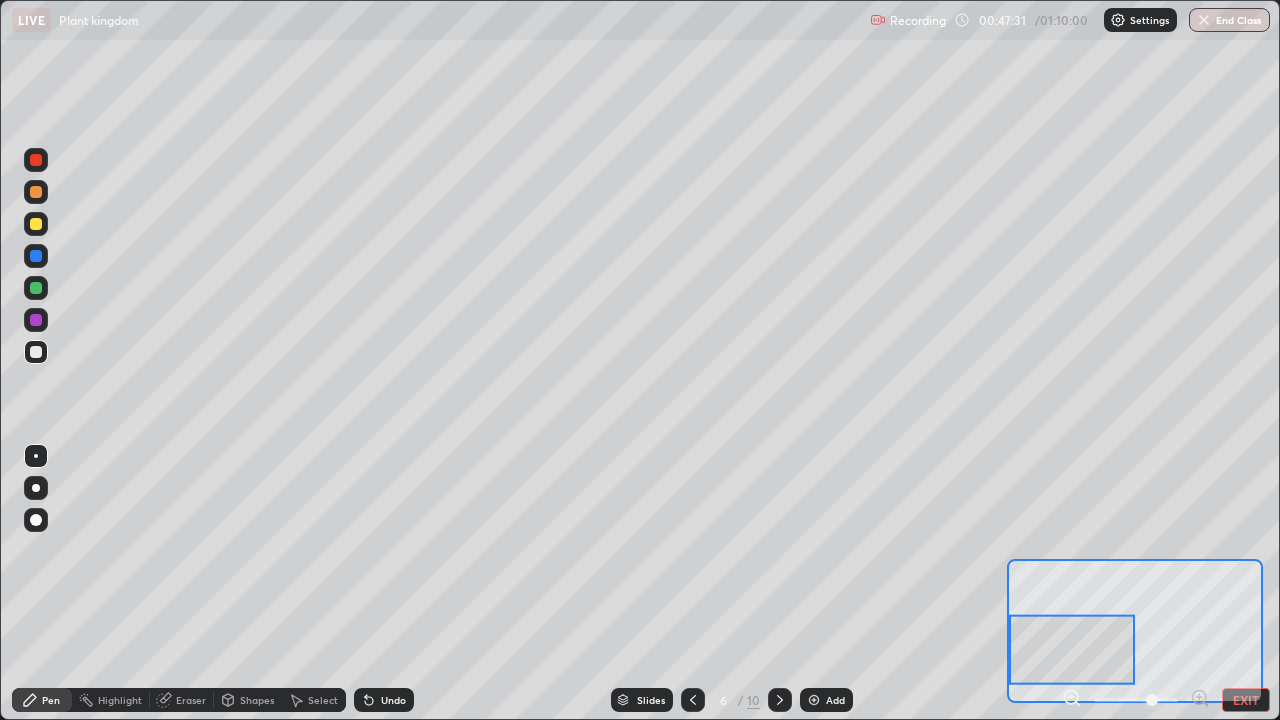 click at bounding box center (36, 224) 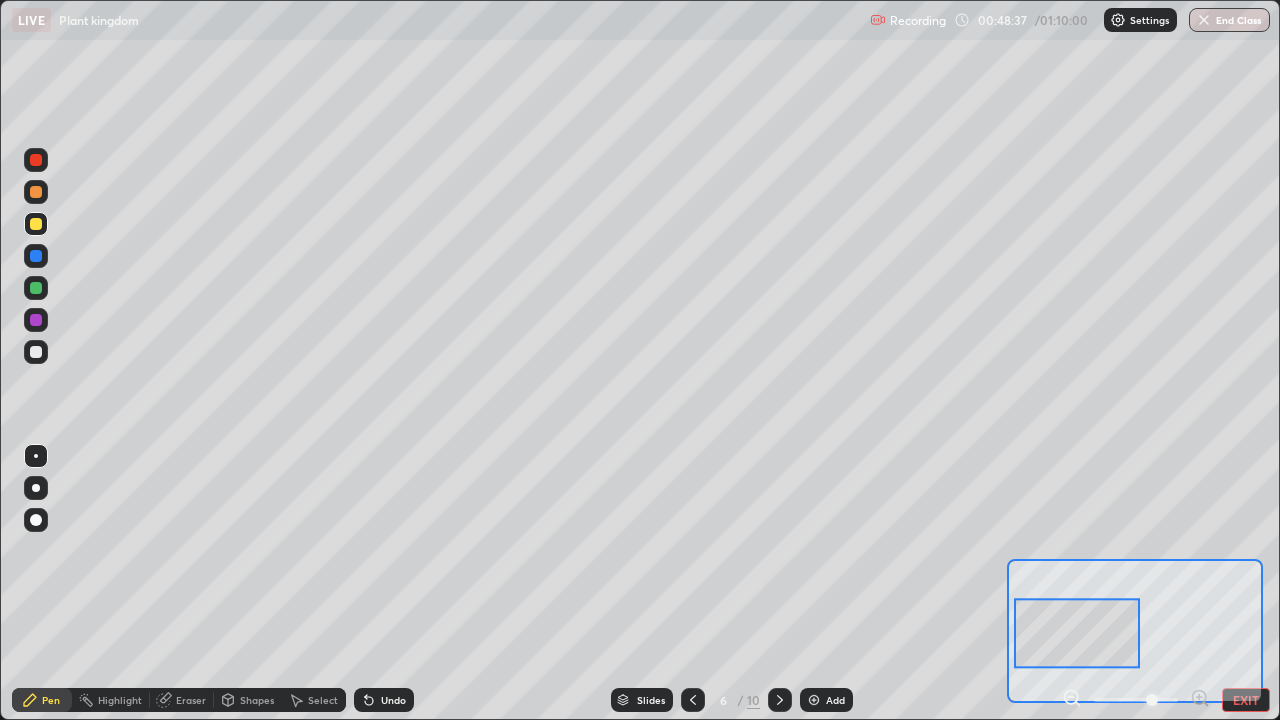 click at bounding box center [36, 288] 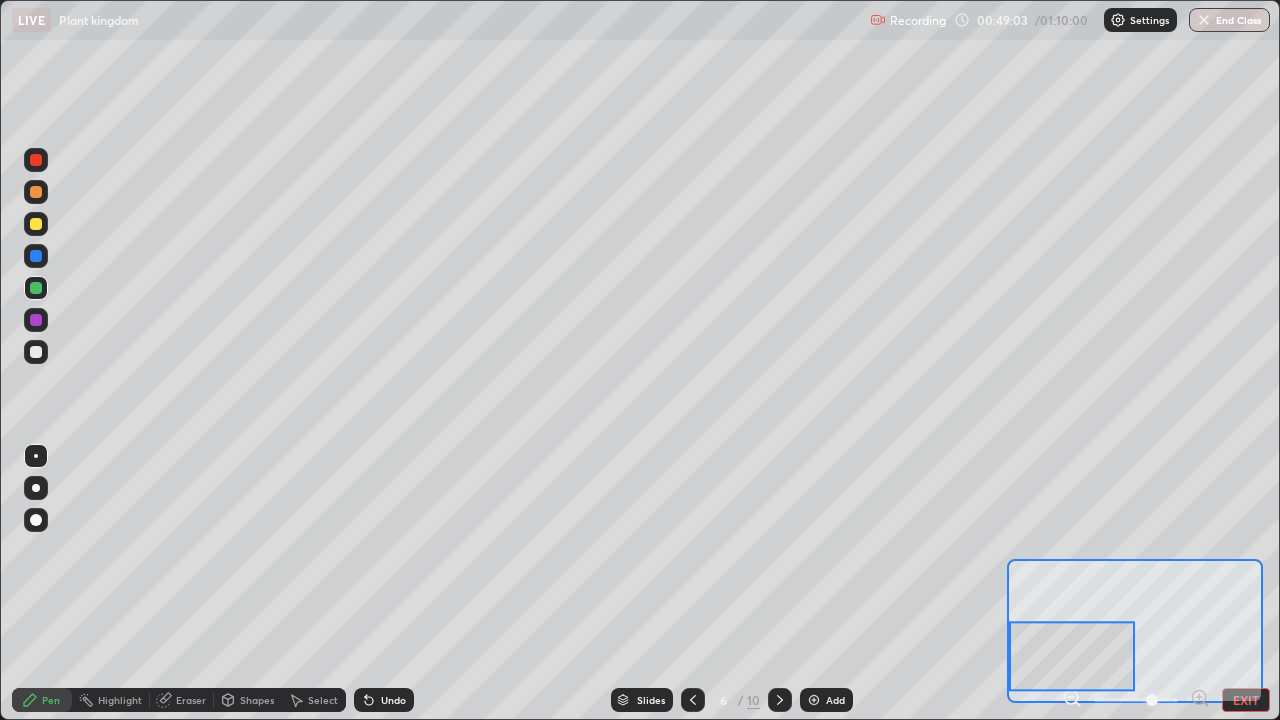 click at bounding box center [36, 288] 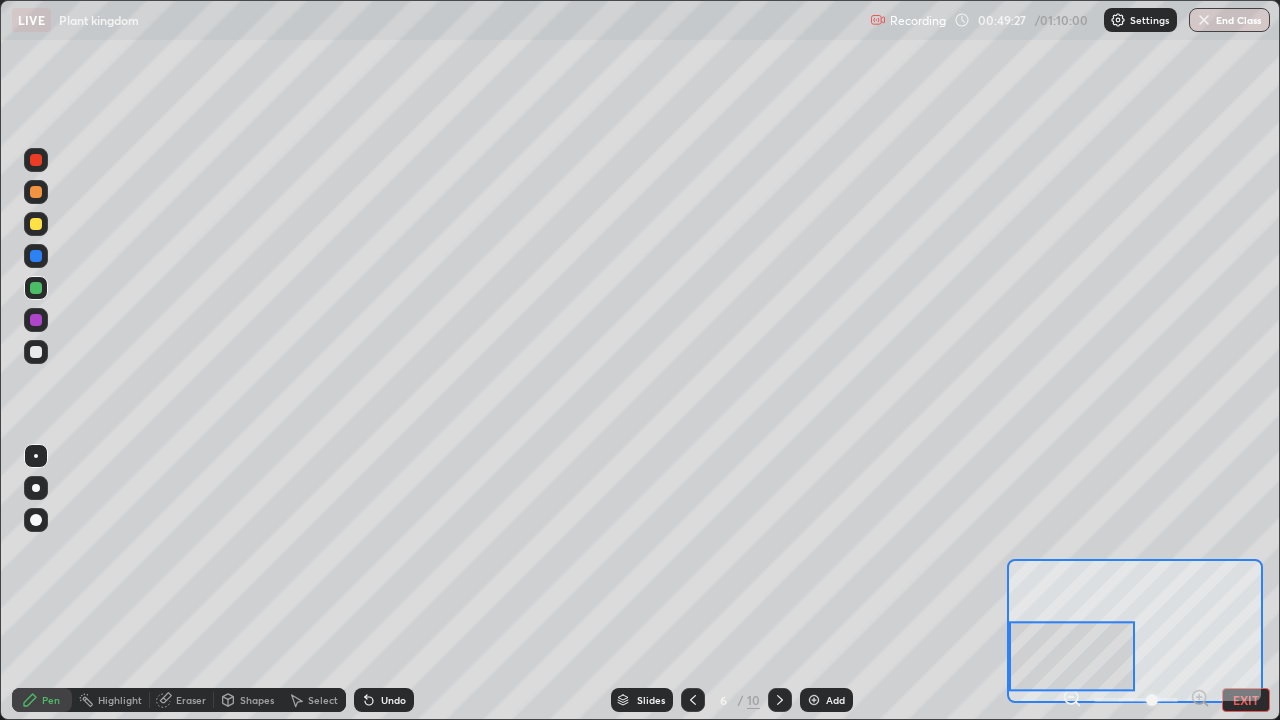 click on "EXIT" at bounding box center (1246, 700) 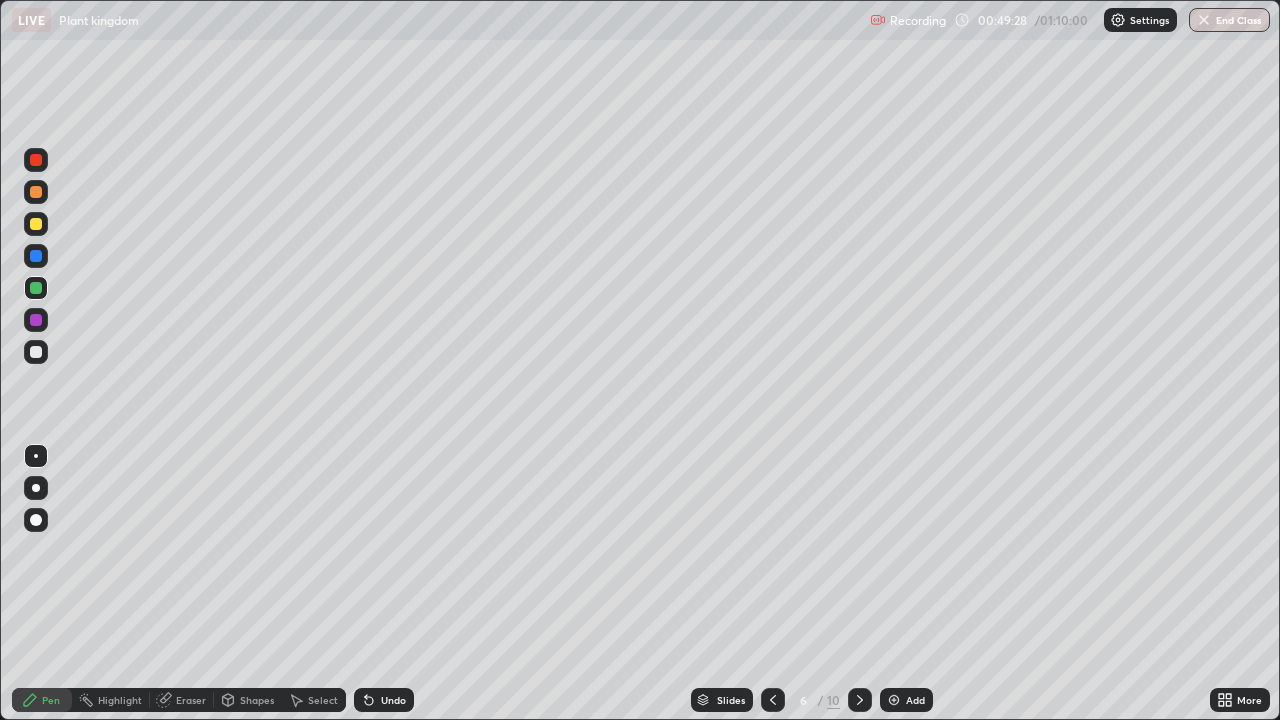 click on "More" at bounding box center (1249, 700) 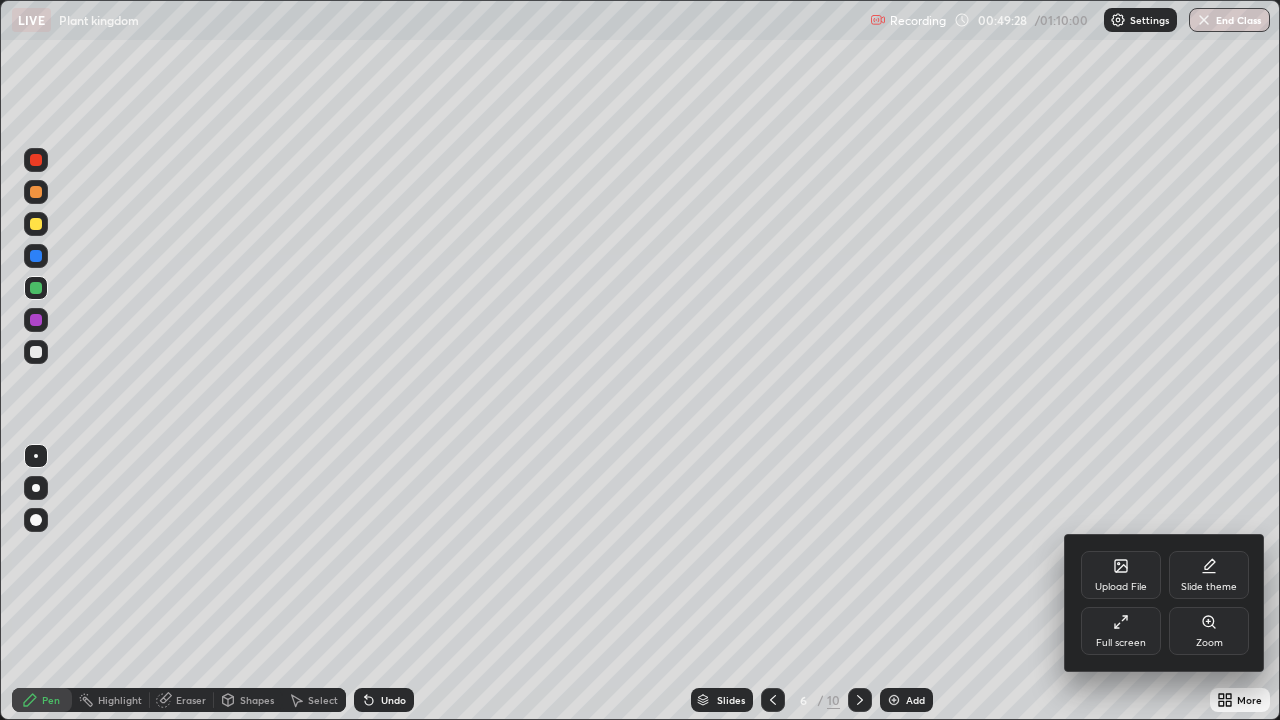 click on "Full screen" at bounding box center (1121, 631) 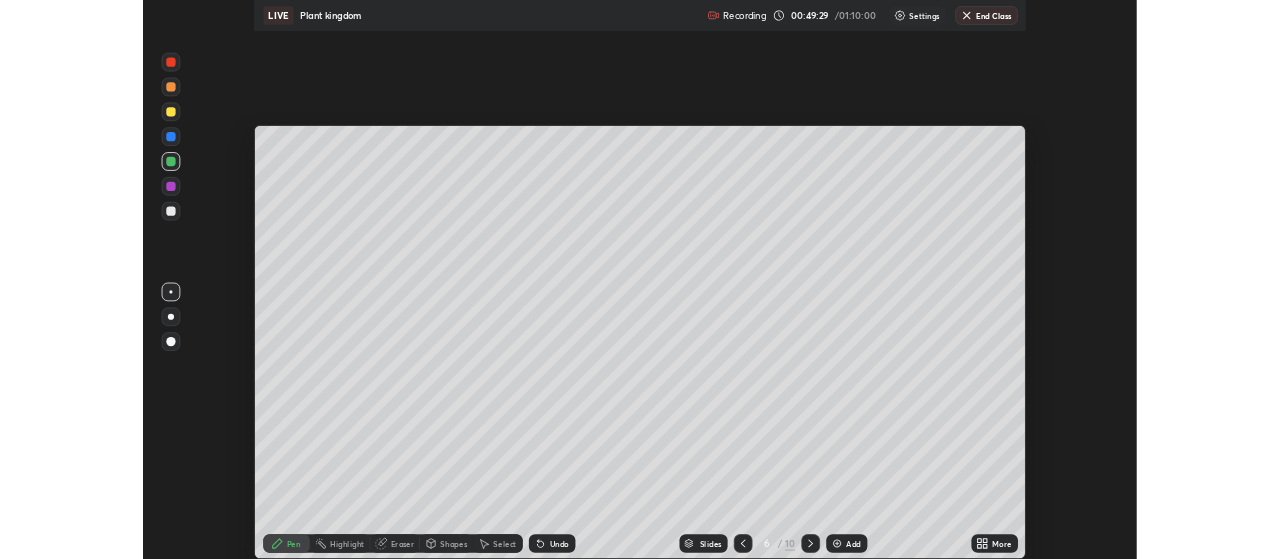 scroll, scrollTop: 559, scrollLeft: 1280, axis: both 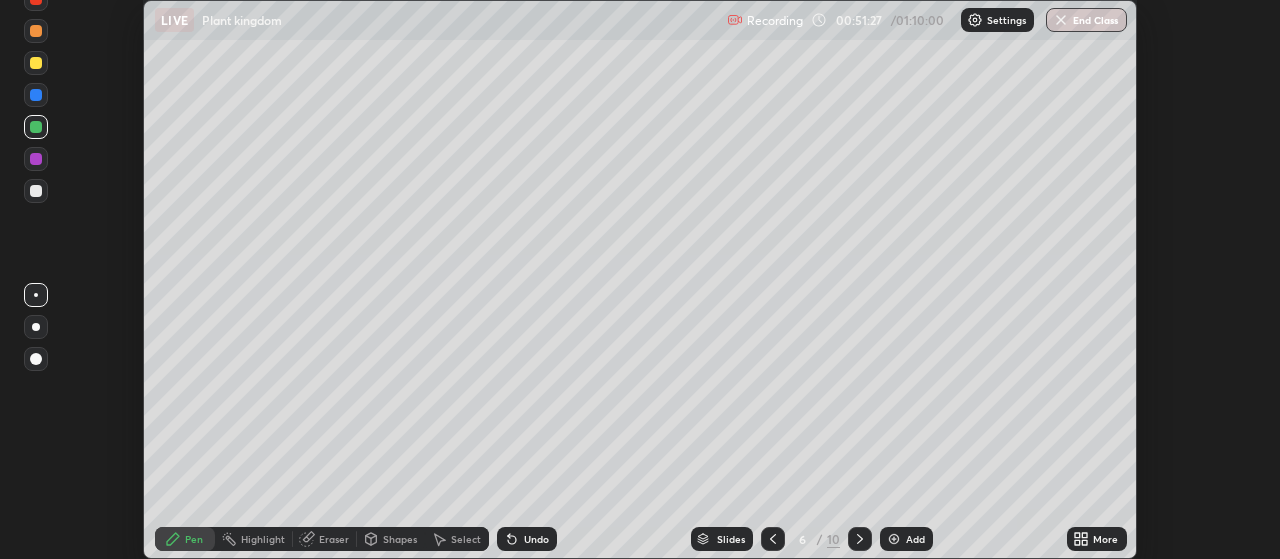 click 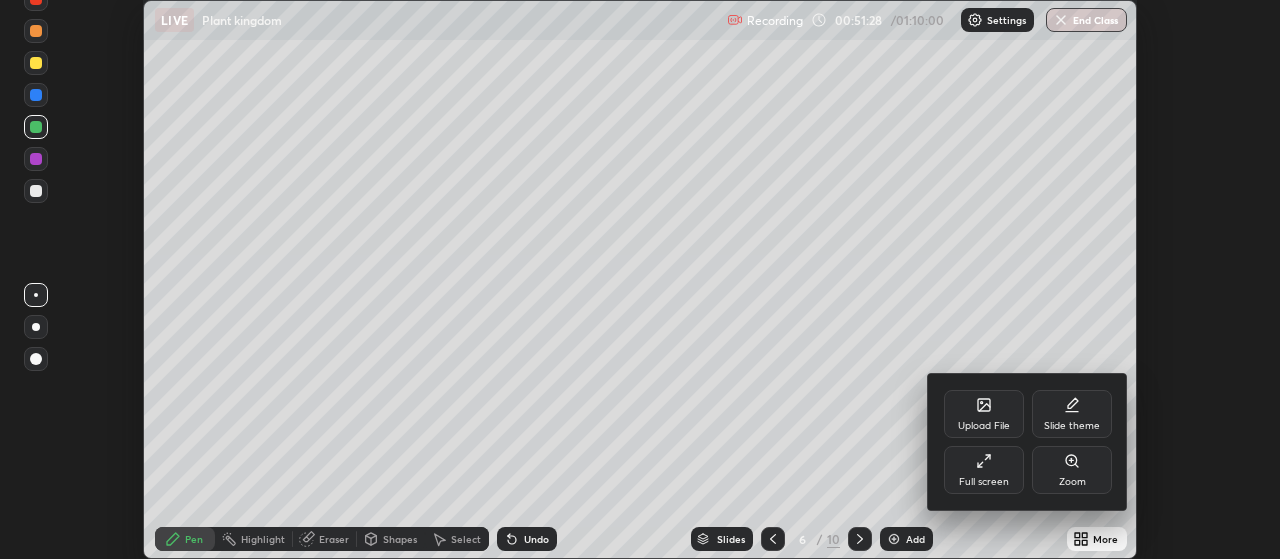 click 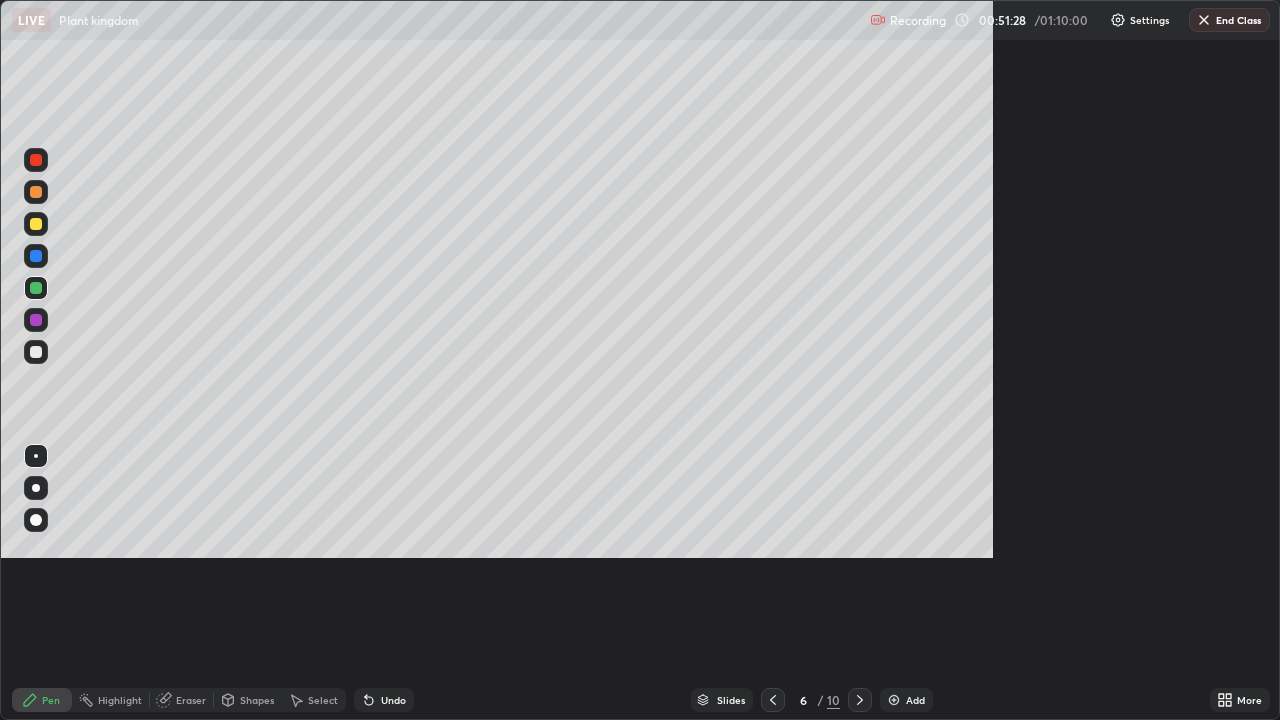 scroll, scrollTop: 99280, scrollLeft: 98720, axis: both 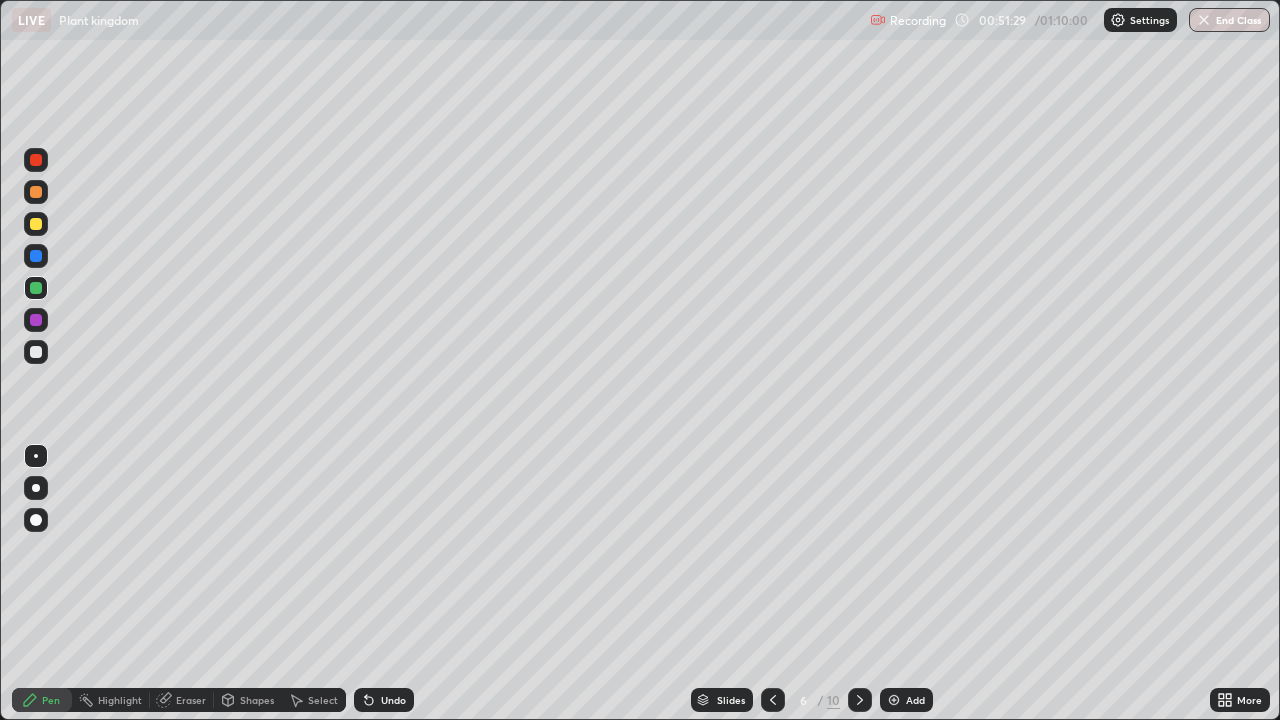 click 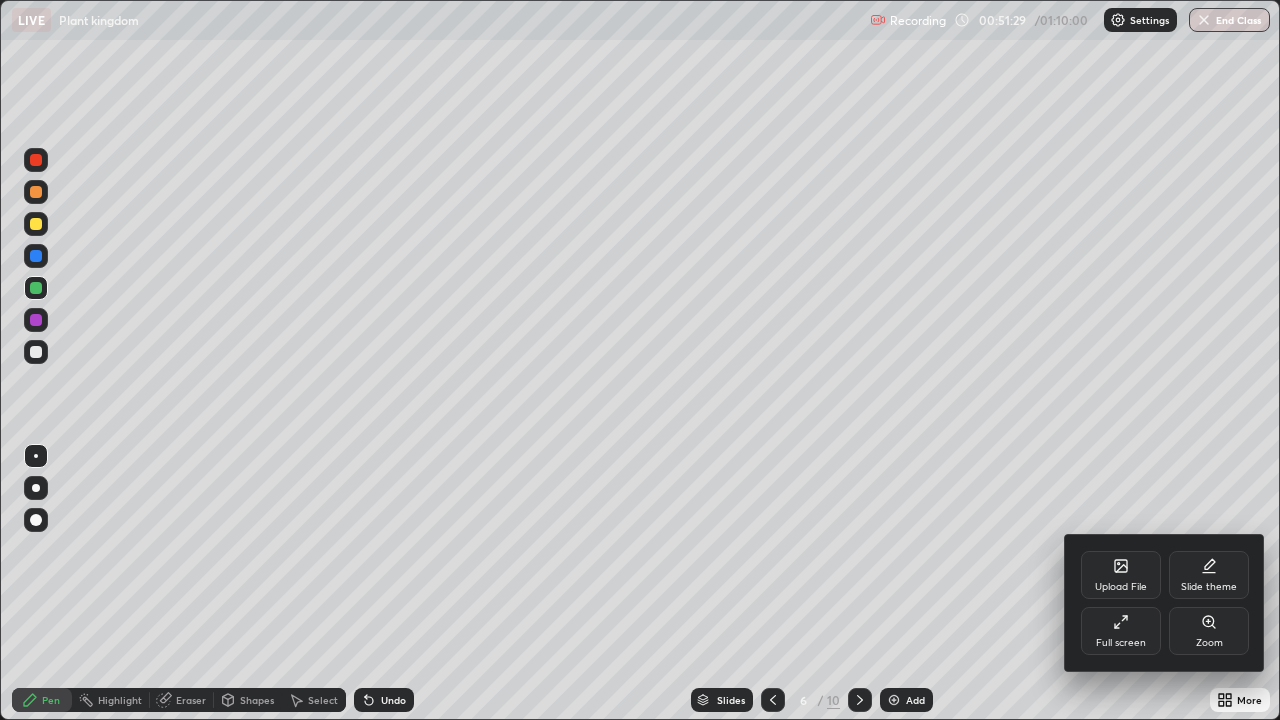 click 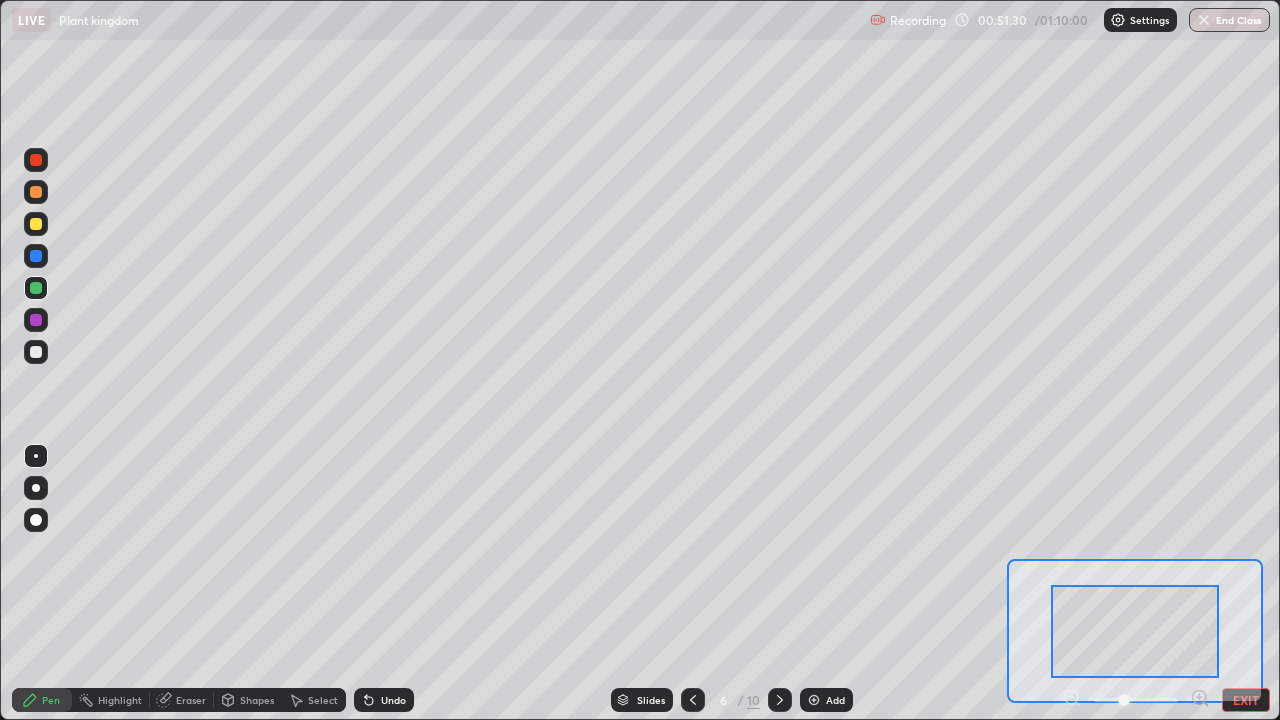 click 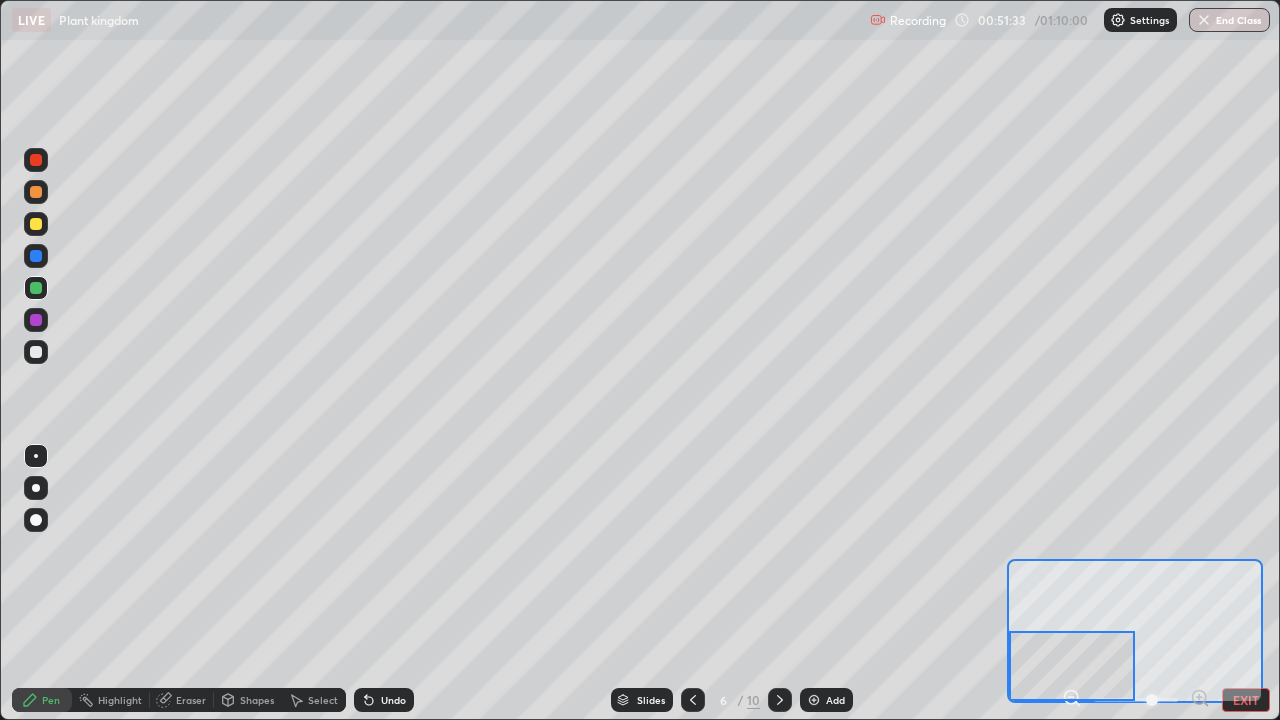 click at bounding box center [36, 352] 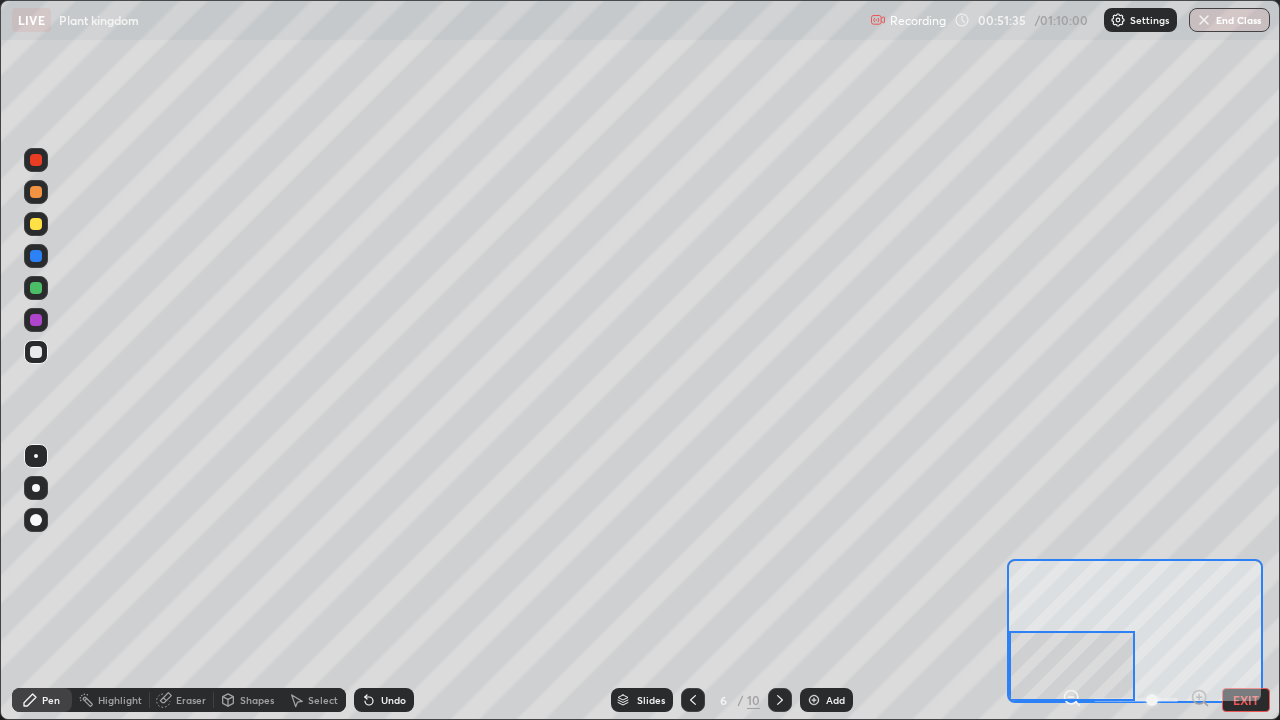 click at bounding box center (36, 288) 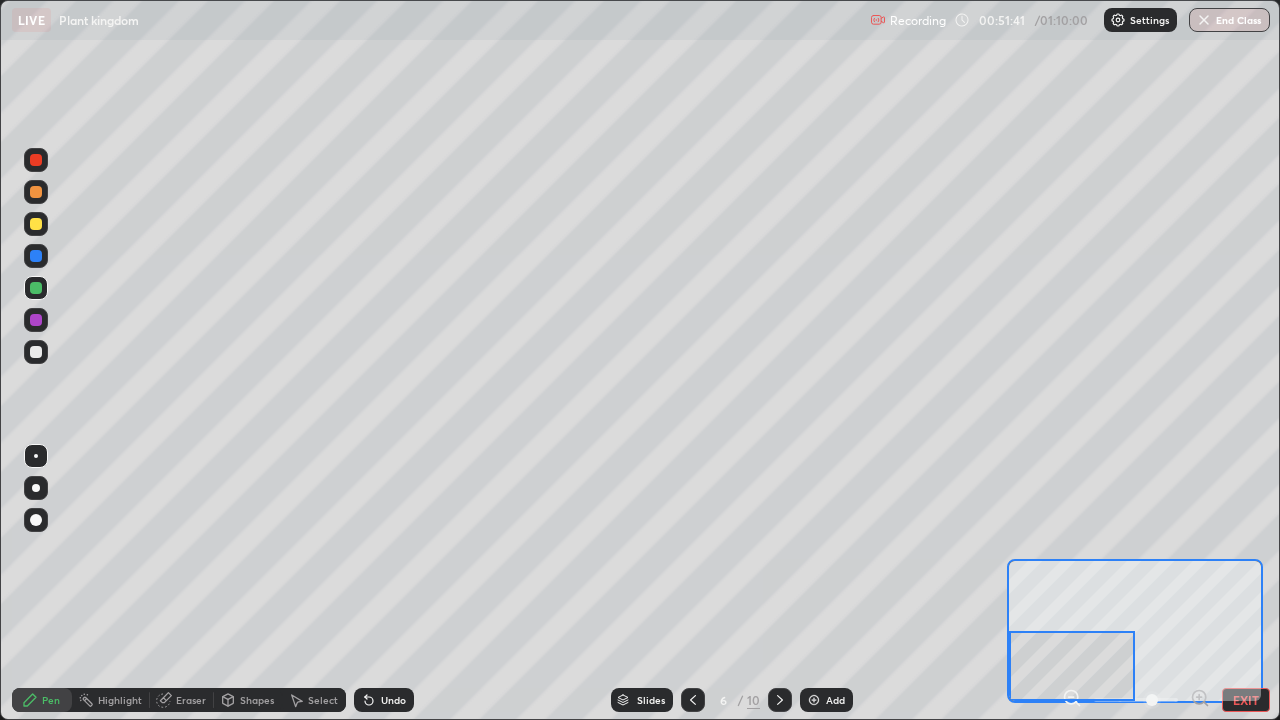 click at bounding box center (36, 352) 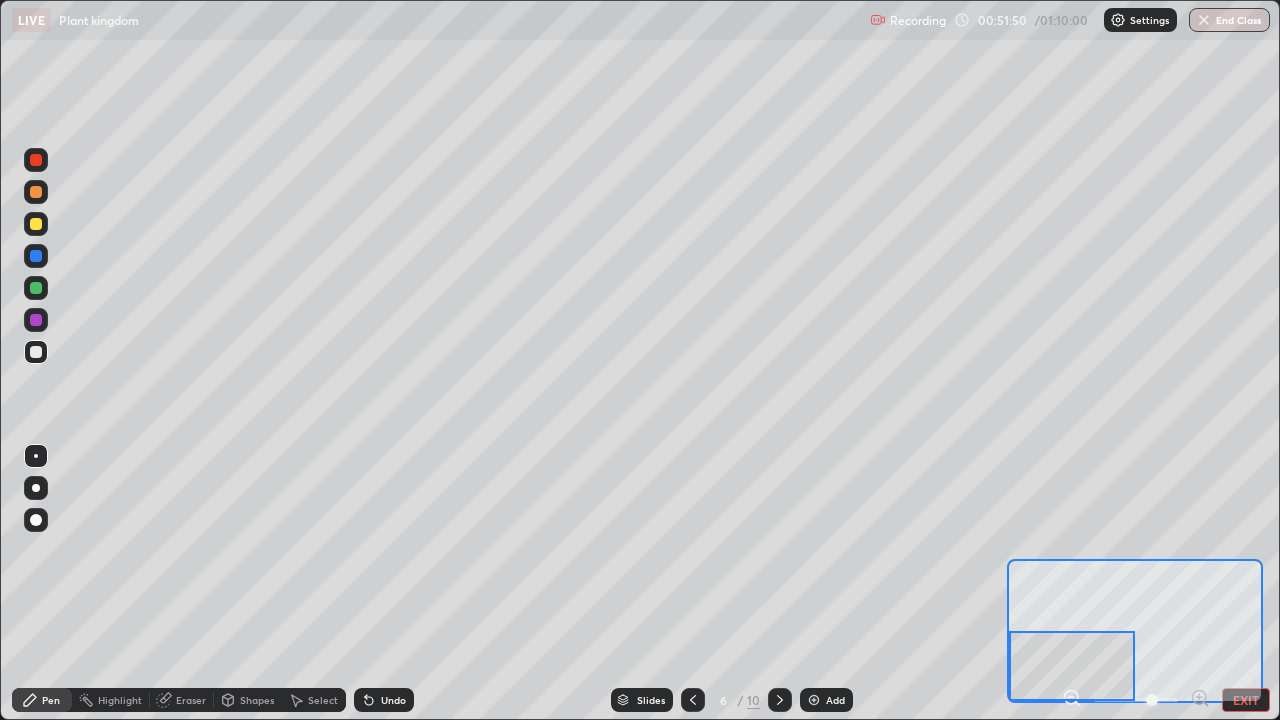 click at bounding box center (36, 224) 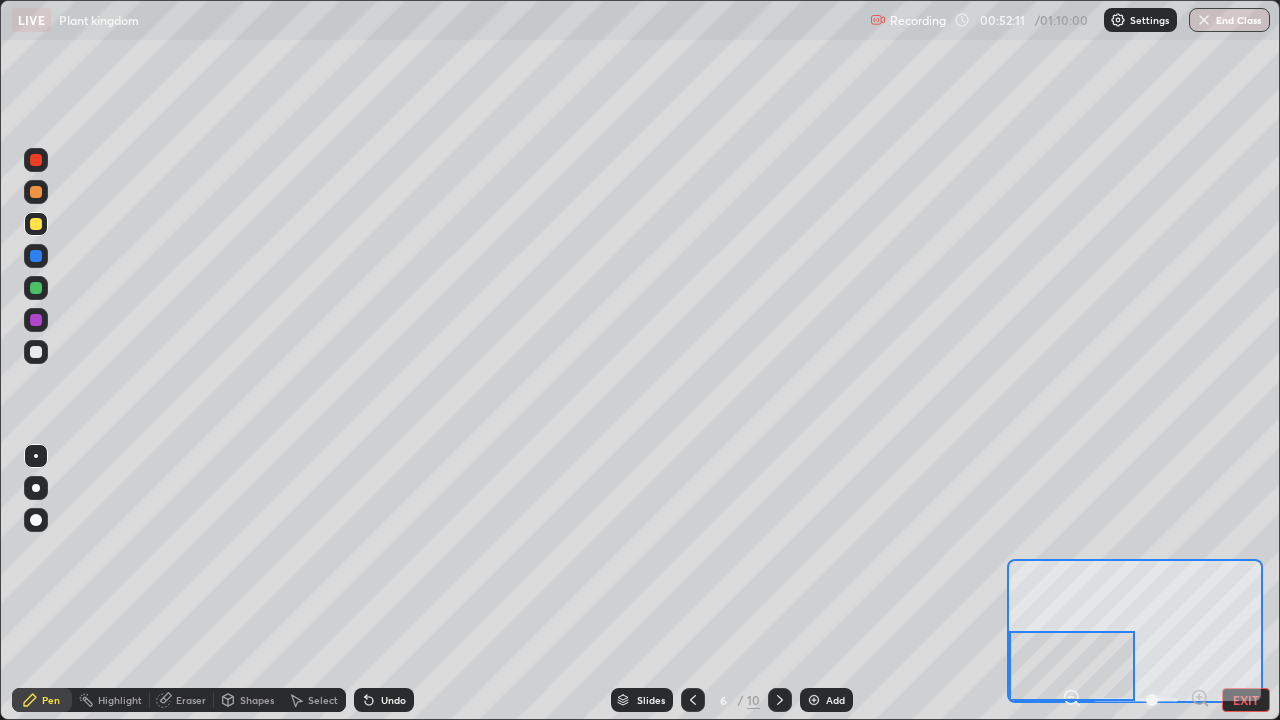 click on "Eraser" at bounding box center [191, 700] 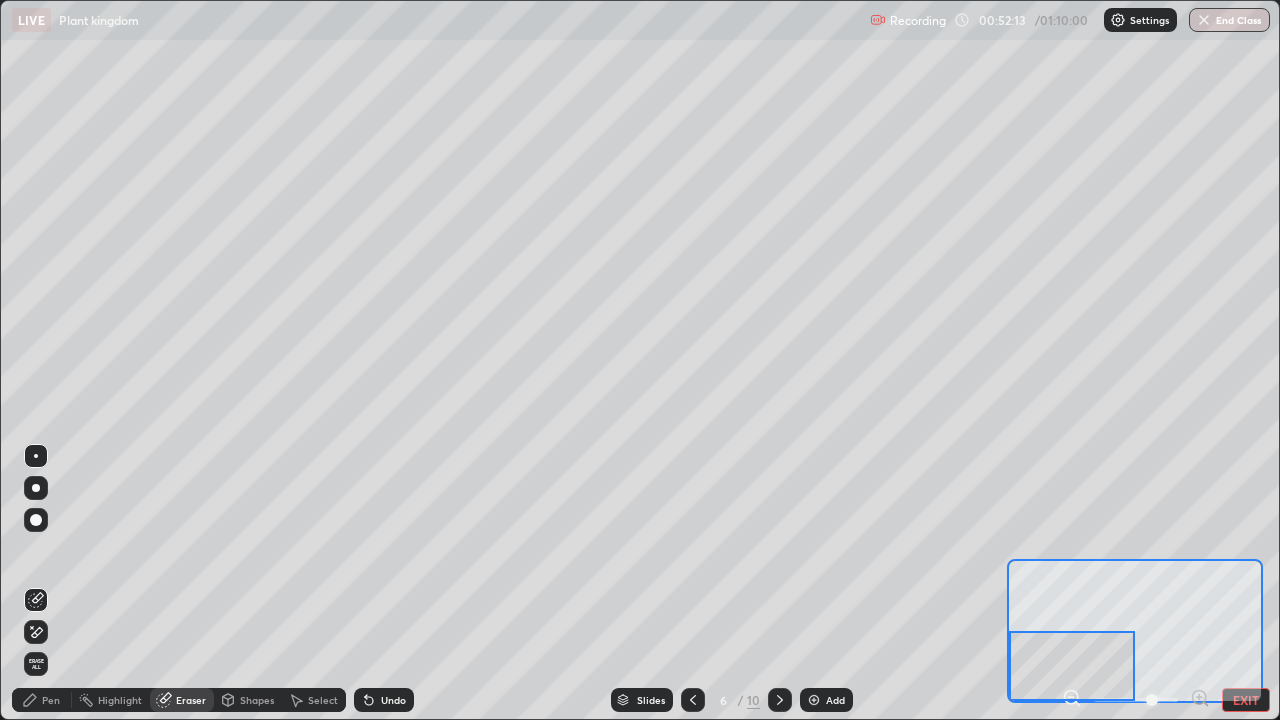 click on "Pen" at bounding box center (42, 700) 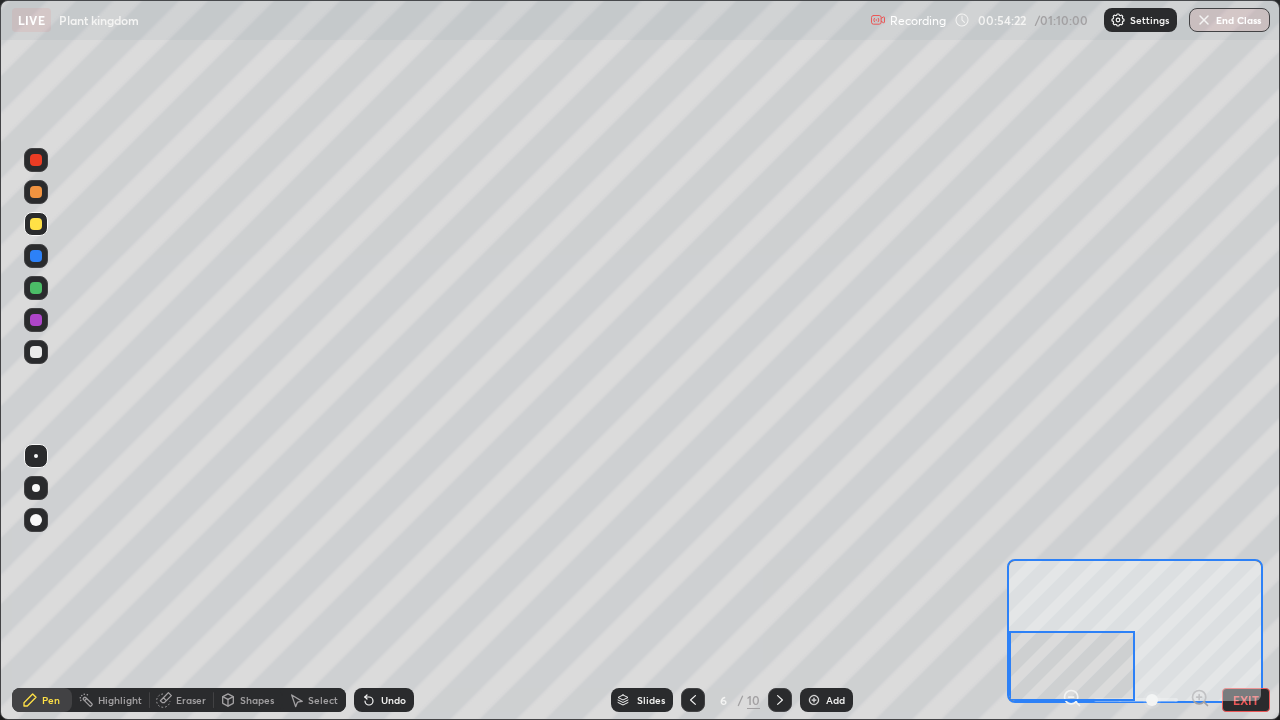 click at bounding box center (693, 700) 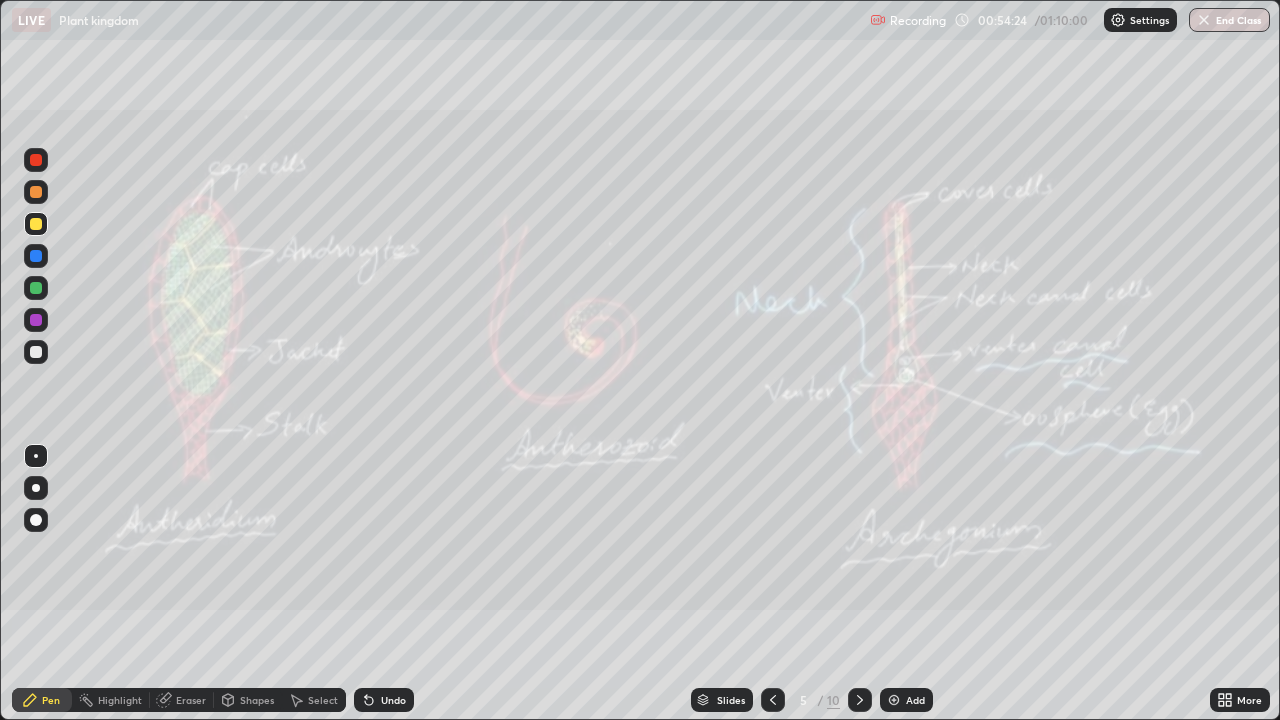 click 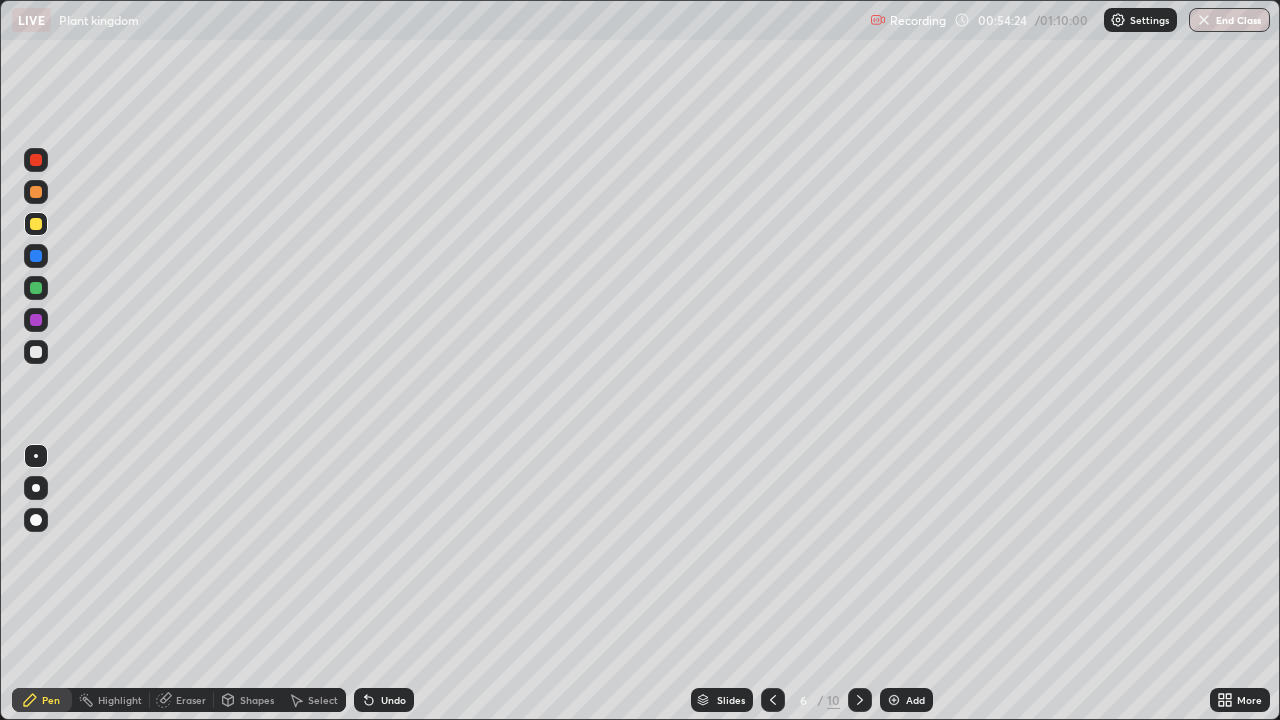 click 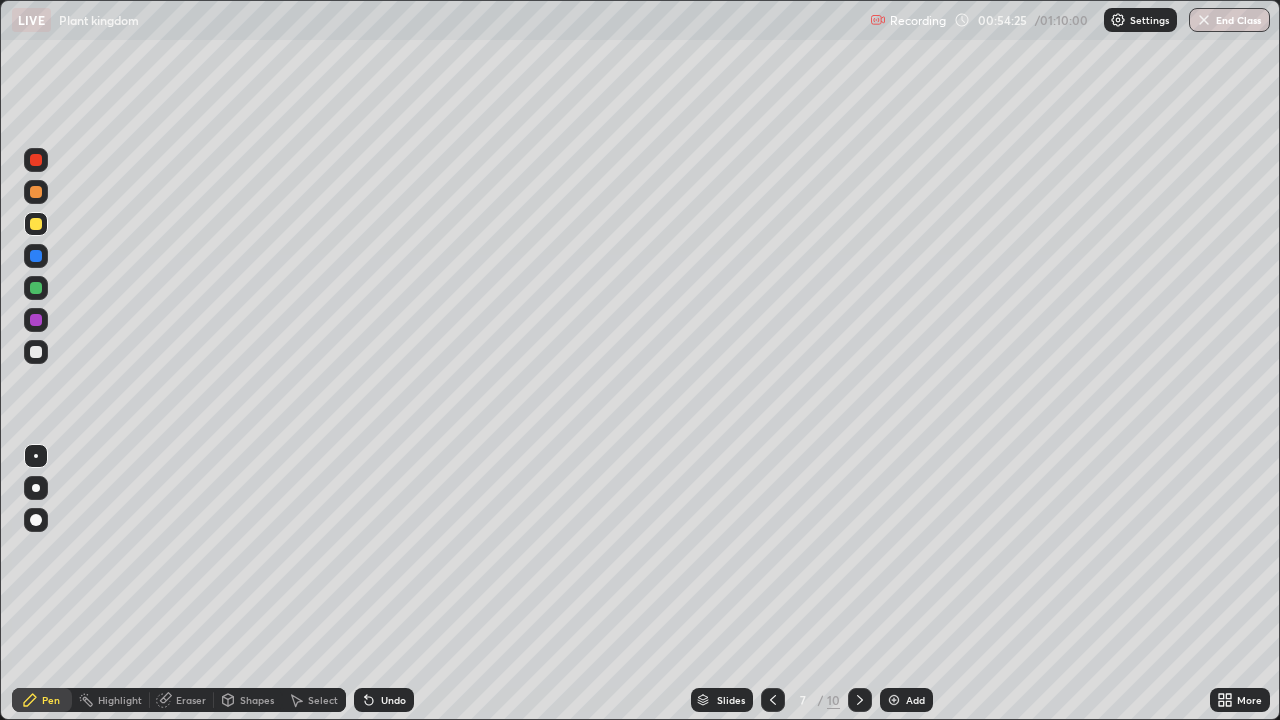 click 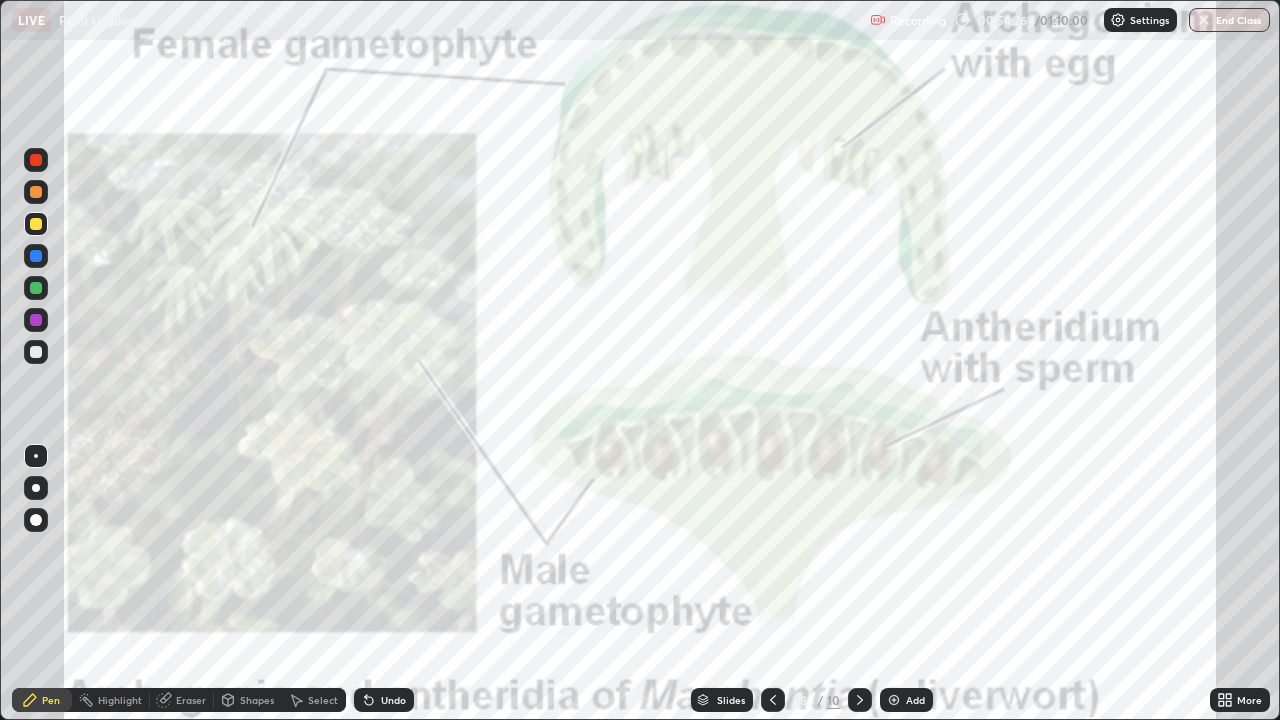 click 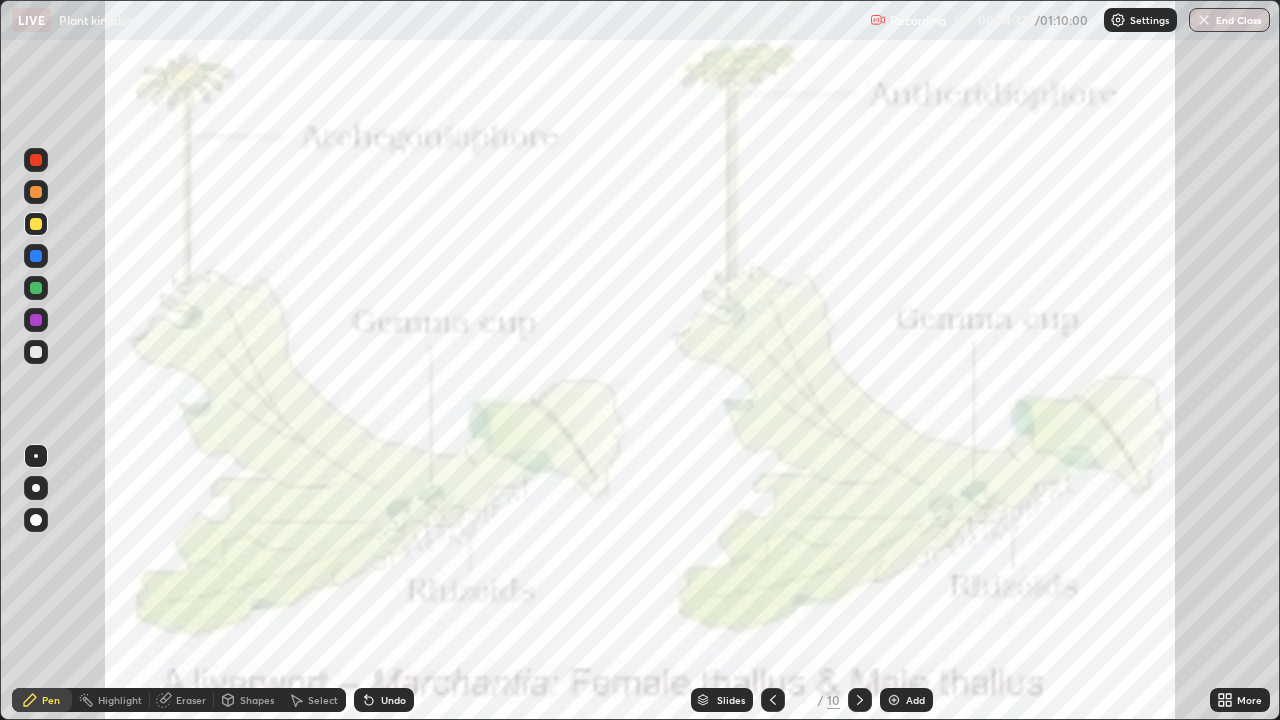 click at bounding box center (36, 160) 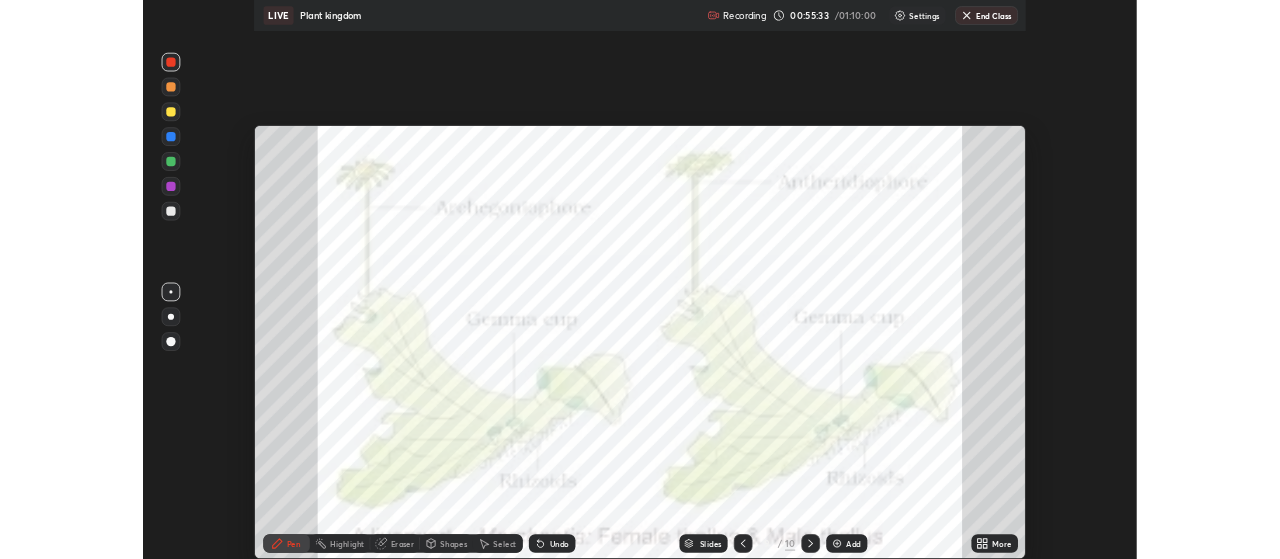 scroll, scrollTop: 559, scrollLeft: 1280, axis: both 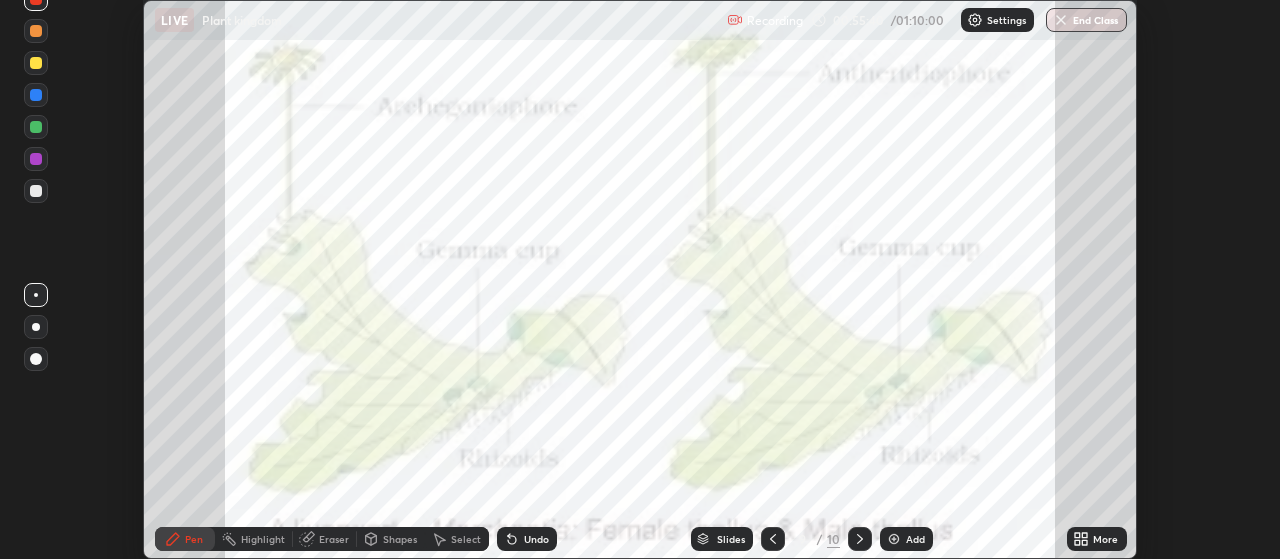 click 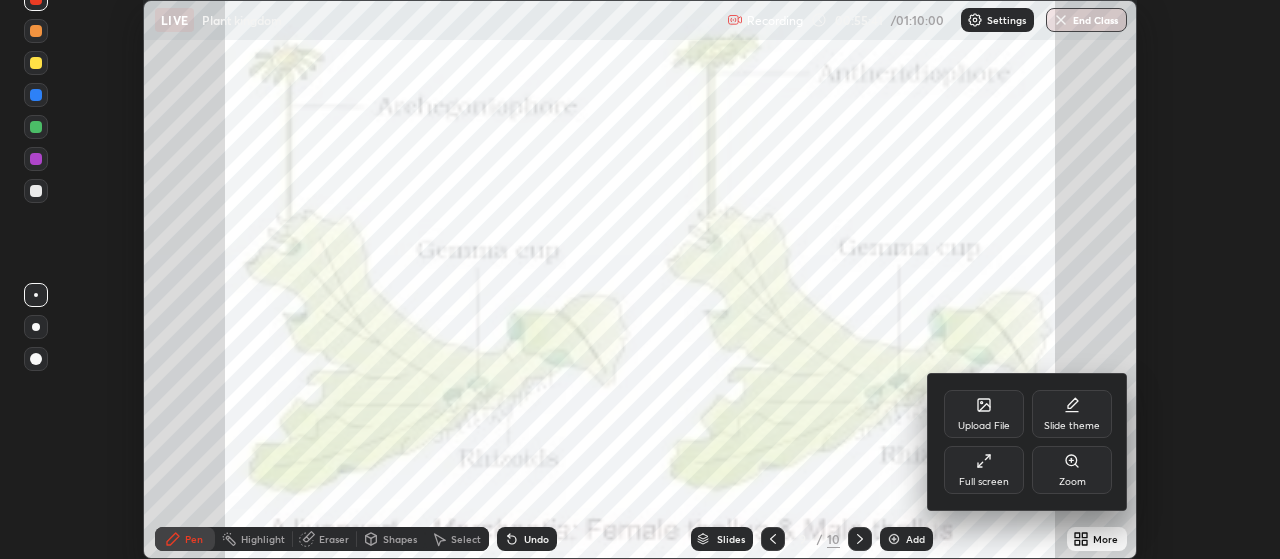 click on "Full screen" at bounding box center (984, 482) 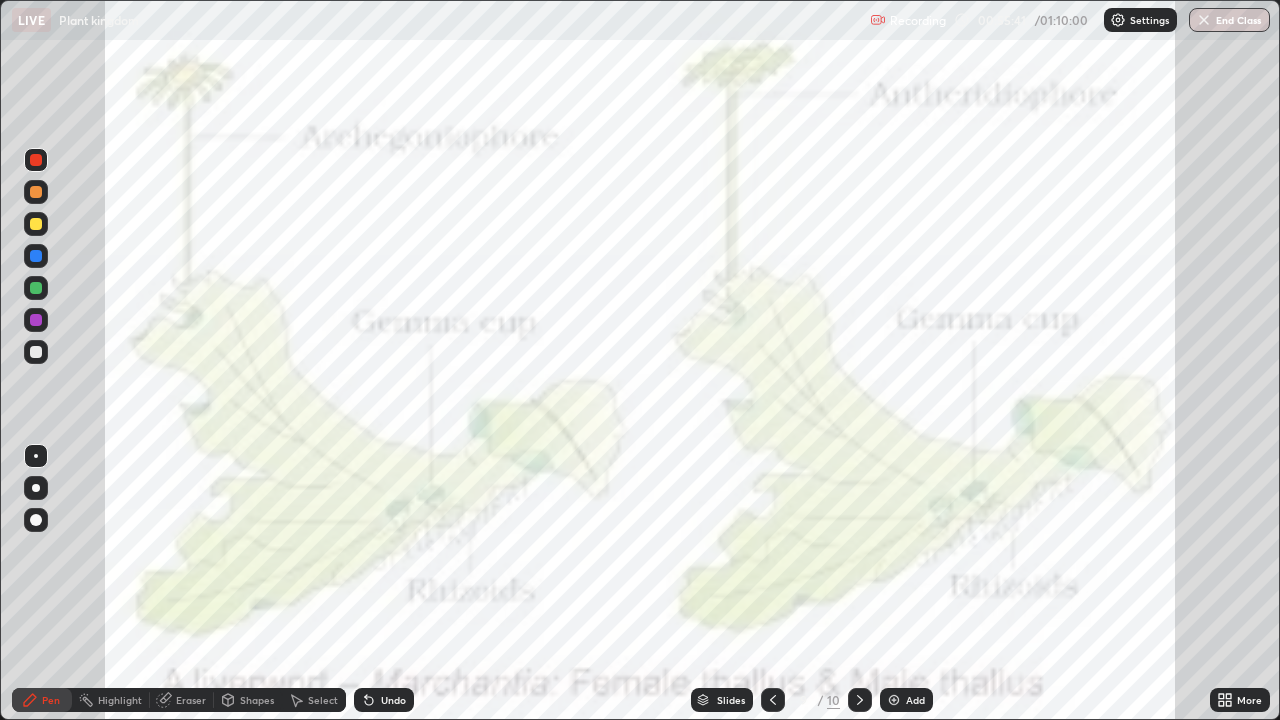 scroll, scrollTop: 99280, scrollLeft: 98720, axis: both 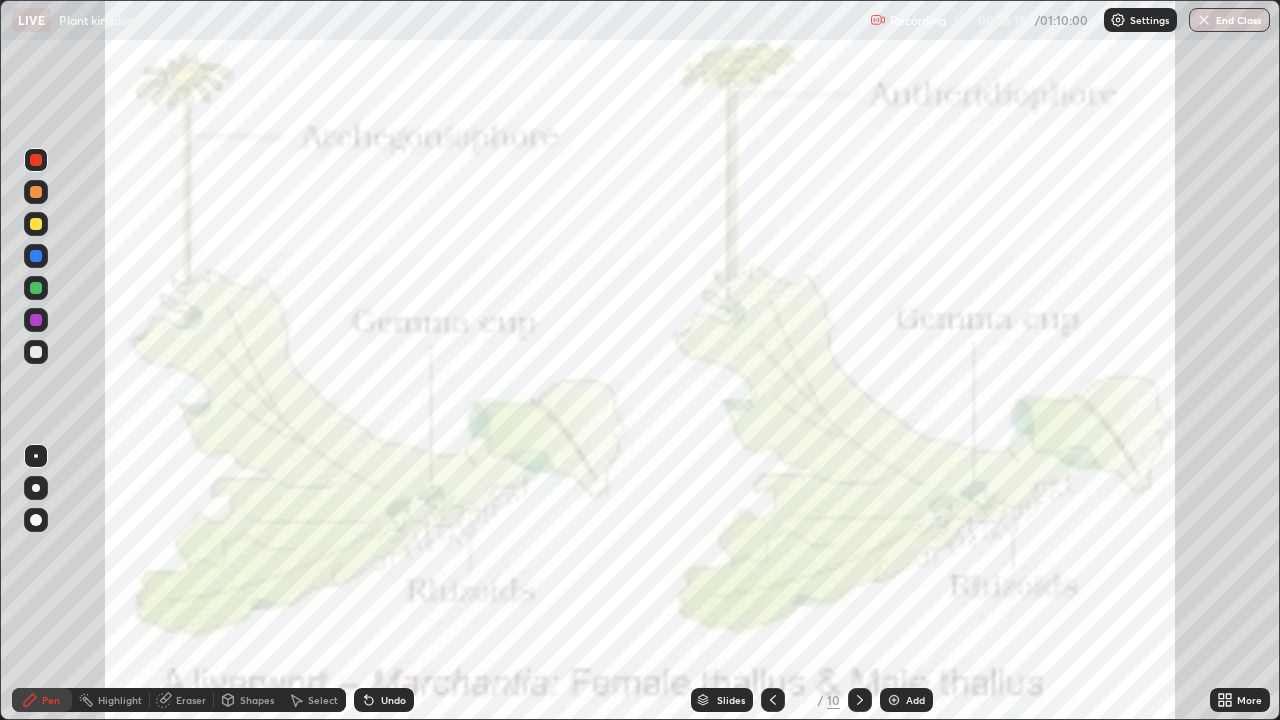 click 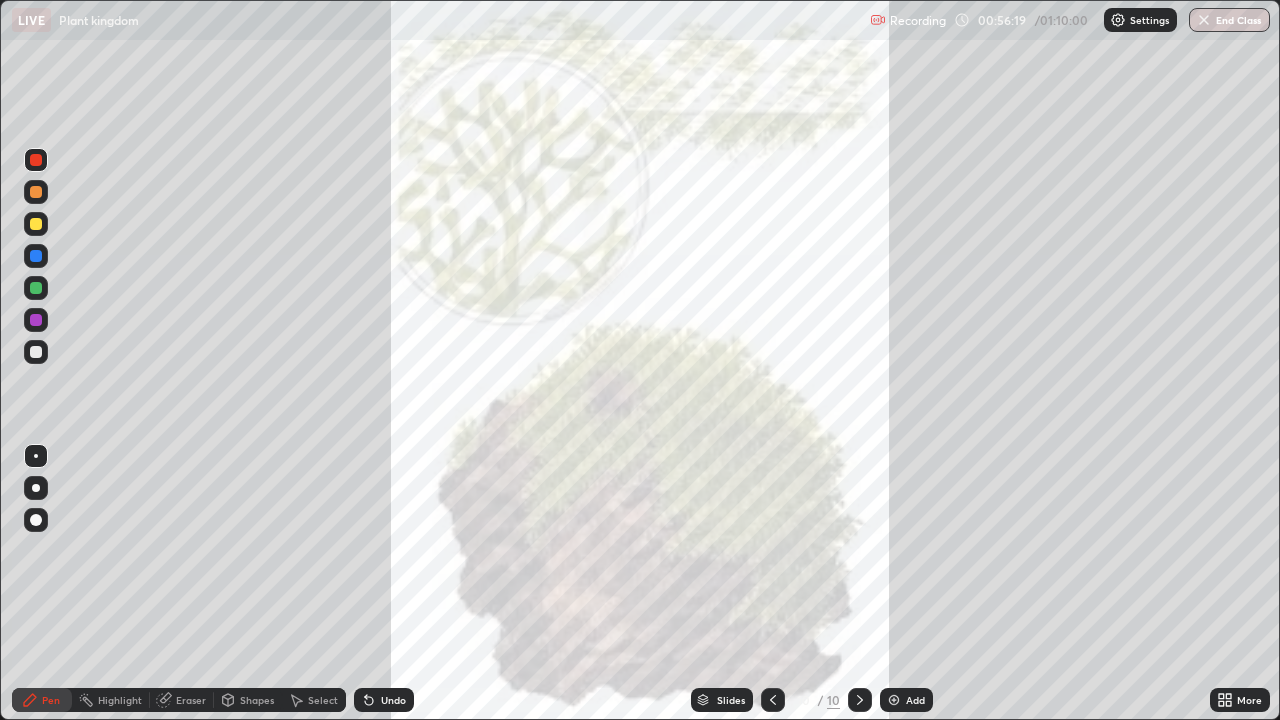 click 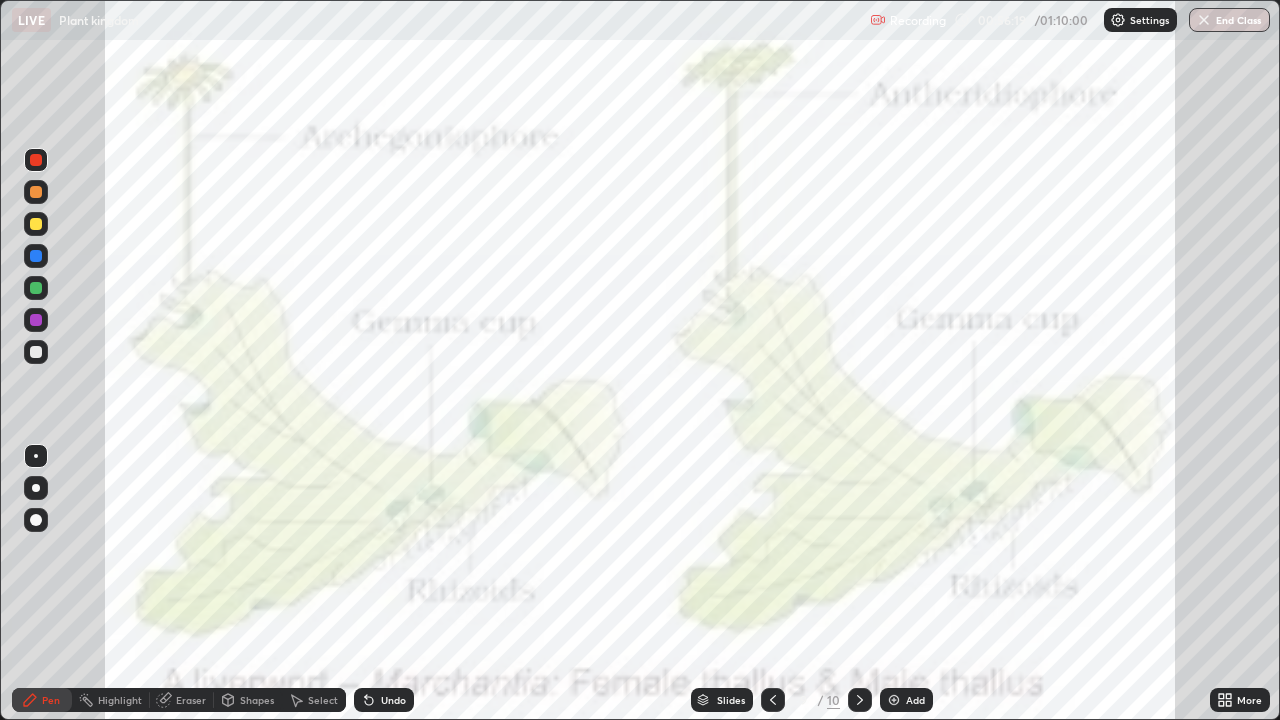 click 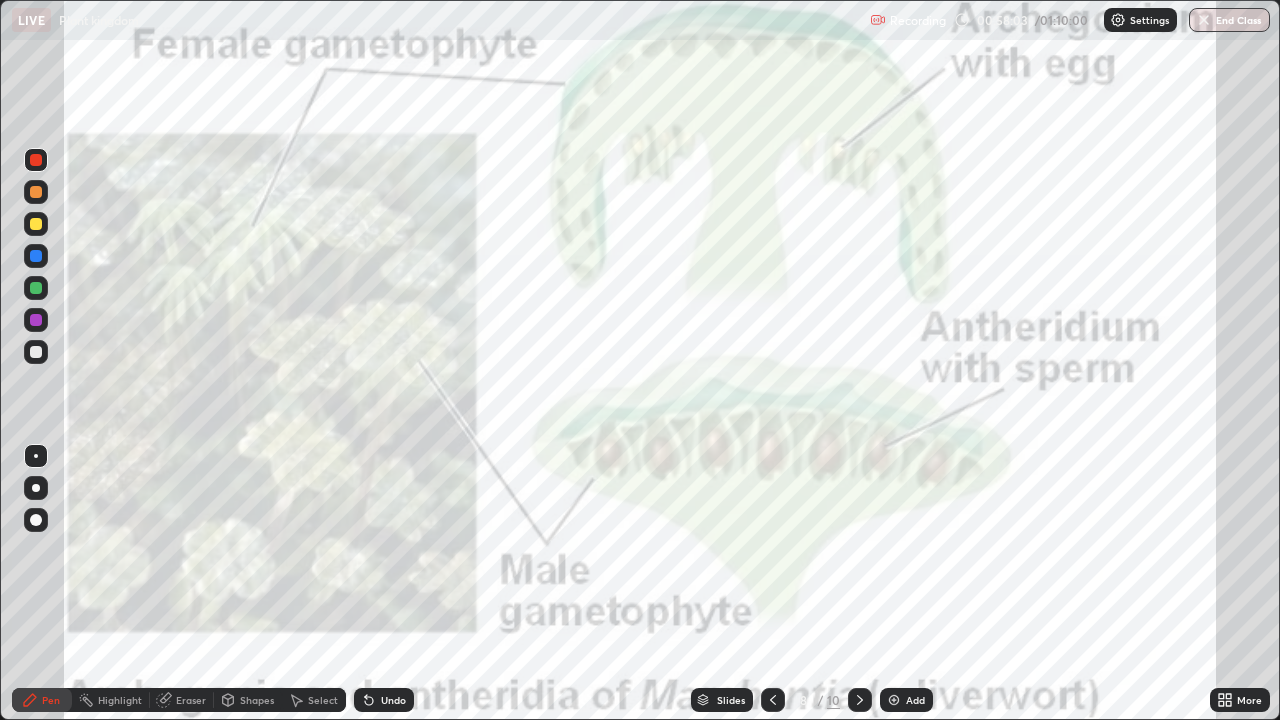 click 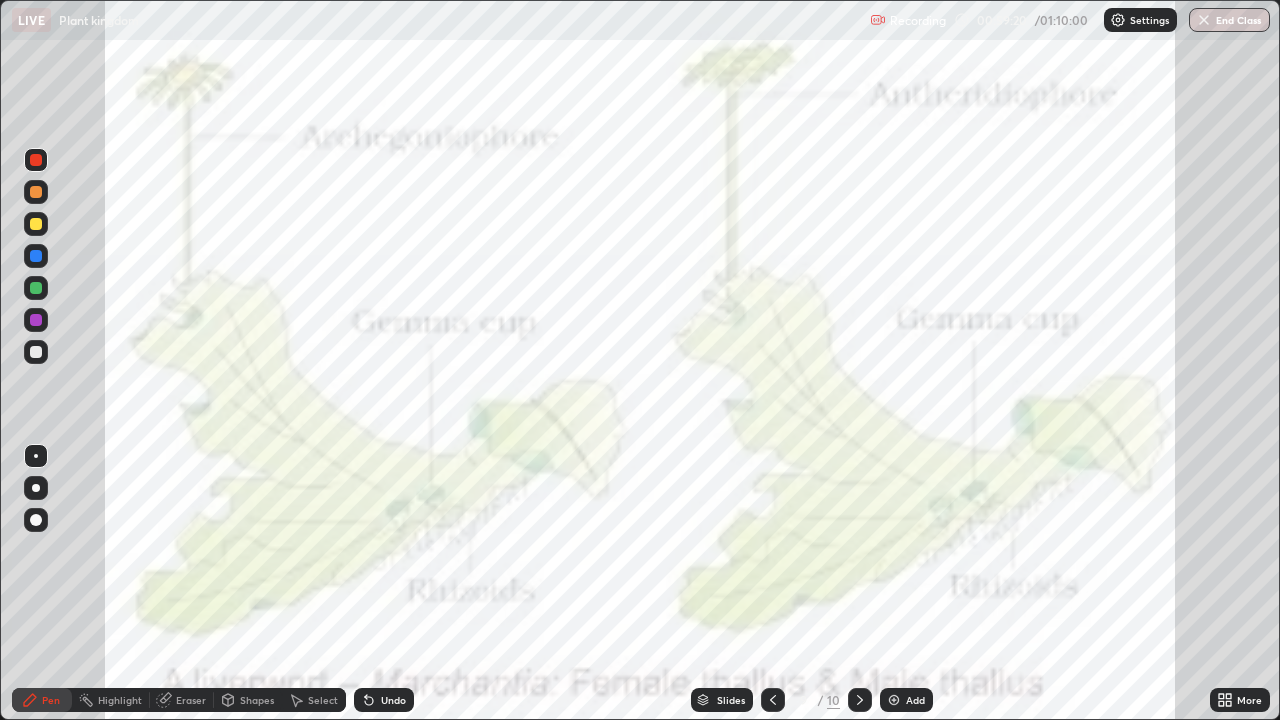click 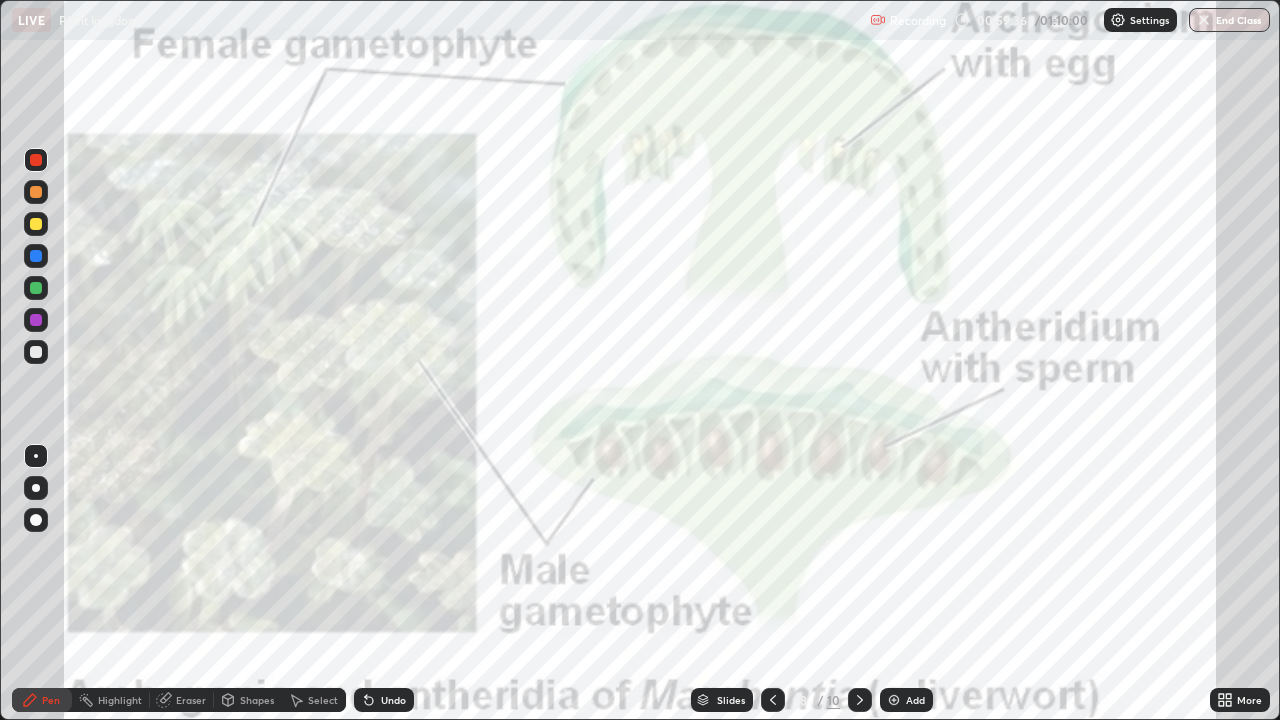 click 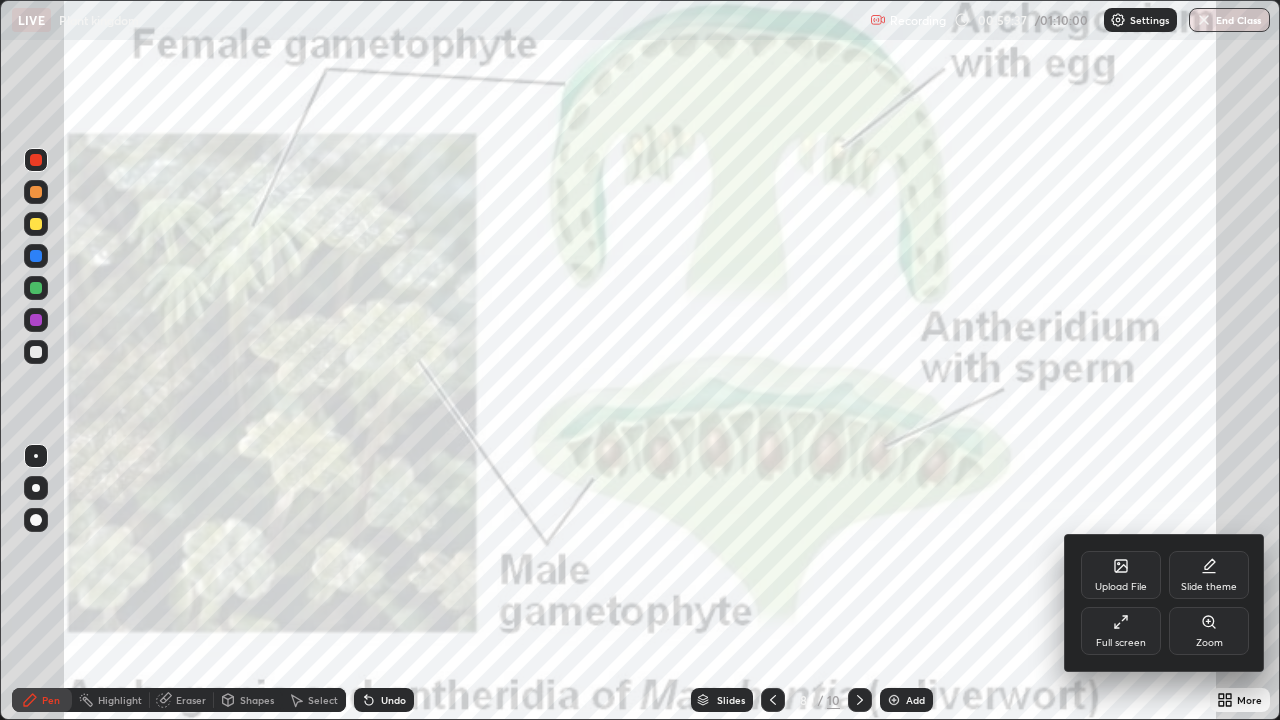 click on "Full screen" at bounding box center [1121, 631] 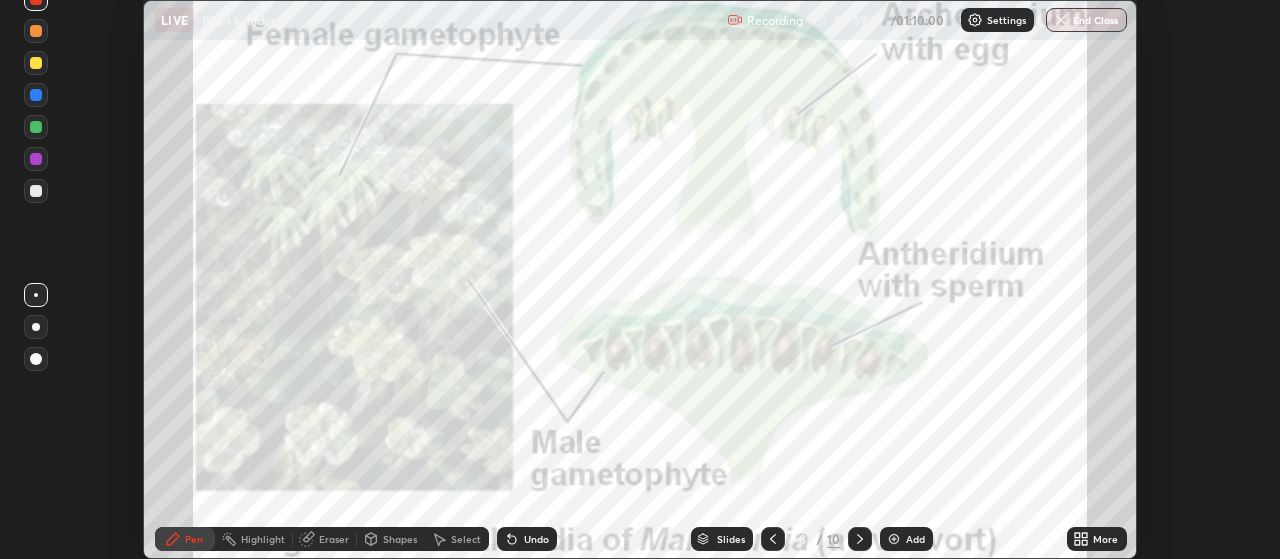 scroll, scrollTop: 559, scrollLeft: 1280, axis: both 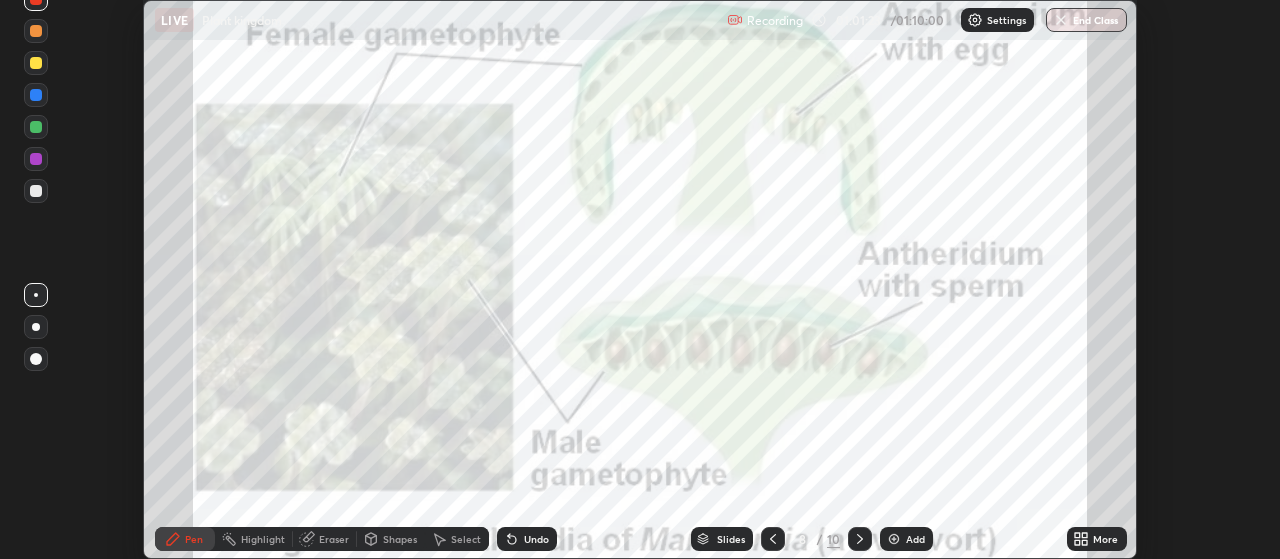 click 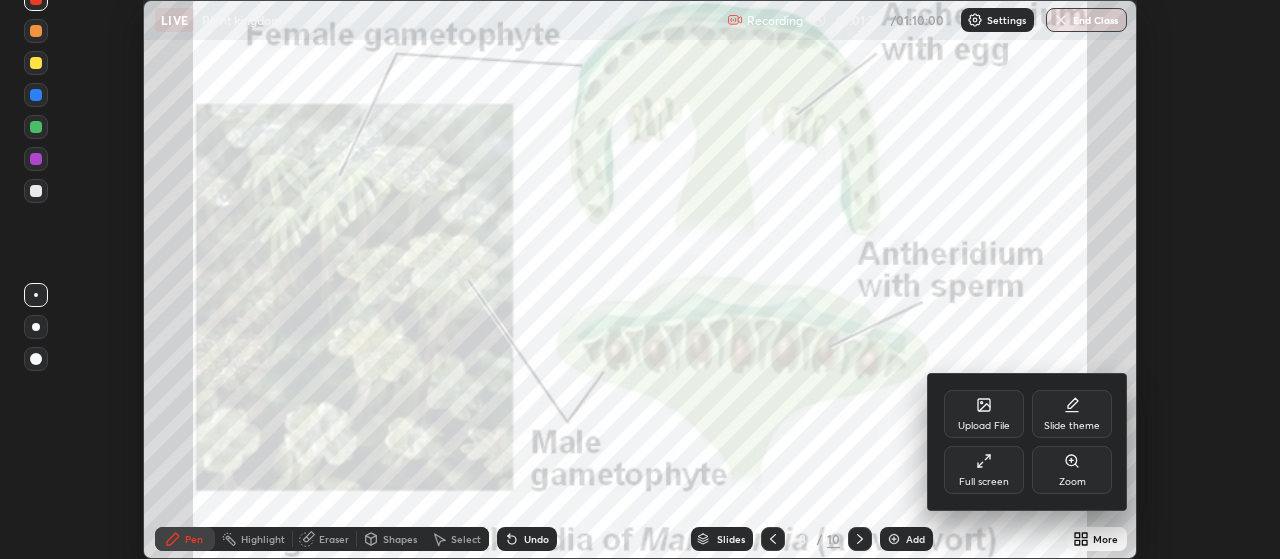 click on "Full screen" at bounding box center [984, 482] 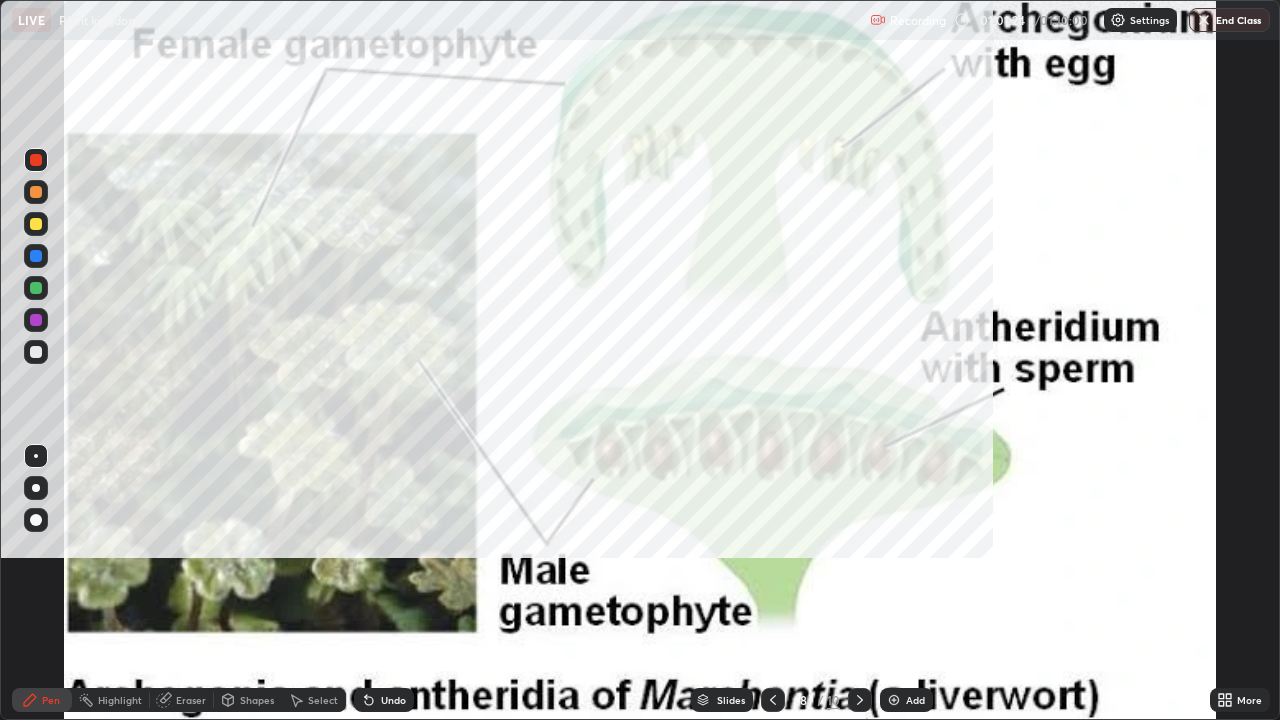 scroll, scrollTop: 99280, scrollLeft: 98720, axis: both 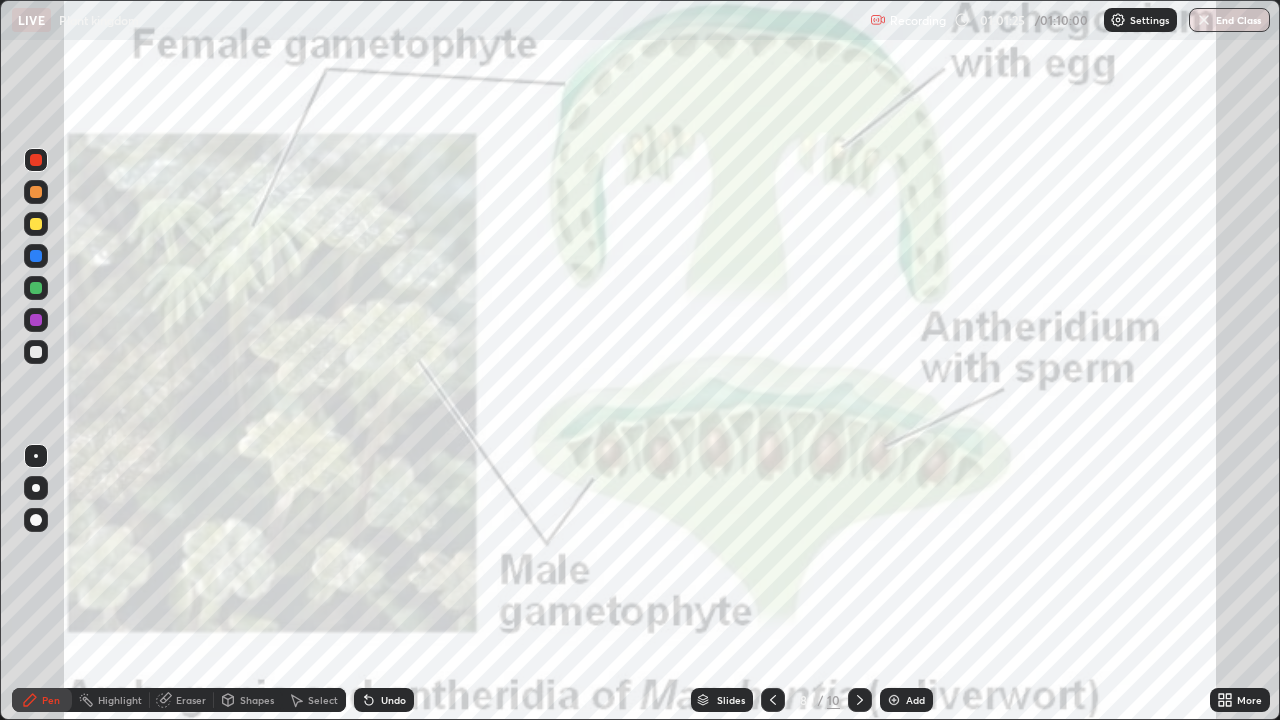 click 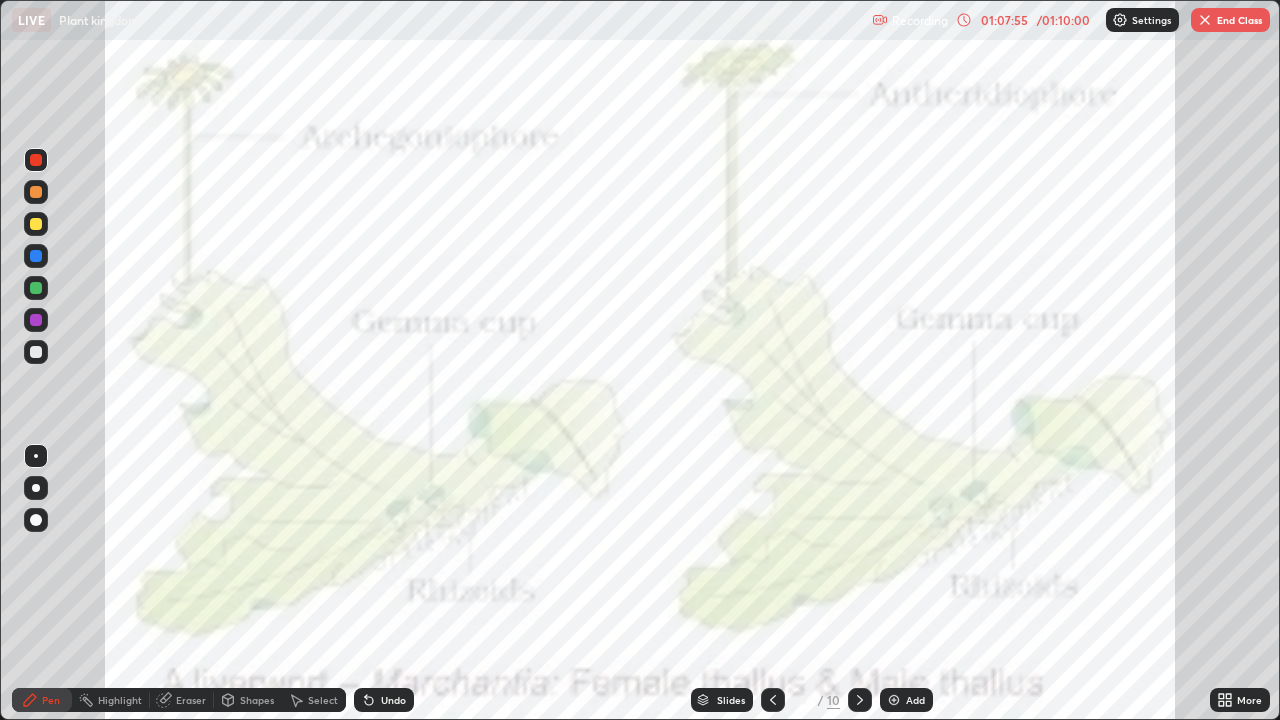 click at bounding box center [1205, 20] 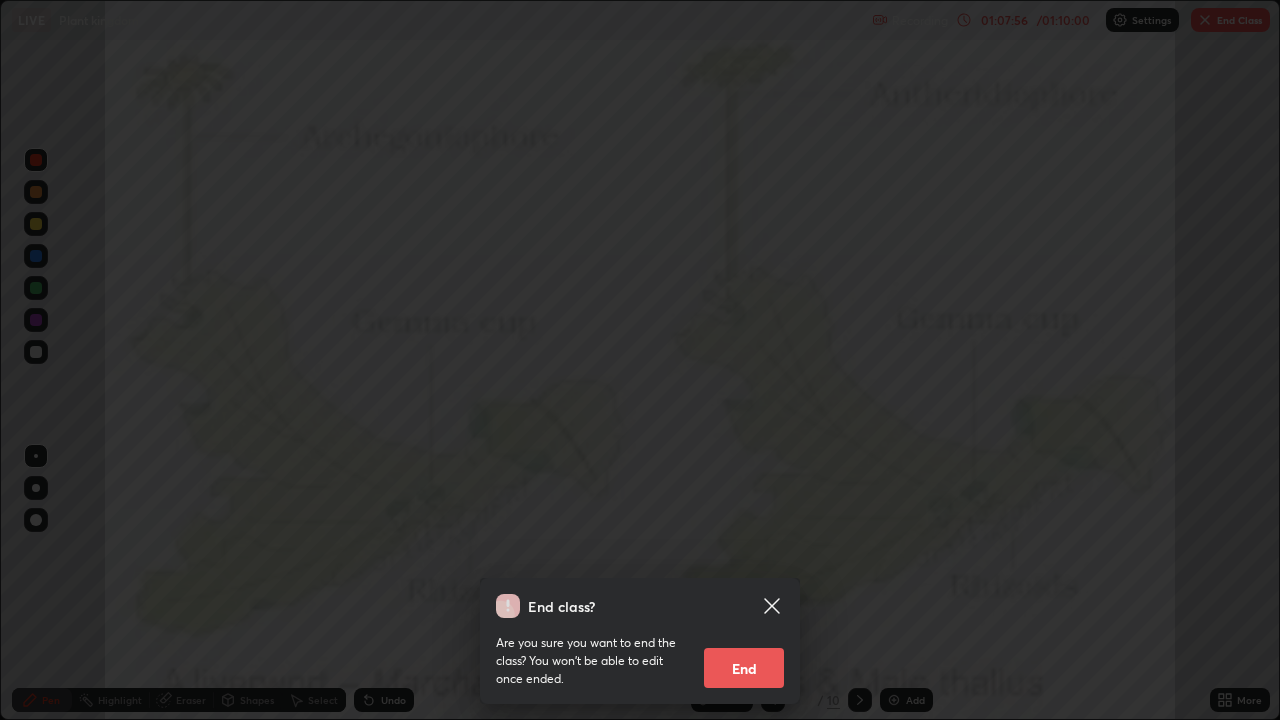 click on "End" at bounding box center [744, 668] 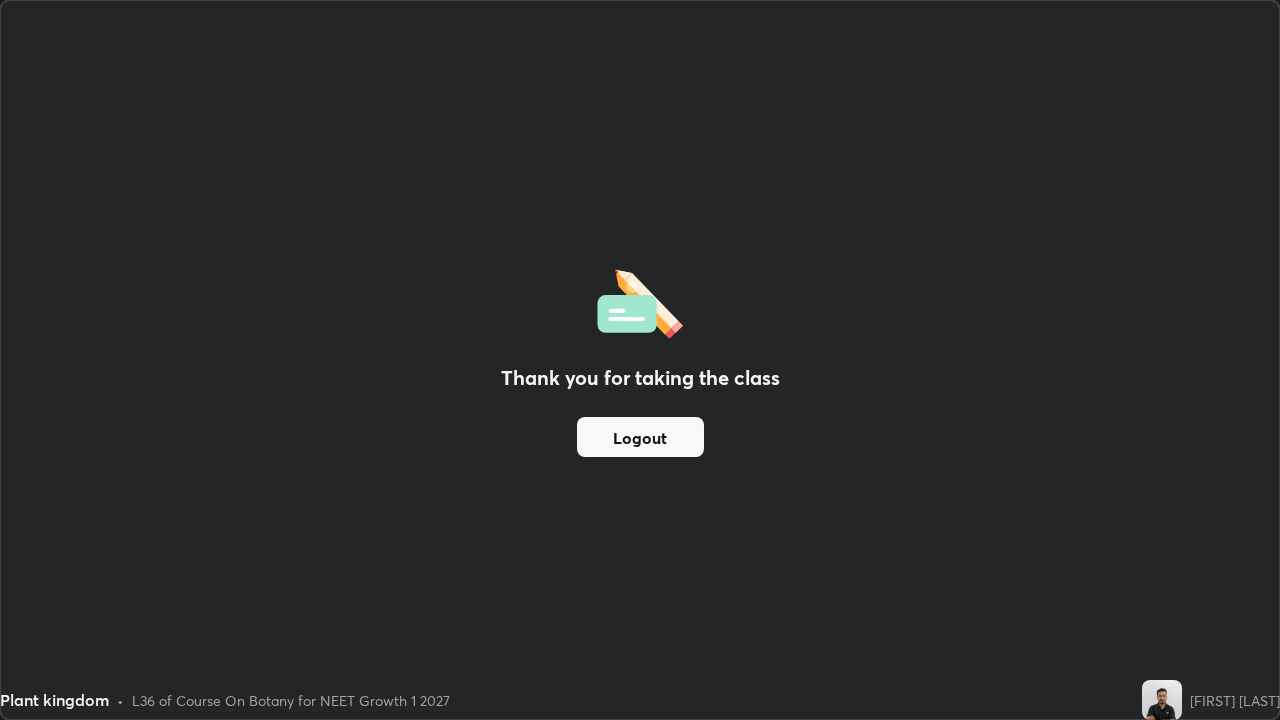 click on "Logout" at bounding box center [640, 437] 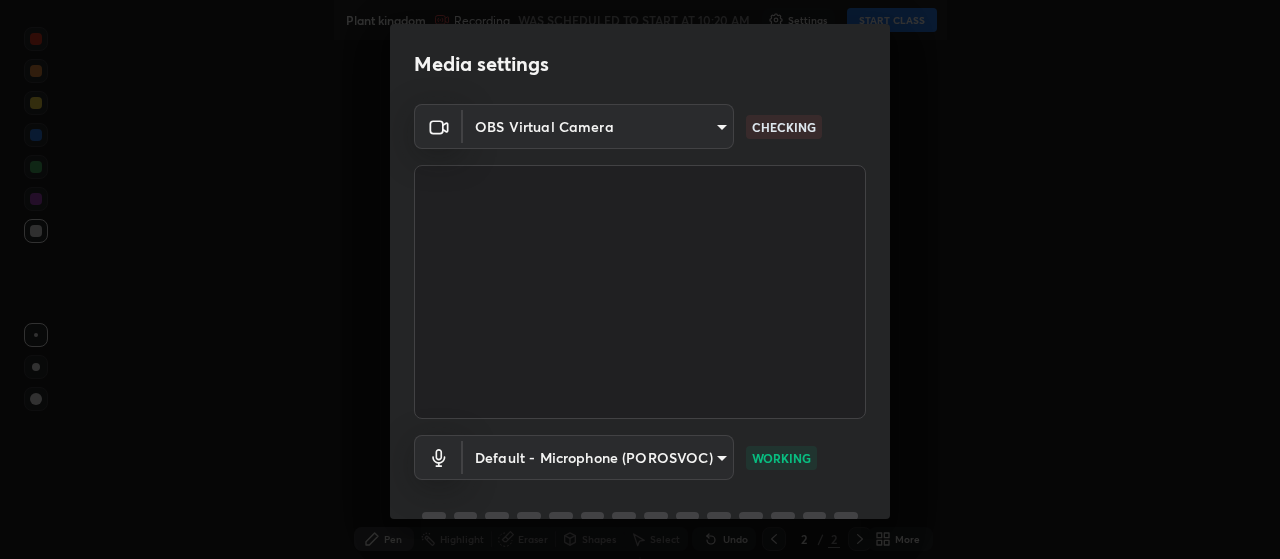 scroll, scrollTop: 0, scrollLeft: 0, axis: both 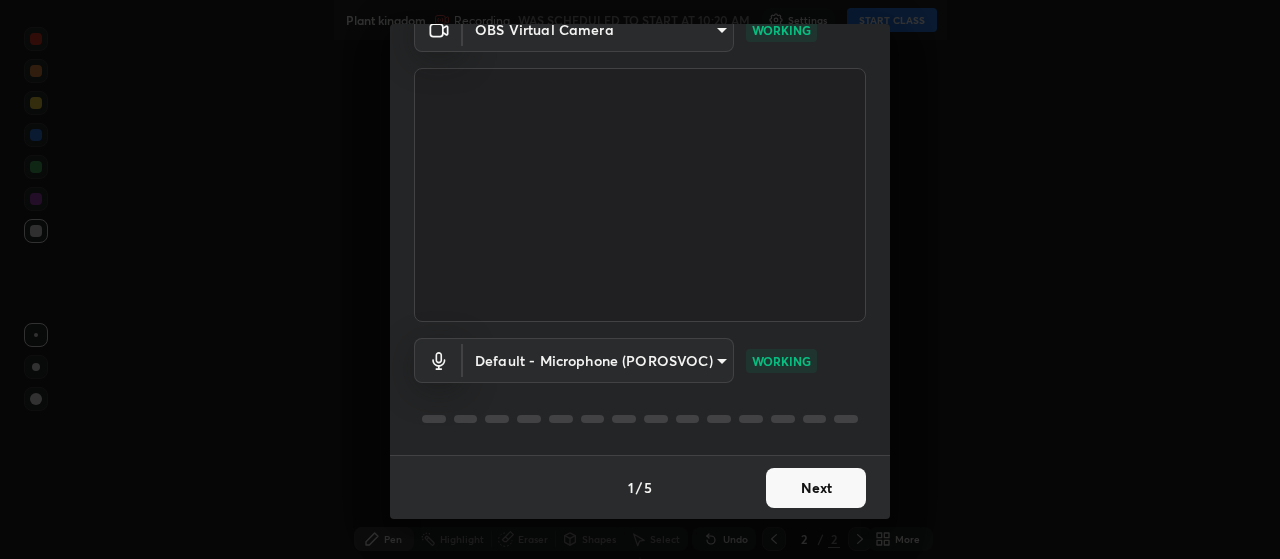click on "Next" at bounding box center (816, 488) 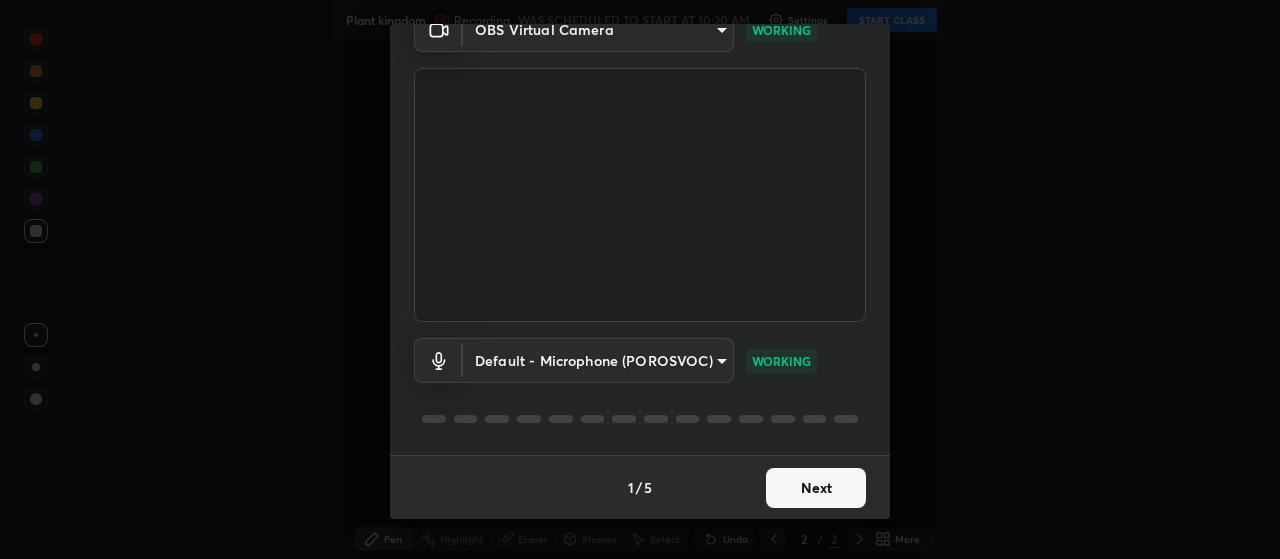 scroll, scrollTop: 0, scrollLeft: 0, axis: both 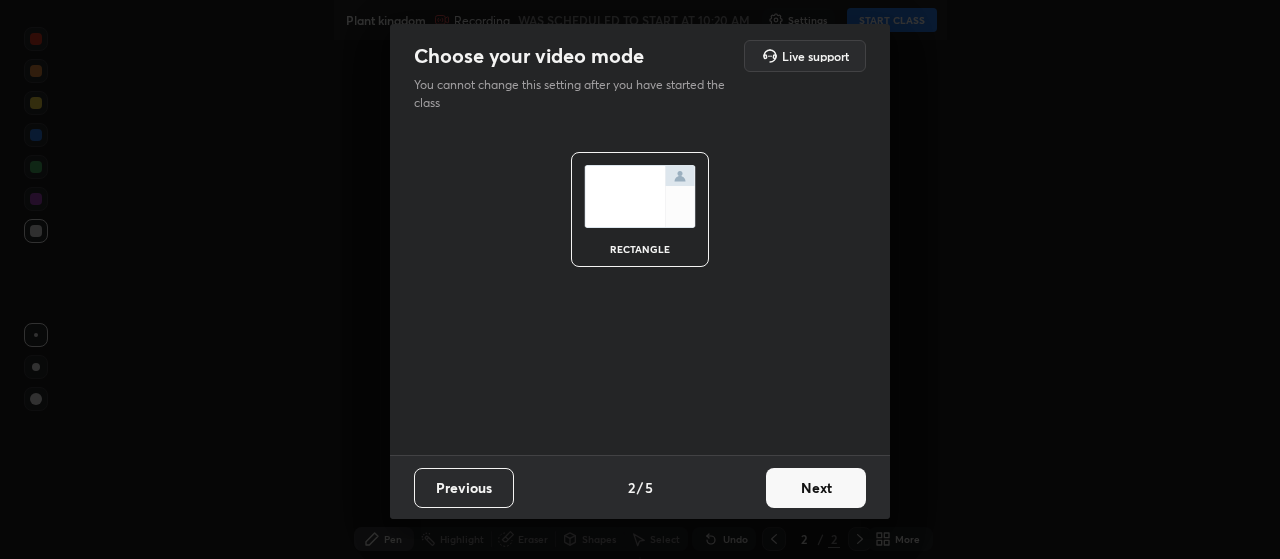 click on "Next" at bounding box center (816, 488) 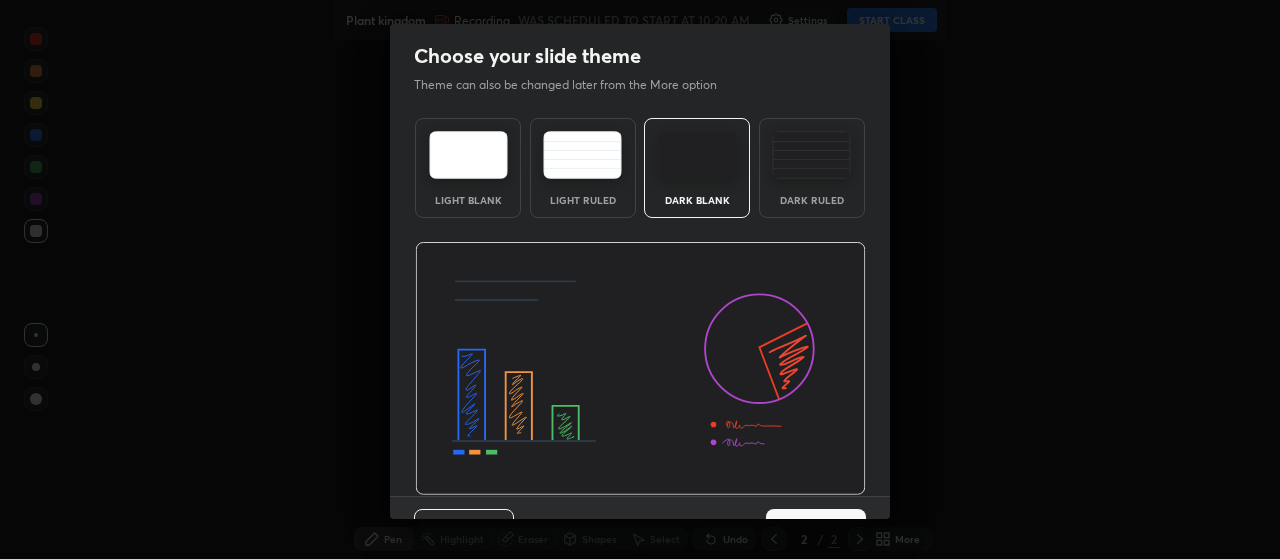 click at bounding box center [640, 369] 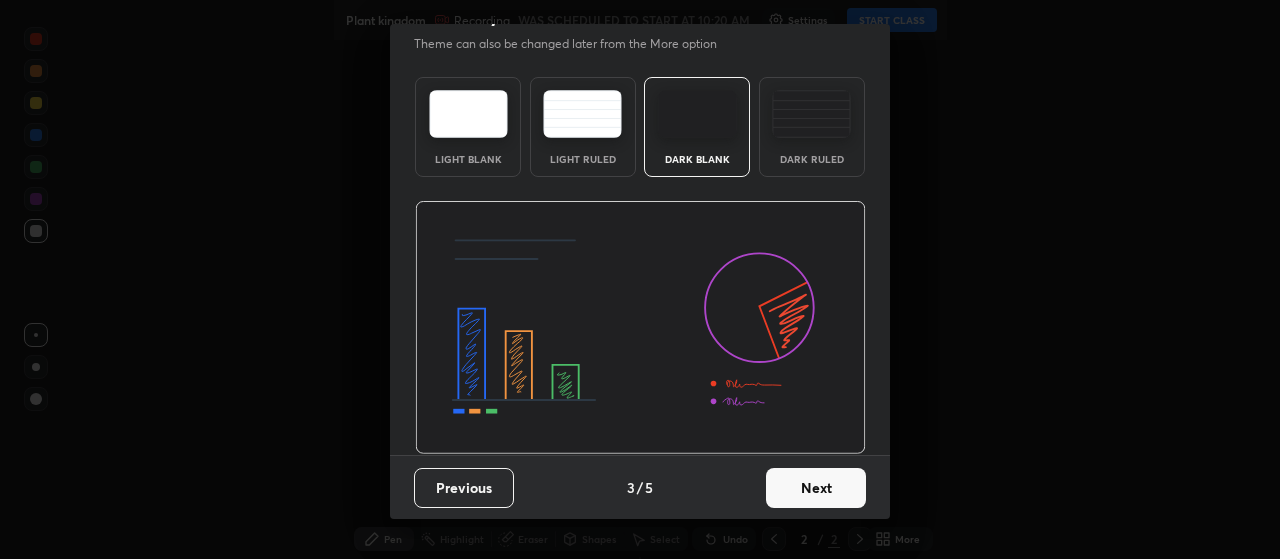 click on "Next" at bounding box center (816, 488) 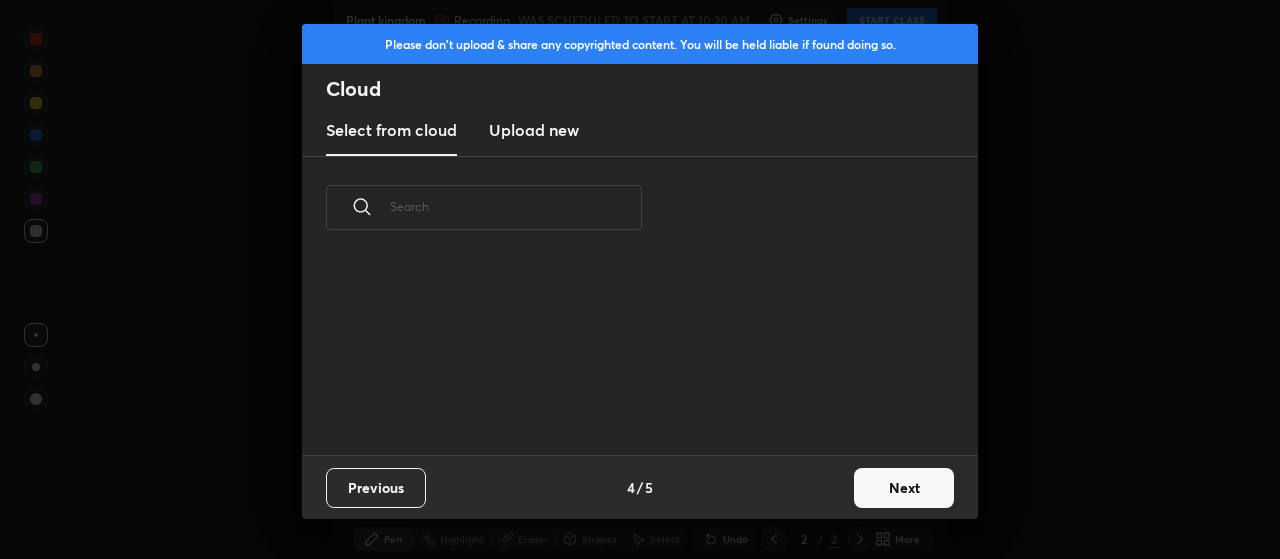 click on "Next" at bounding box center [904, 488] 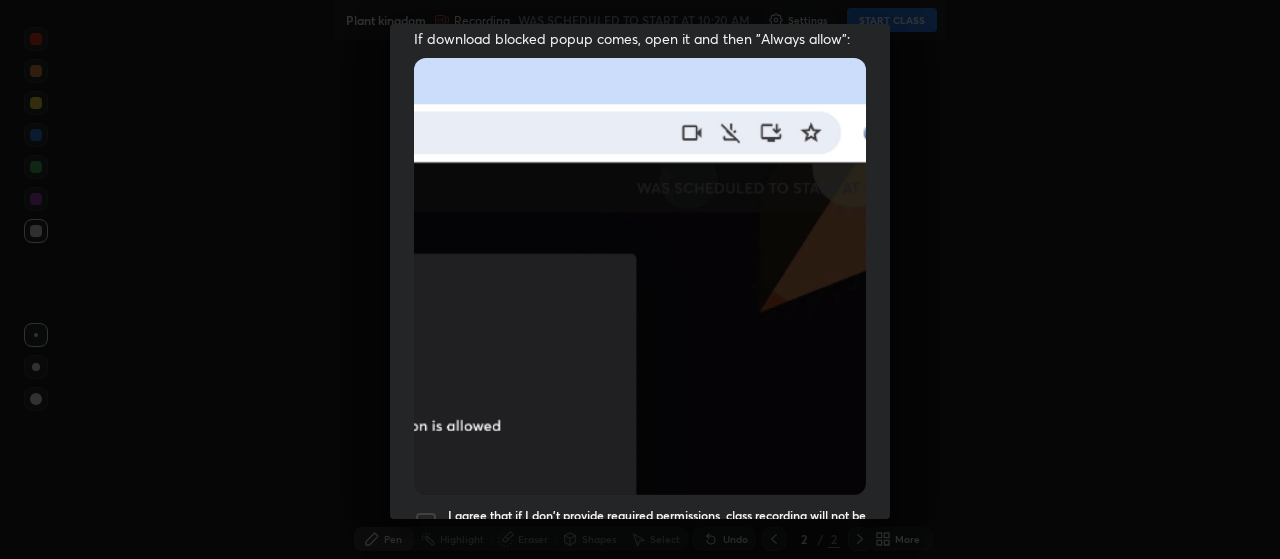 scroll, scrollTop: 505, scrollLeft: 0, axis: vertical 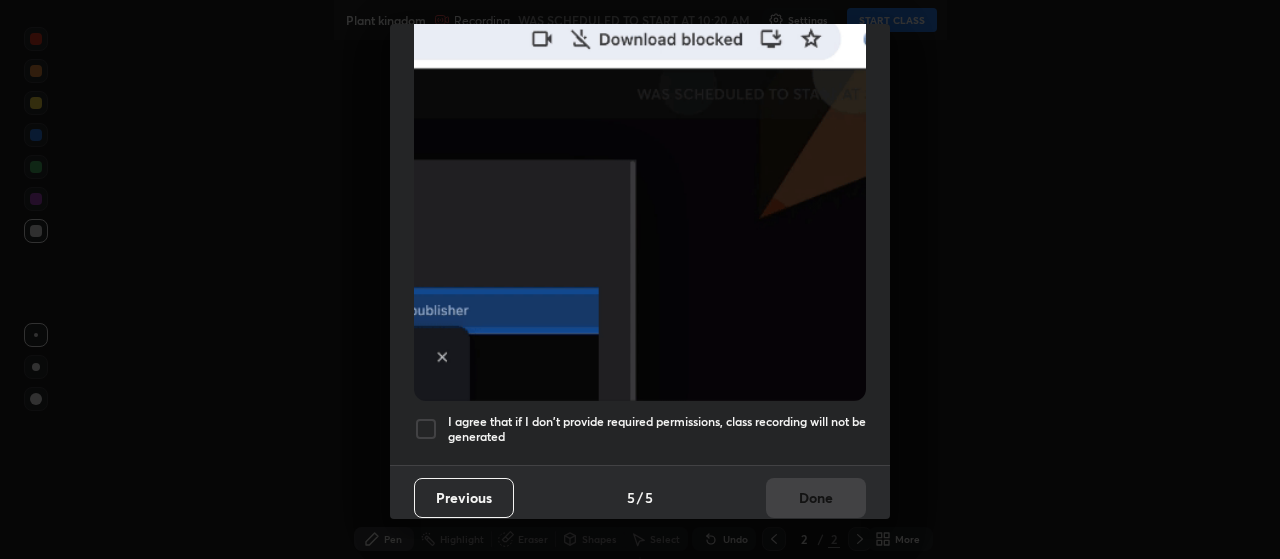 click at bounding box center [426, 429] 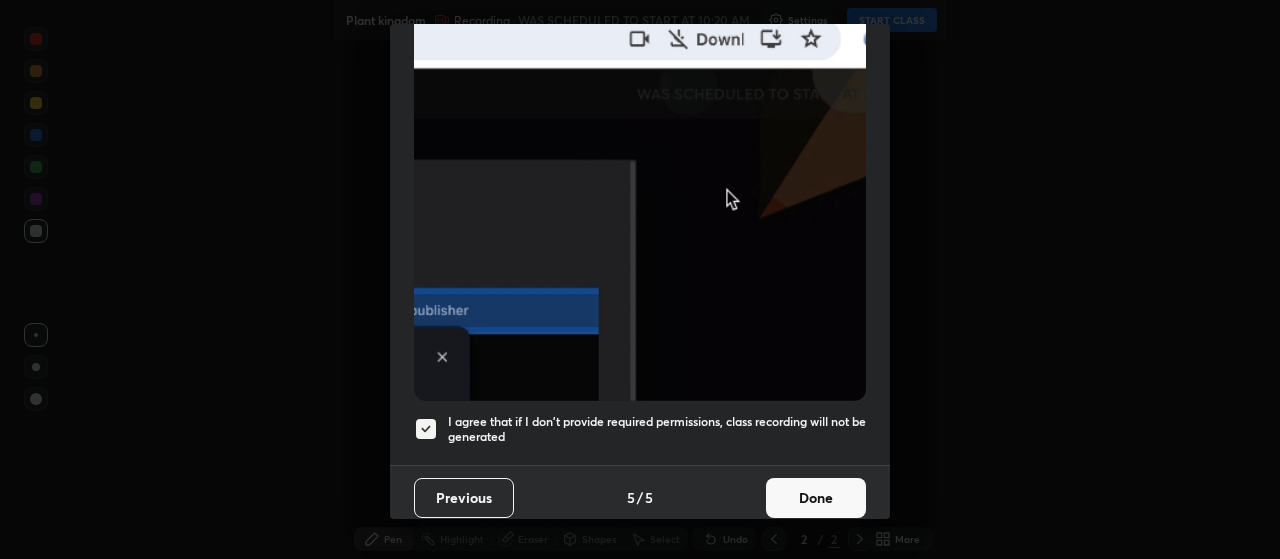 click on "Done" at bounding box center [816, 498] 